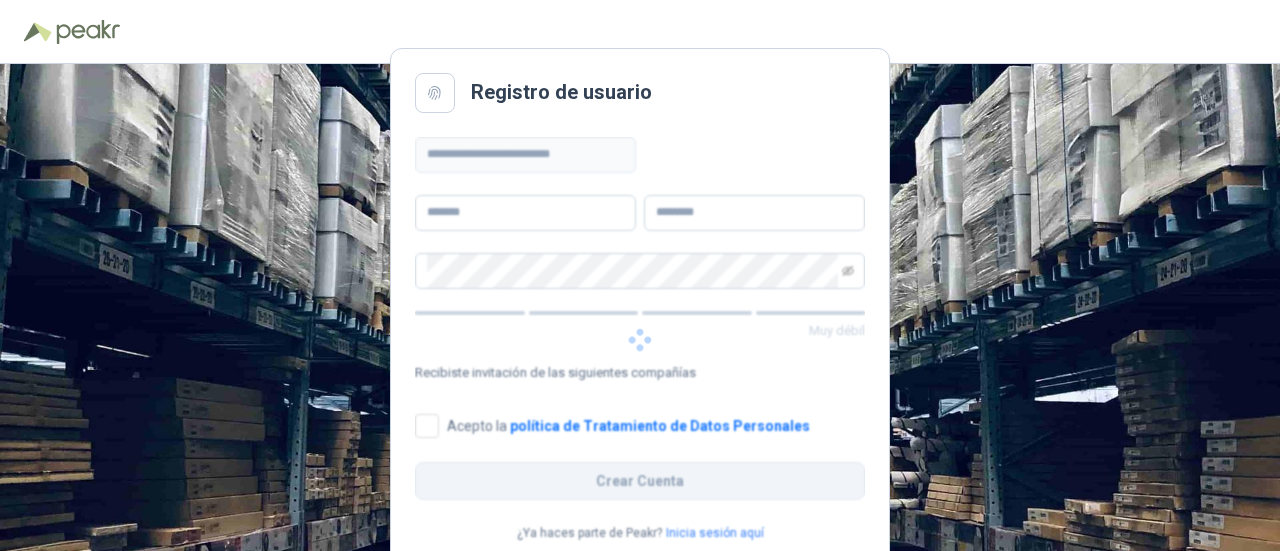 scroll, scrollTop: 0, scrollLeft: 0, axis: both 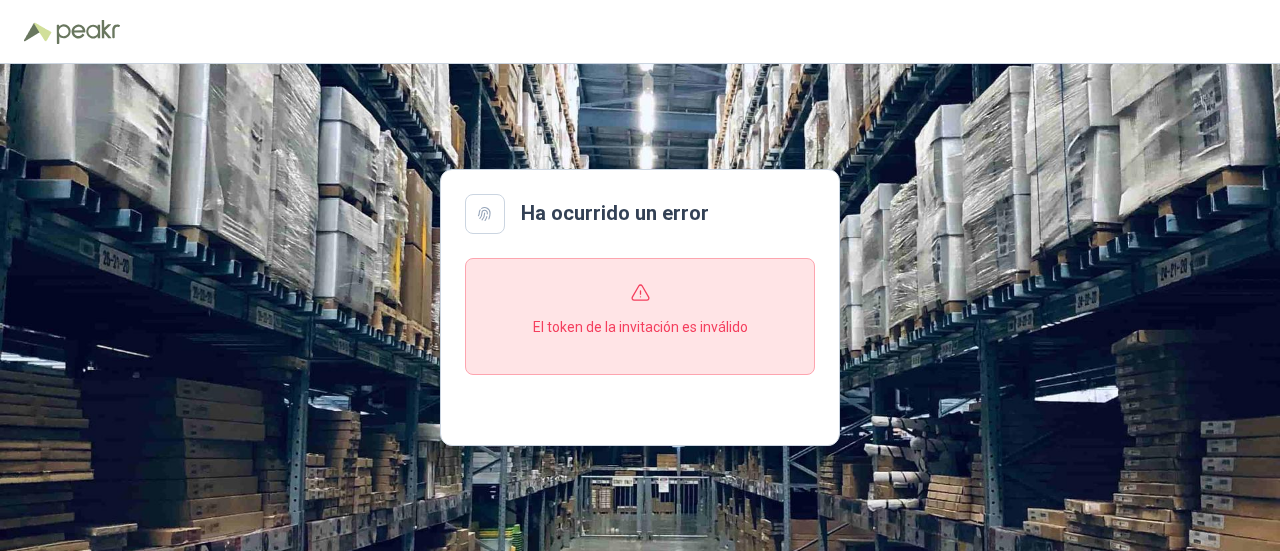click at bounding box center [485, 214] 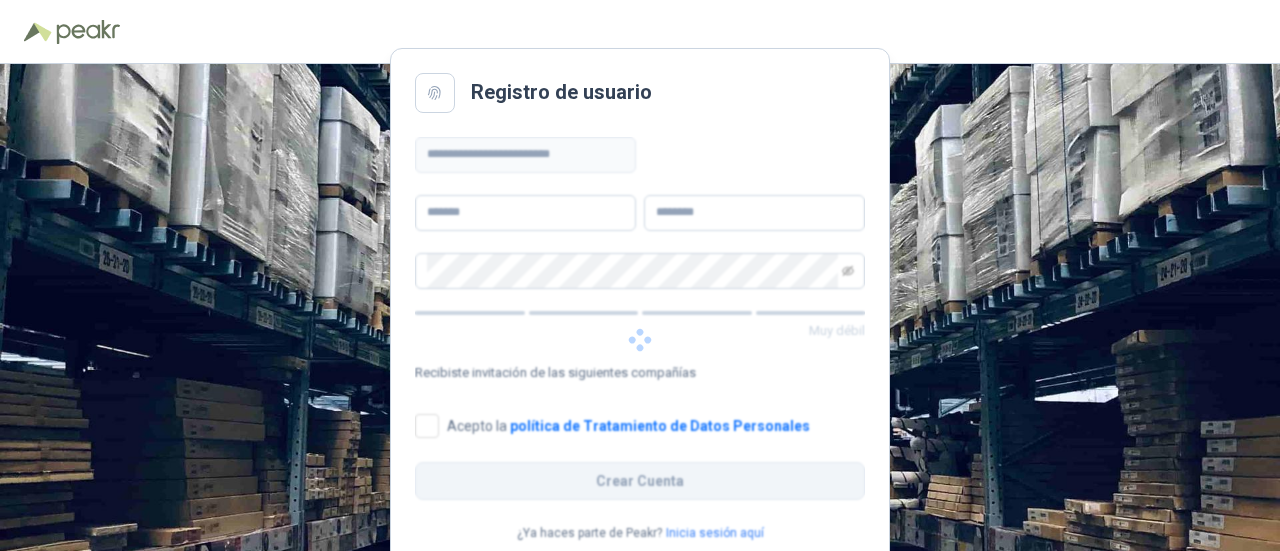 scroll, scrollTop: 0, scrollLeft: 0, axis: both 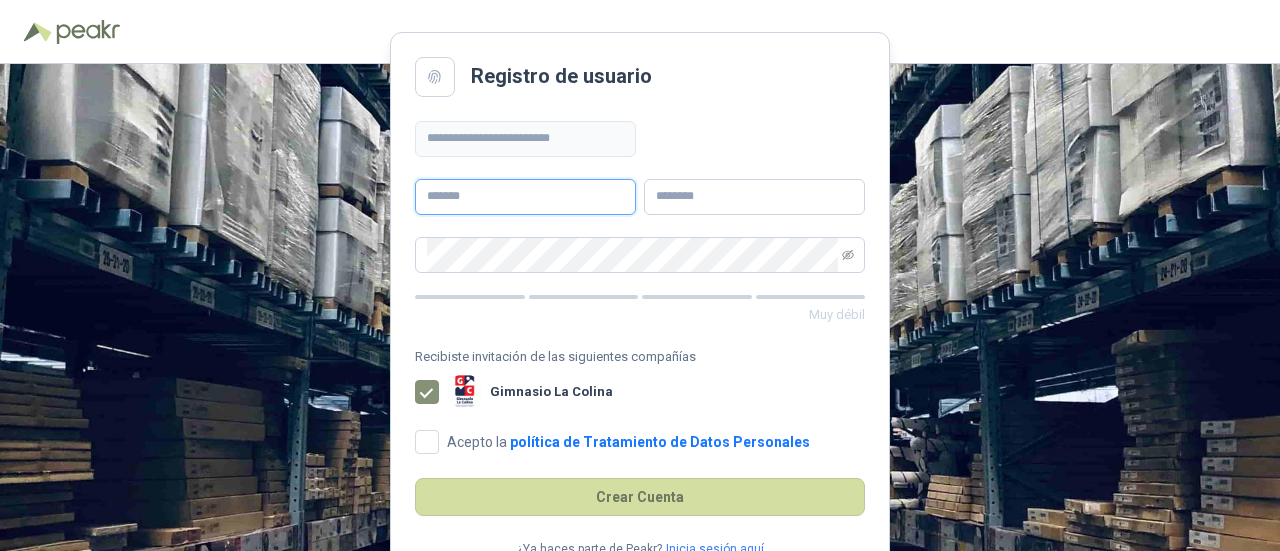 click at bounding box center (525, 197) 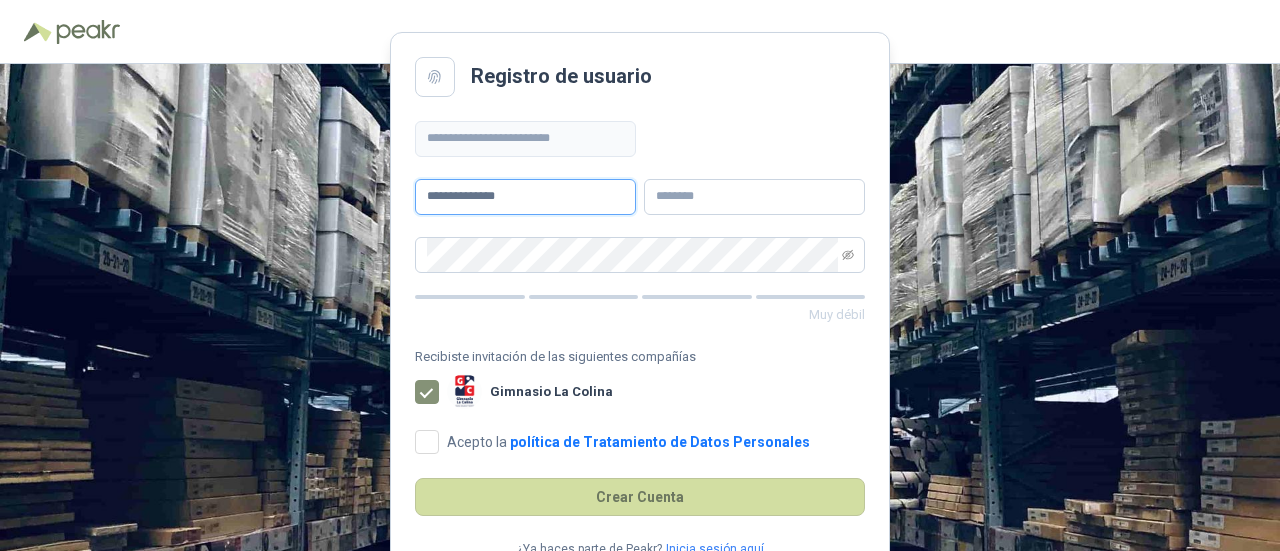 type on "**********" 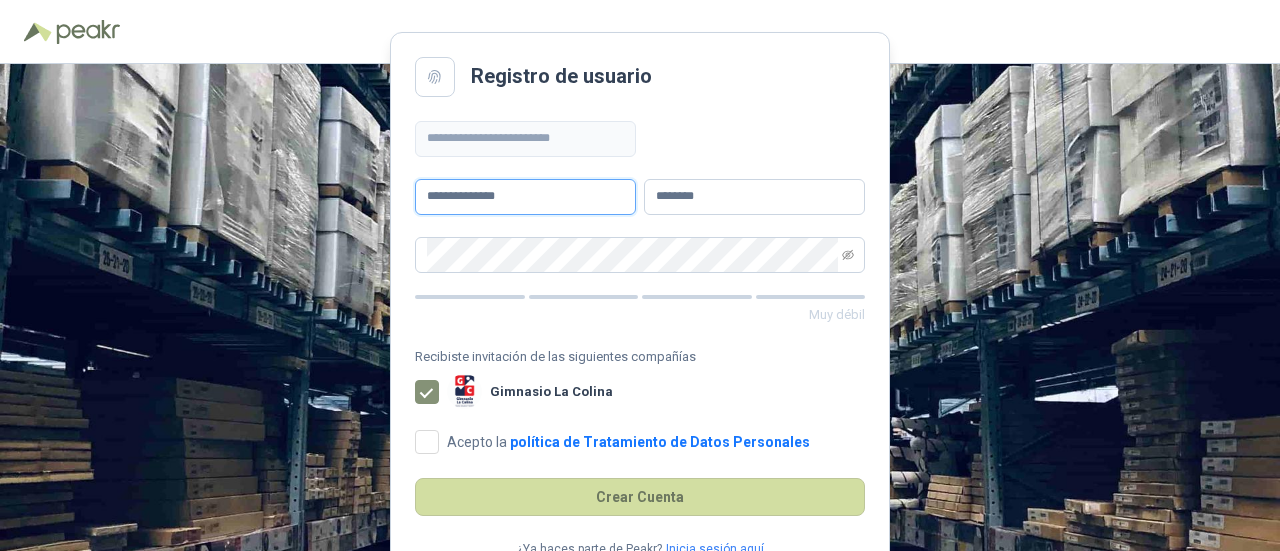 click on "**********" at bounding box center [525, 197] 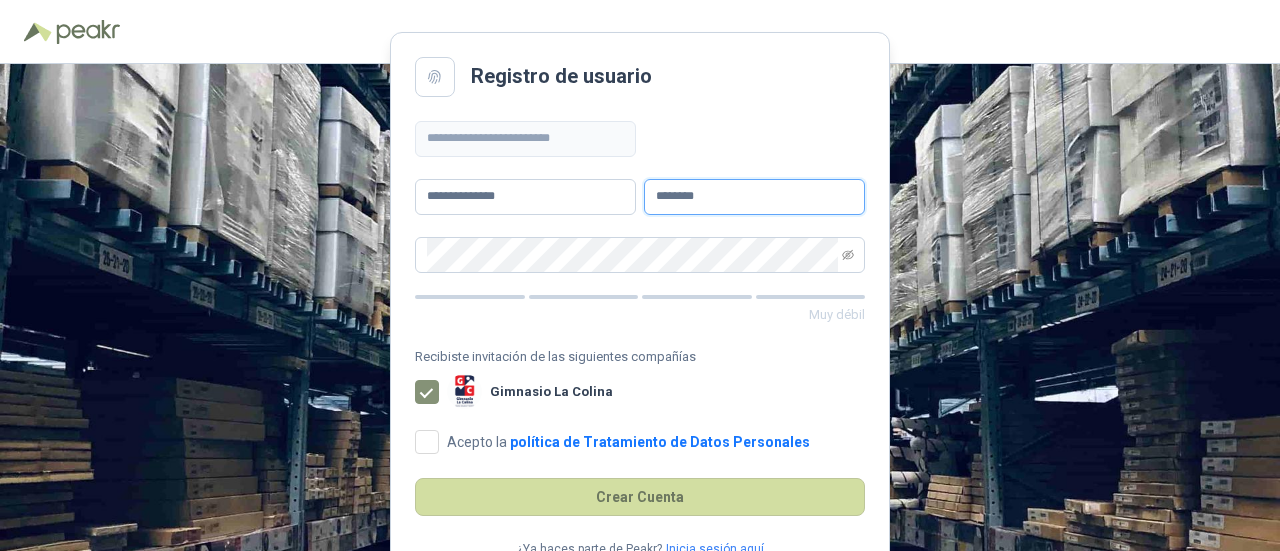 click on "*******" at bounding box center (754, 197) 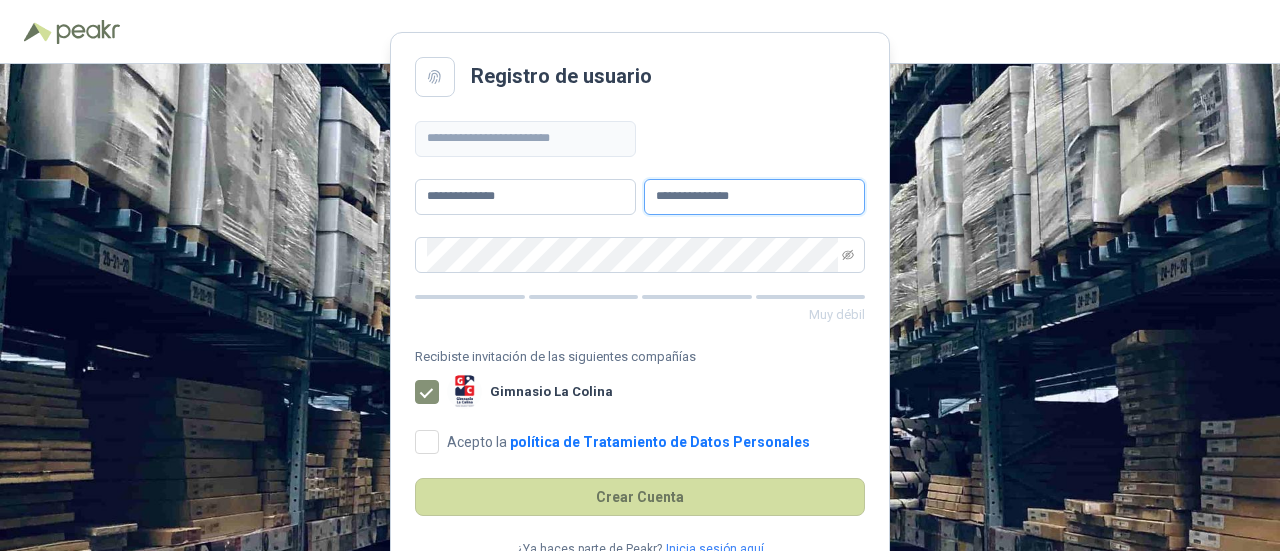 type on "**********" 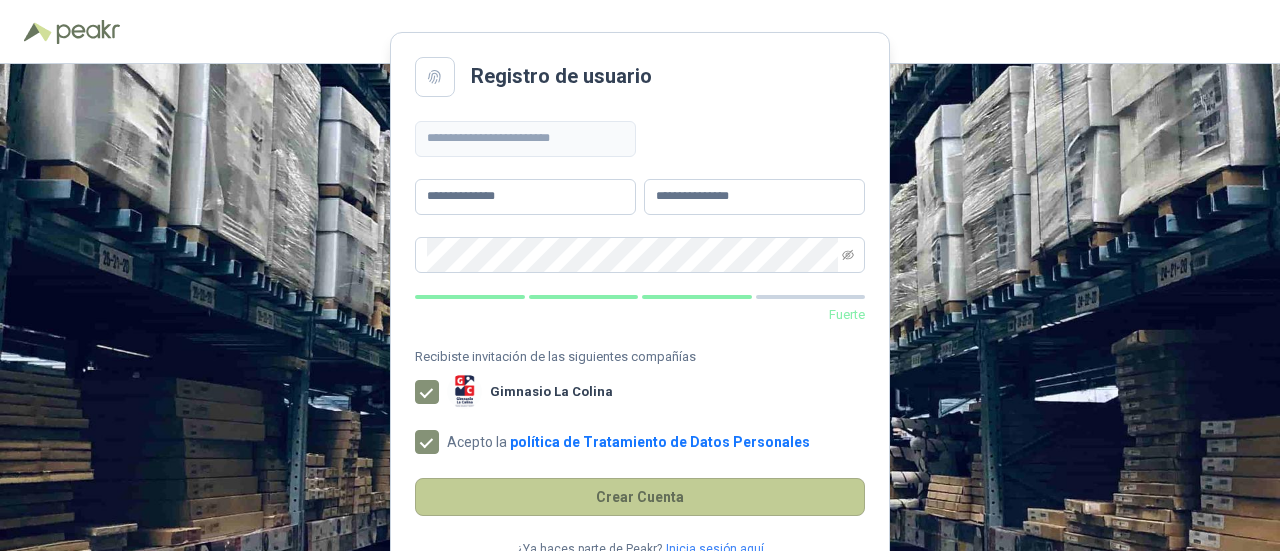click on "Crear Cuenta" at bounding box center (640, 497) 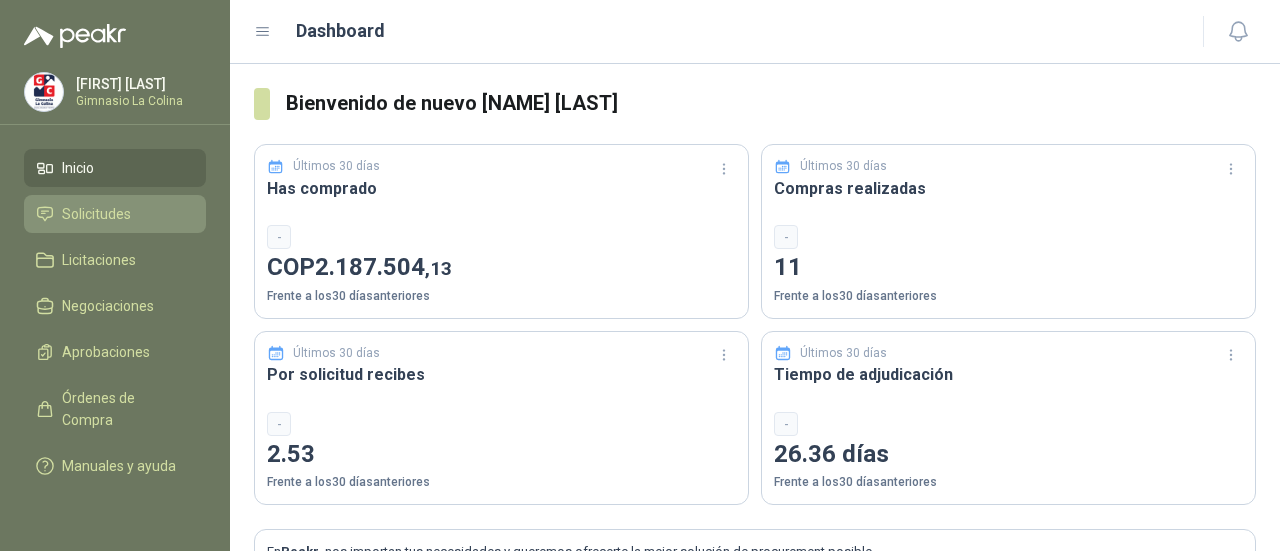 click on "Solicitudes" at bounding box center (96, 214) 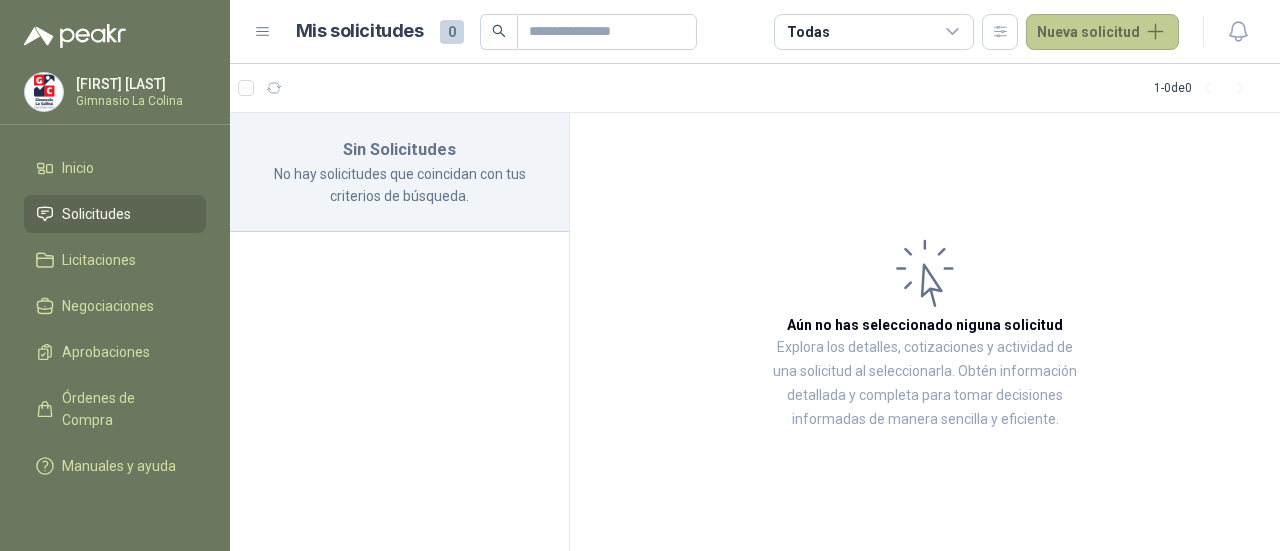click on "Nueva solicitud" at bounding box center [1102, 32] 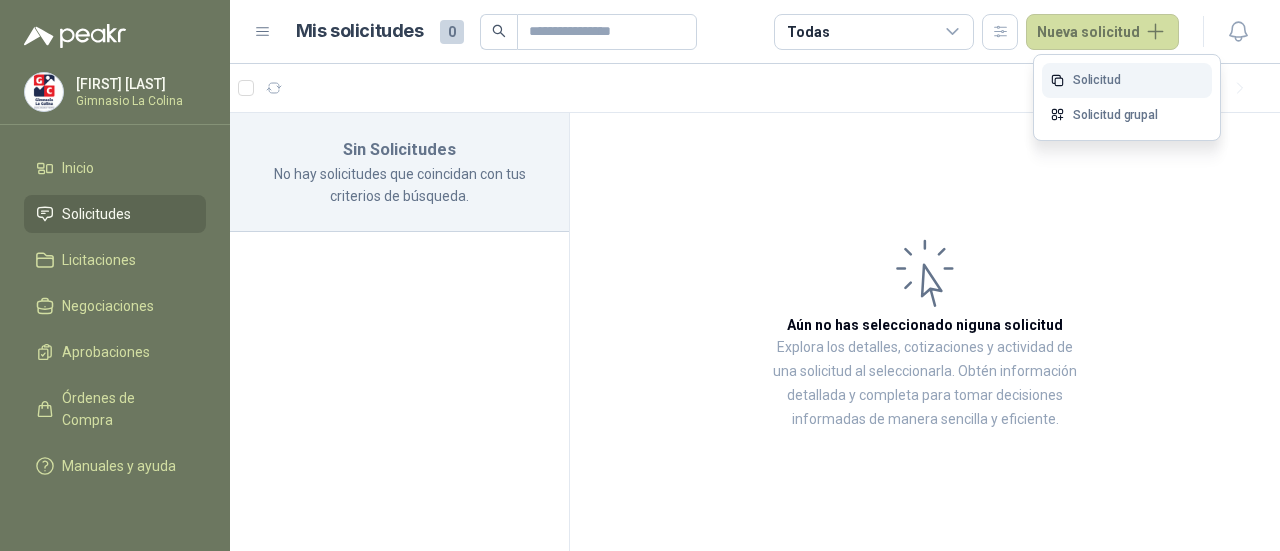 click on "Solicitud" at bounding box center (1127, 80) 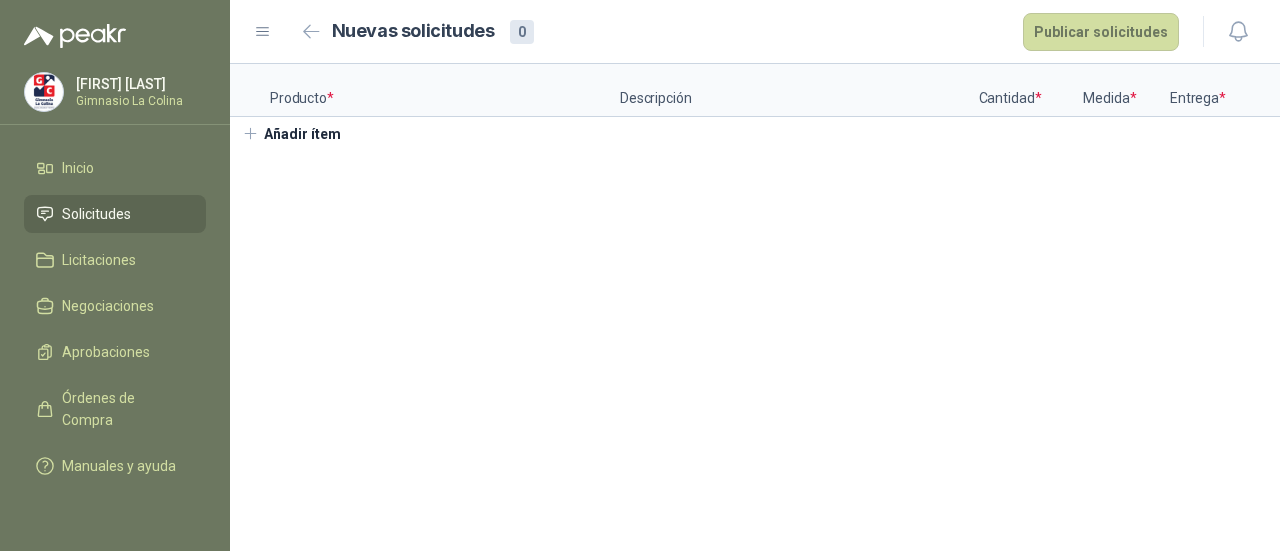 type 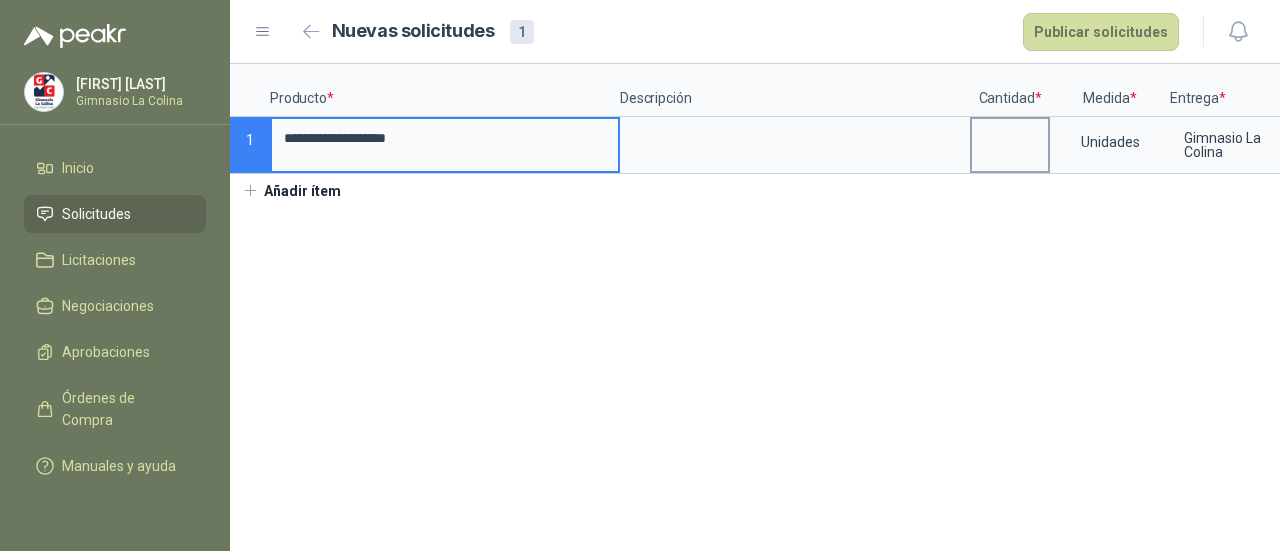 type on "**********" 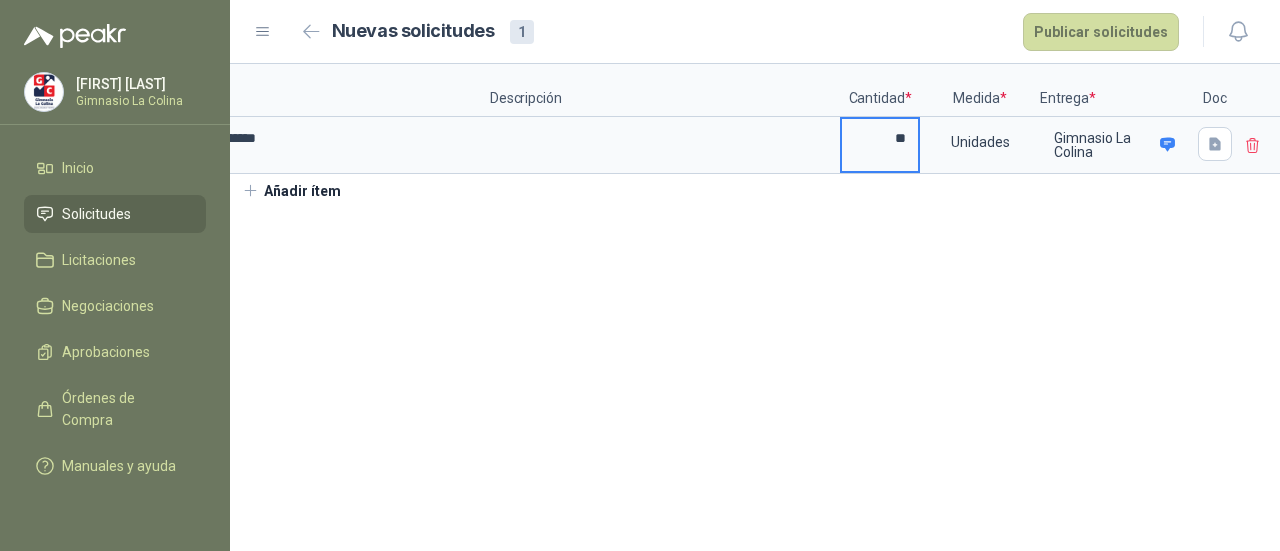 scroll, scrollTop: 0, scrollLeft: 142, axis: horizontal 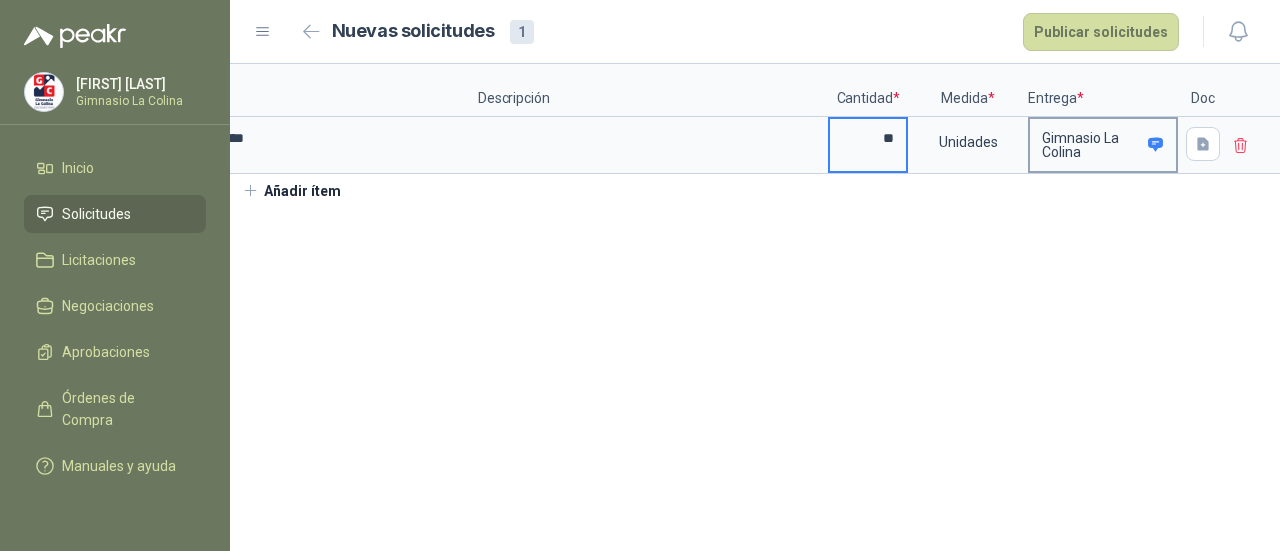 type on "**" 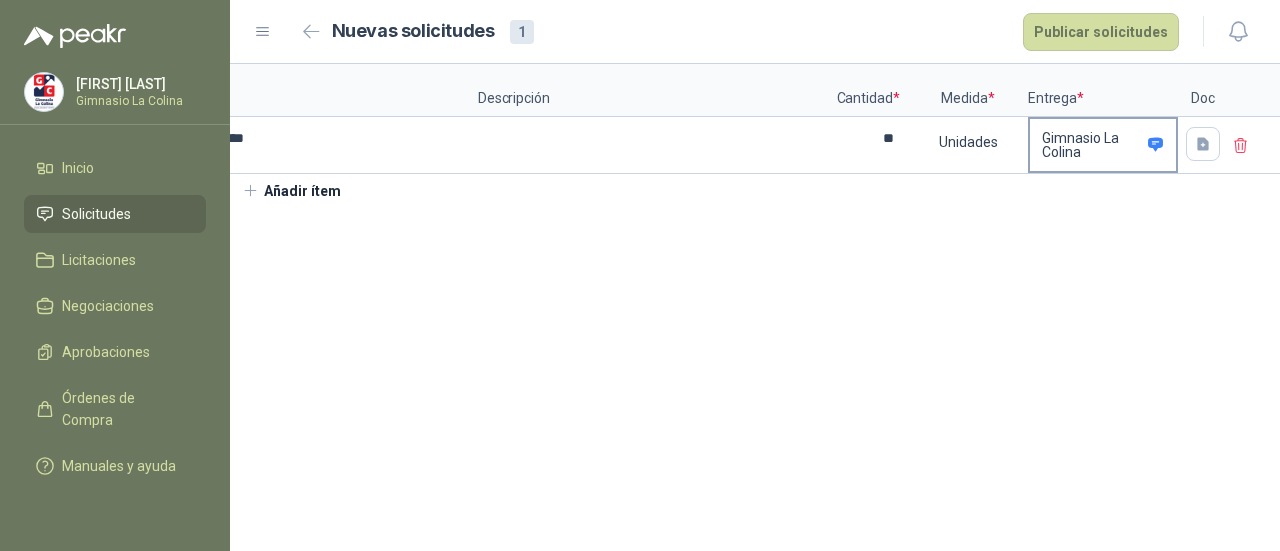 click on "Gimnasio La Colina" at bounding box center [1103, 145] 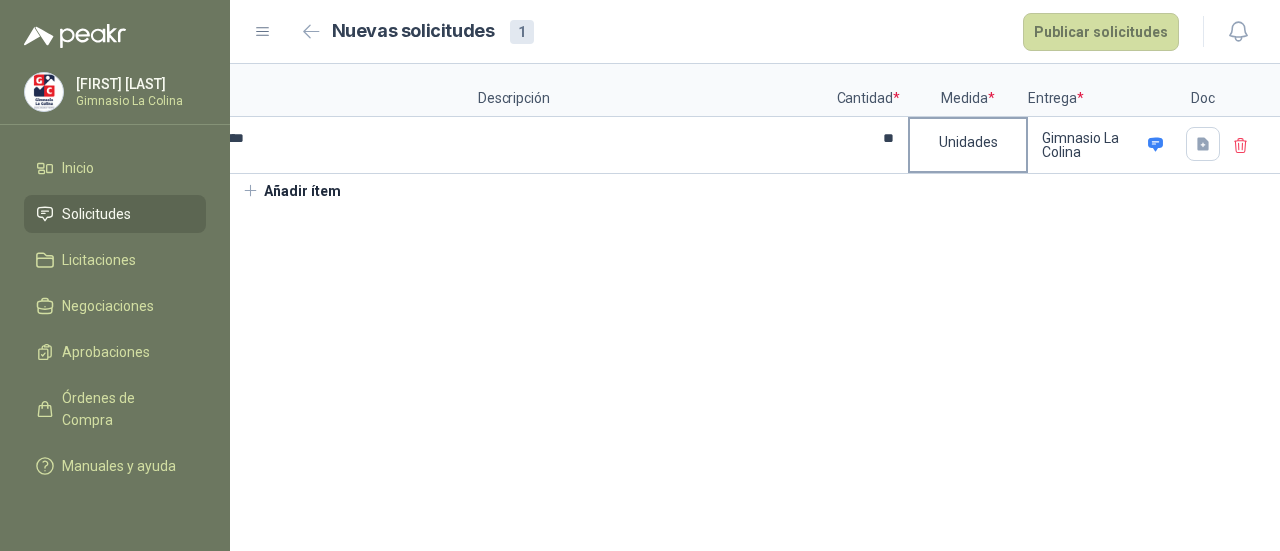 click on "Unidades" at bounding box center (968, 142) 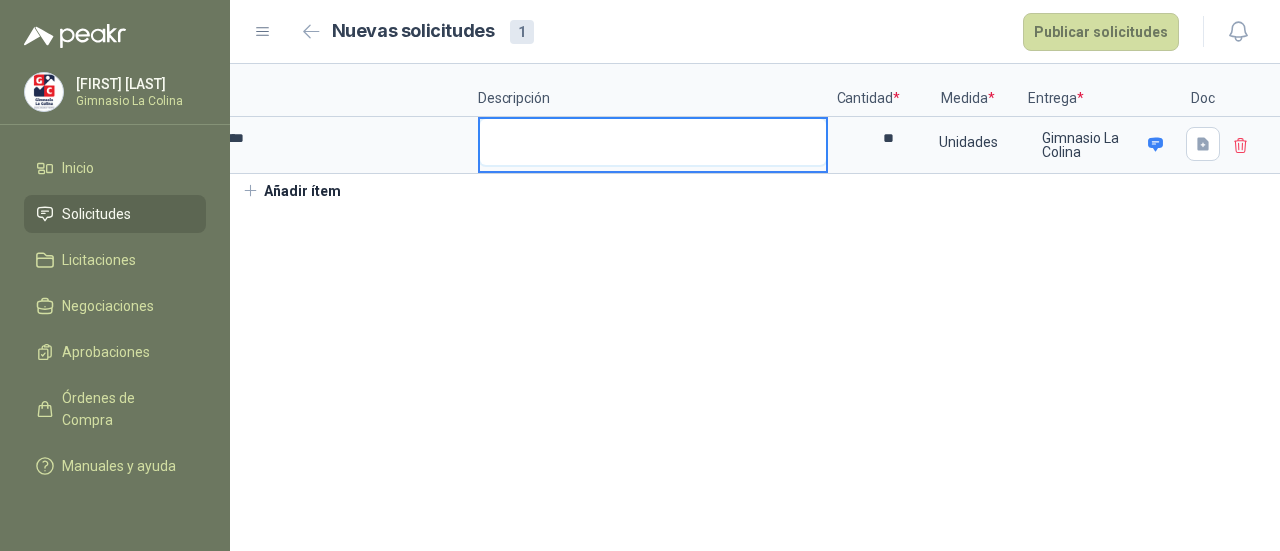 click at bounding box center [653, 142] 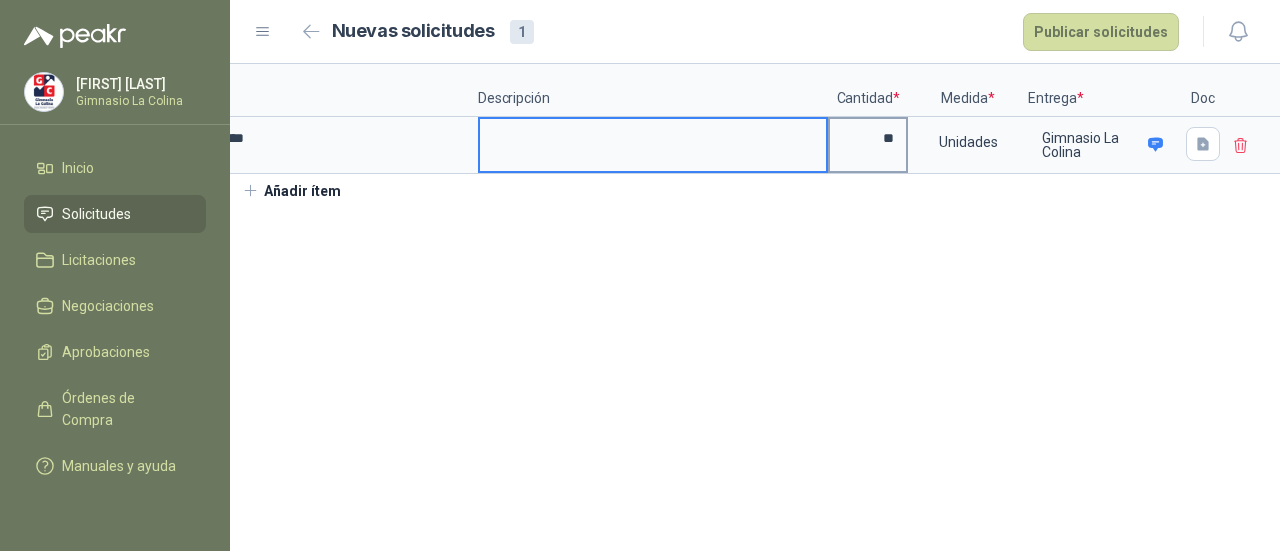 click on "**" at bounding box center [868, 138] 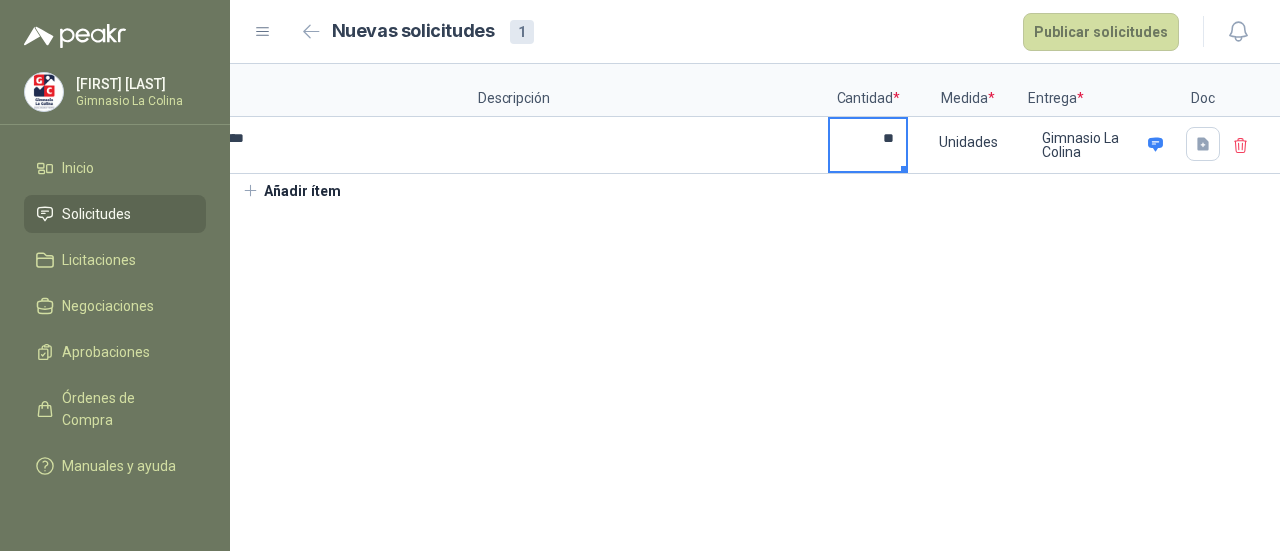 click at bounding box center [904, 169] 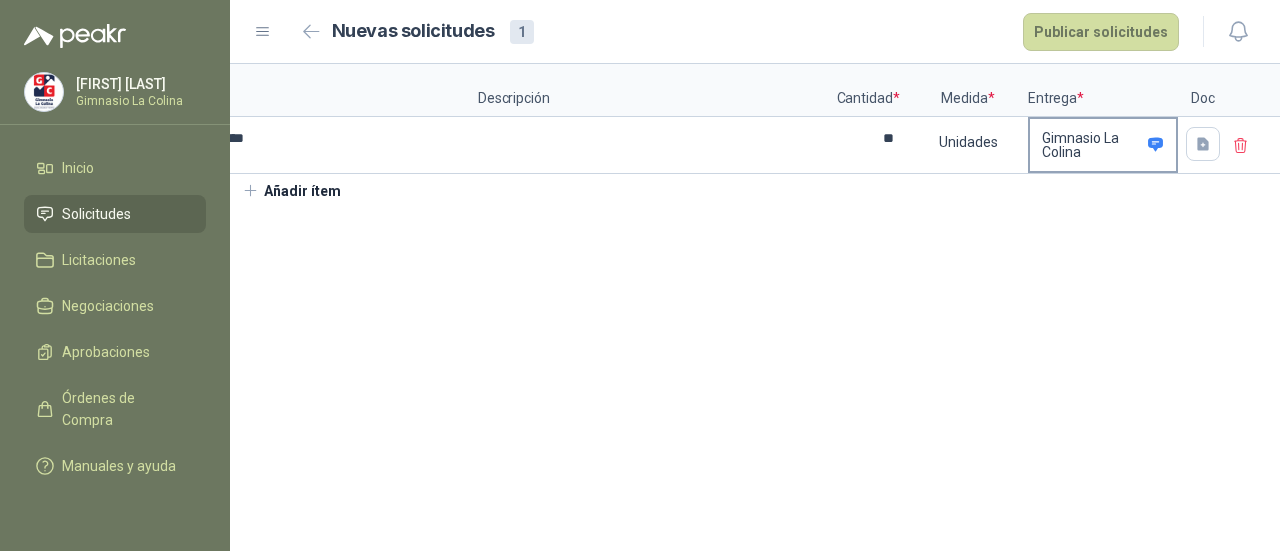 click on "Gimnasio La Colina" at bounding box center (1091, 145) 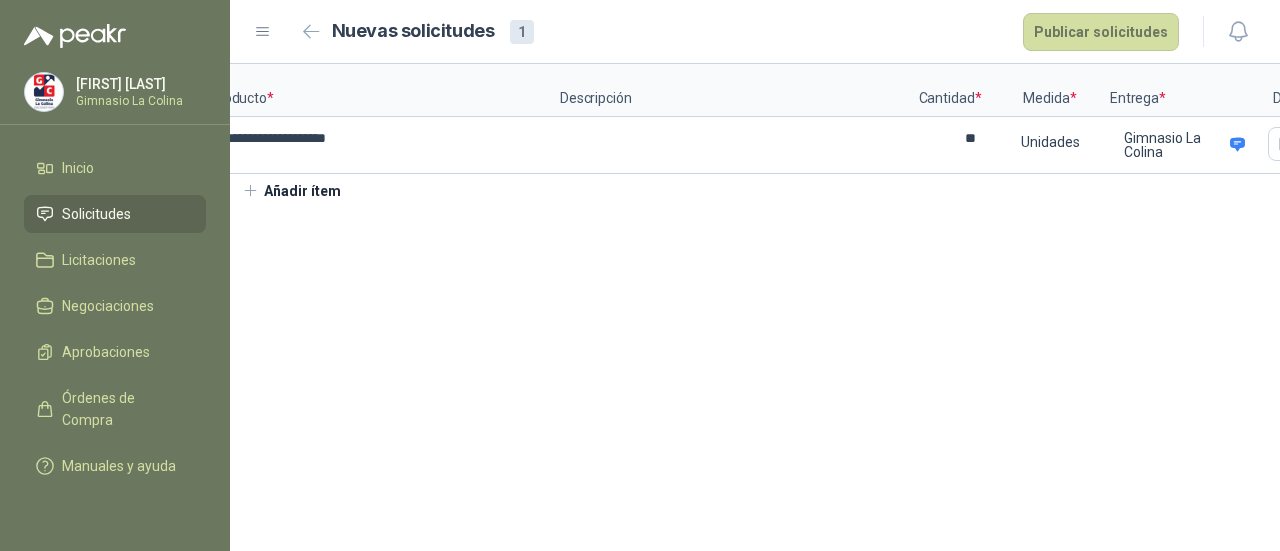 scroll, scrollTop: 0, scrollLeft: 142, axis: horizontal 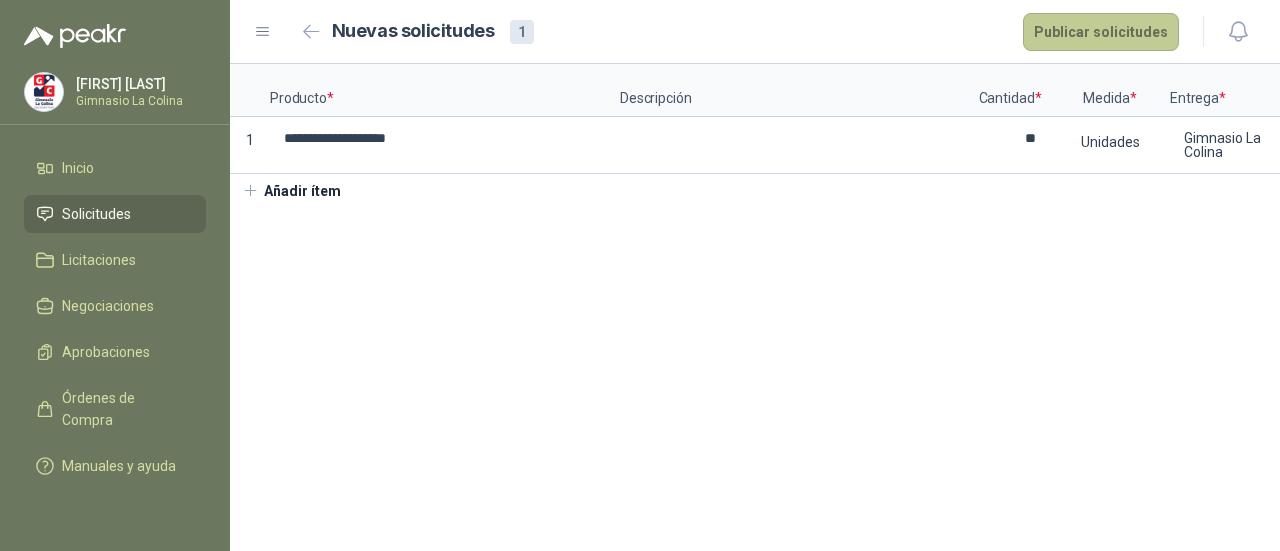 click on "Publicar solicitudes" at bounding box center (1101, 32) 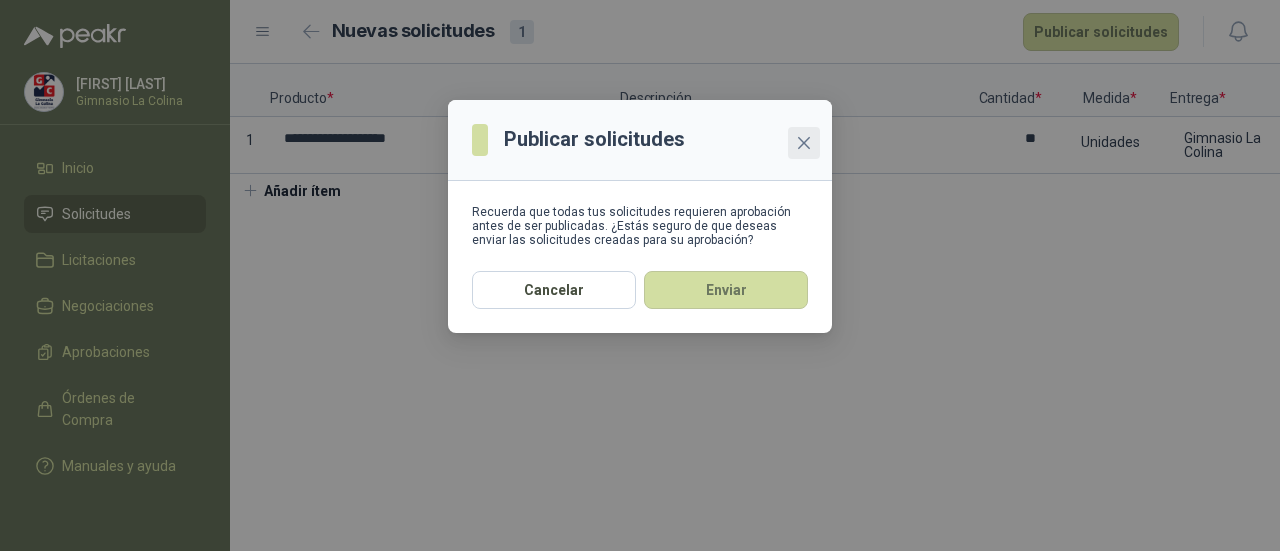 click at bounding box center (804, 143) 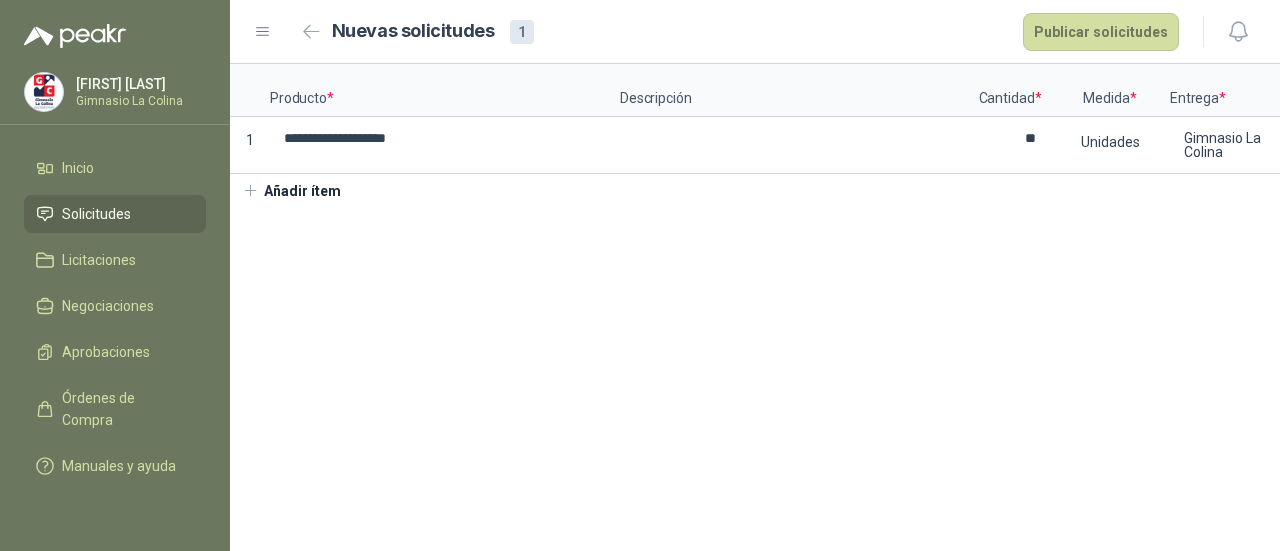 scroll, scrollTop: 0, scrollLeft: 142, axis: horizontal 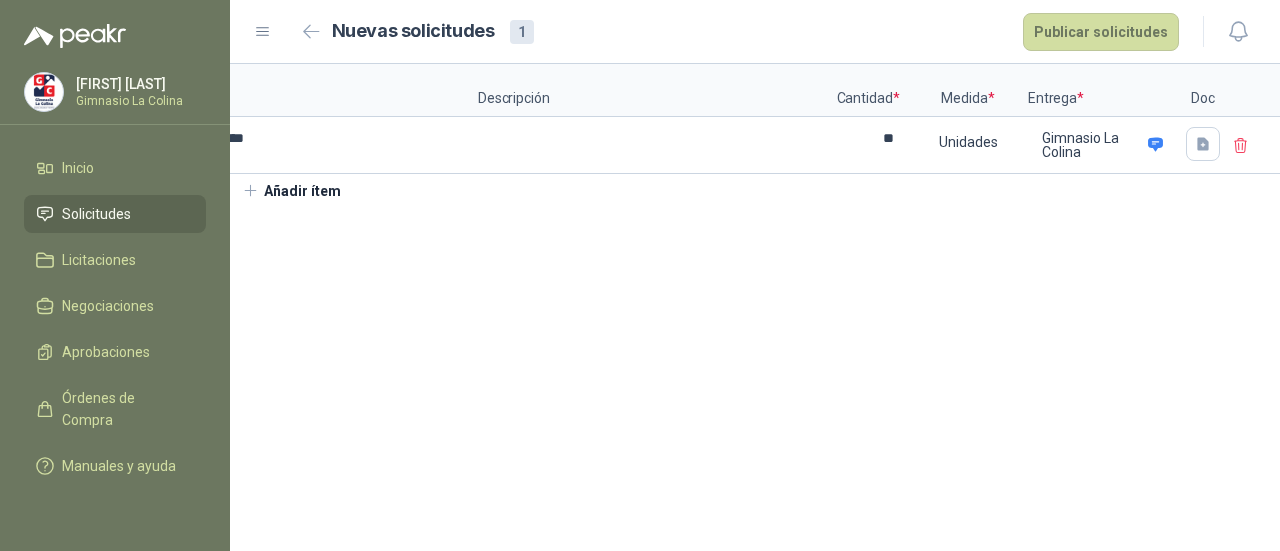 click 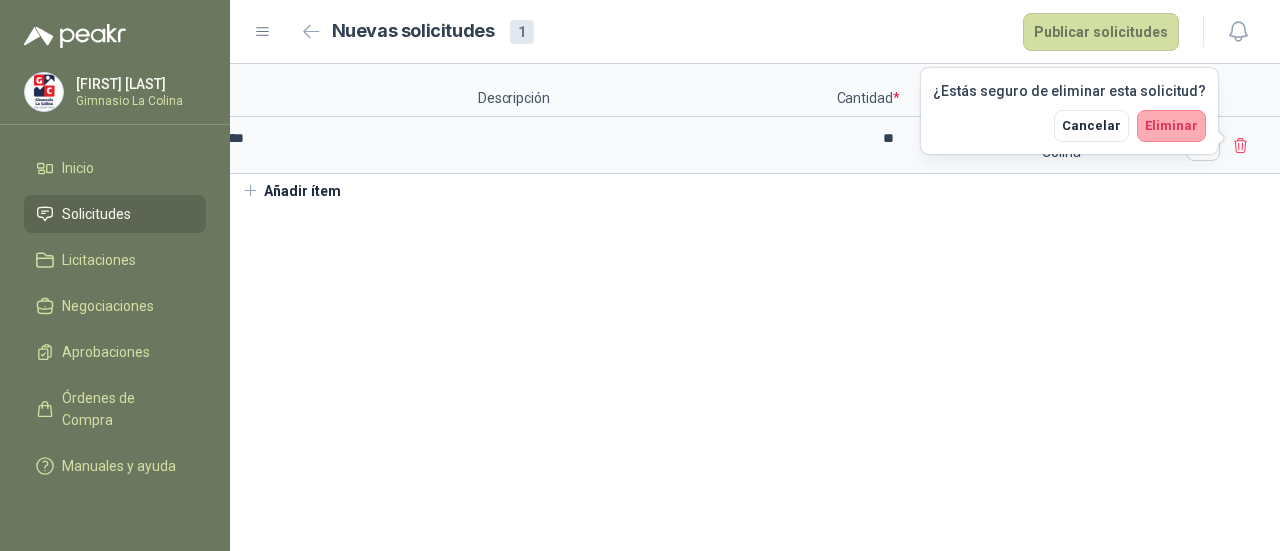 click on "Eliminar" at bounding box center [1171, 126] 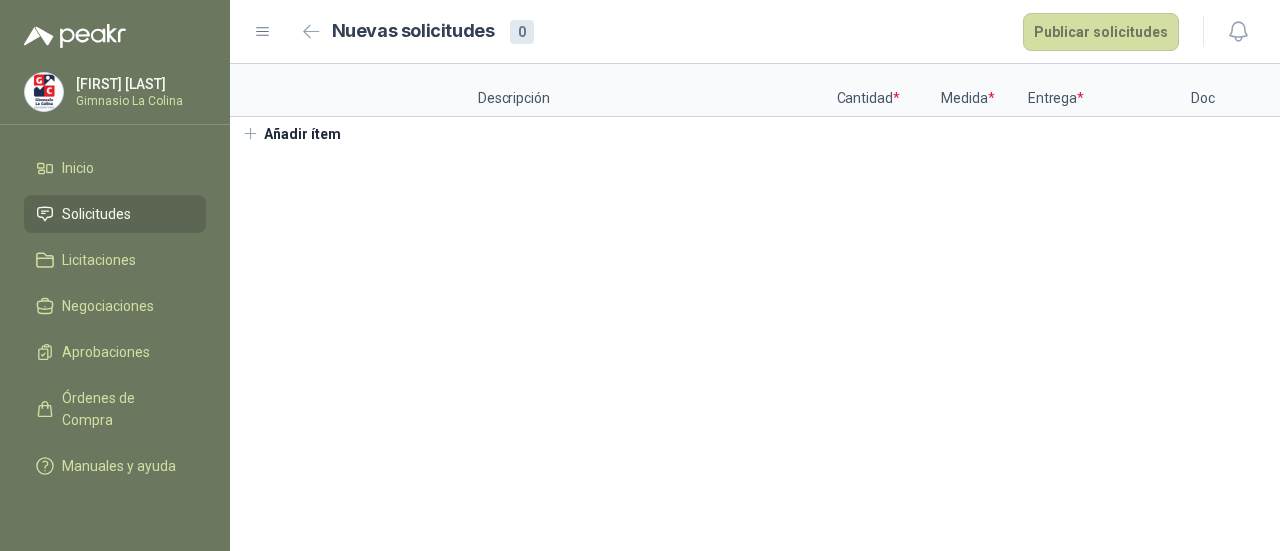 click on "Solicitudes" at bounding box center (96, 214) 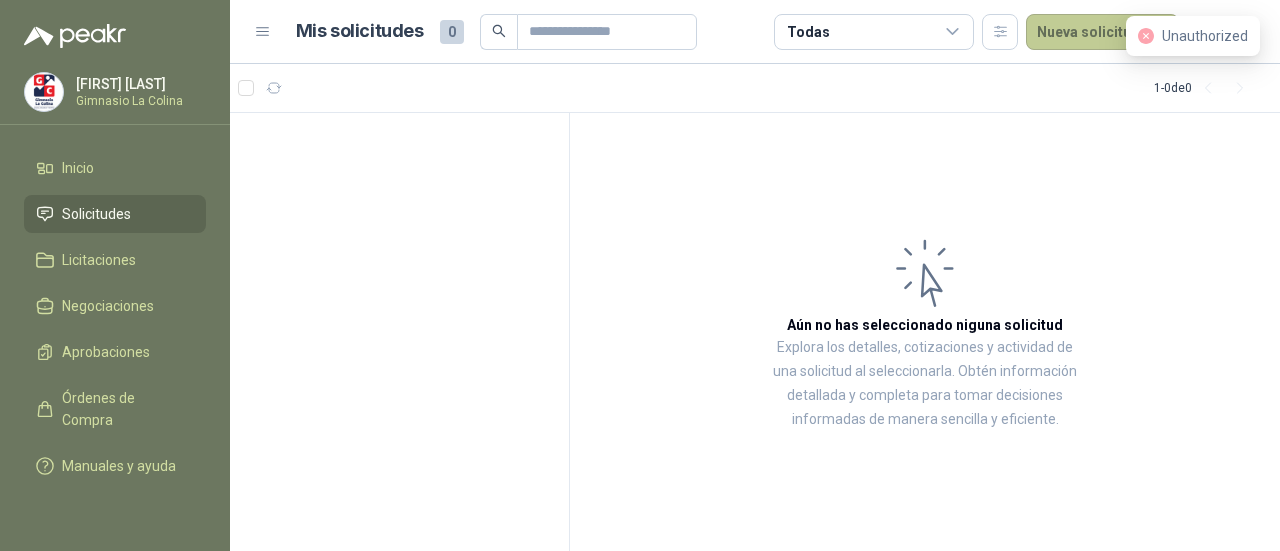click on "Nueva solicitud" at bounding box center [1102, 32] 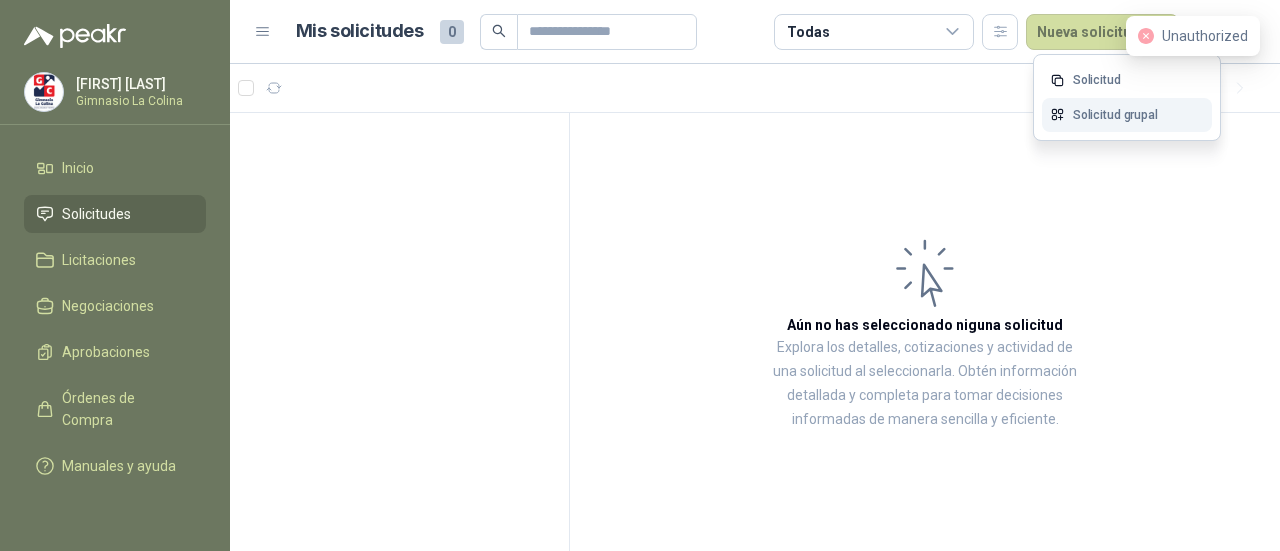 click on "Solicitud grupal" at bounding box center (1127, 115) 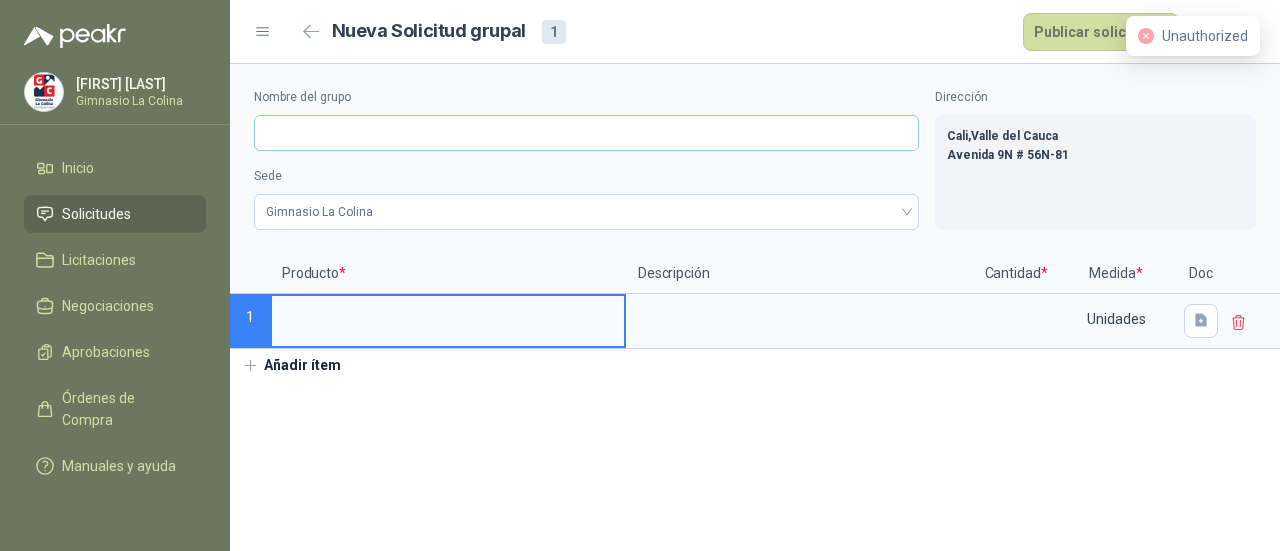 type 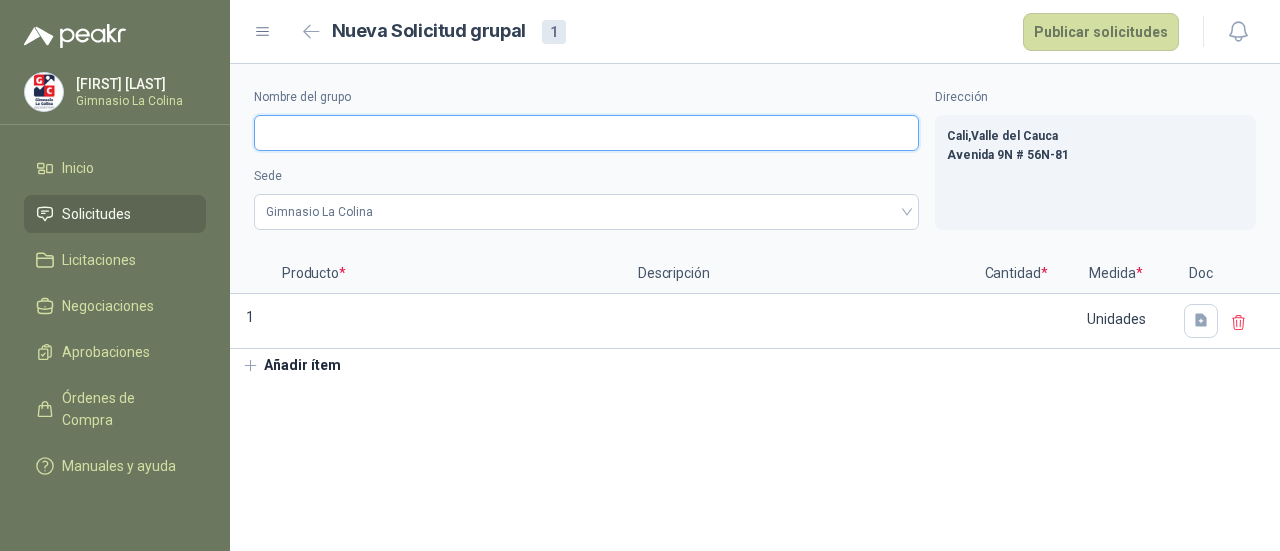 click on "Nombre del grupo" at bounding box center [586, 133] 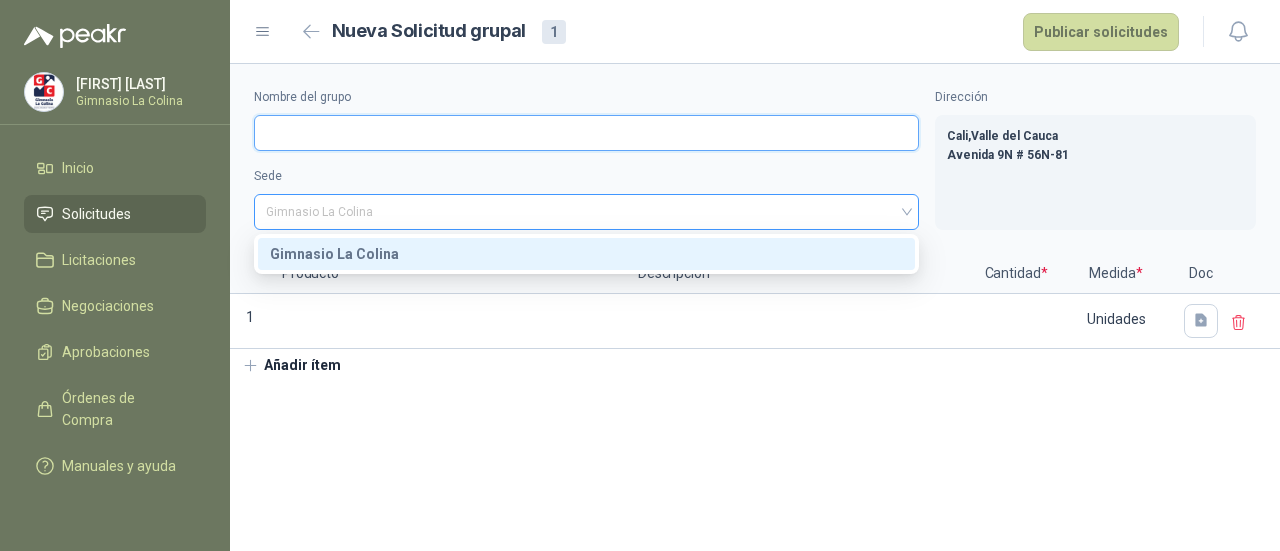 click on "Gimnasio La Colina" at bounding box center [586, 212] 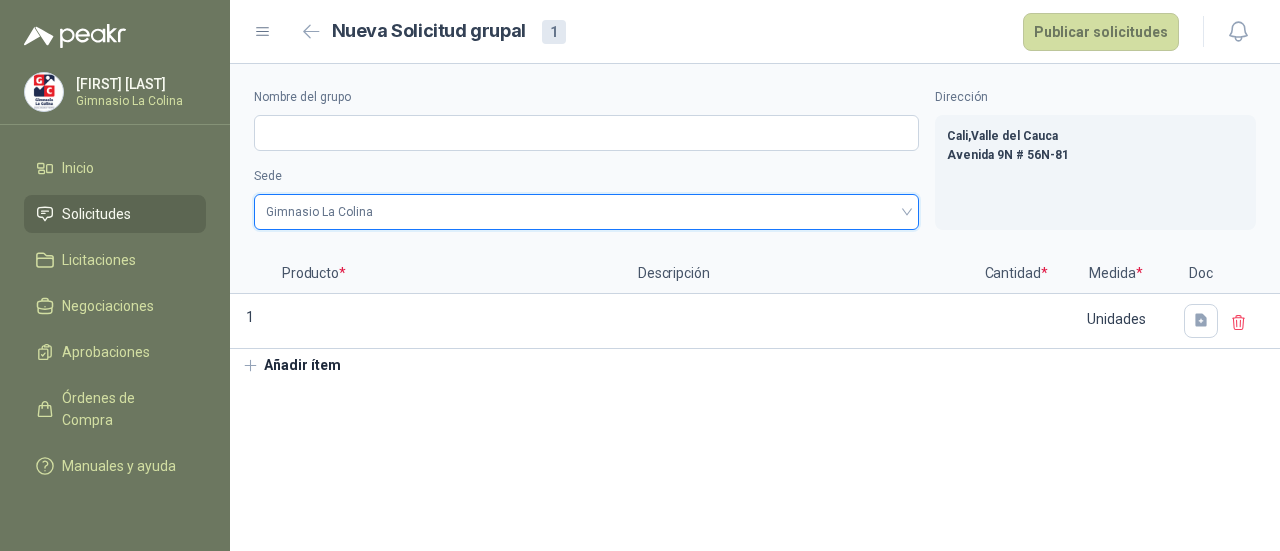 click on "Gimnasio La Colina" at bounding box center [586, 212] 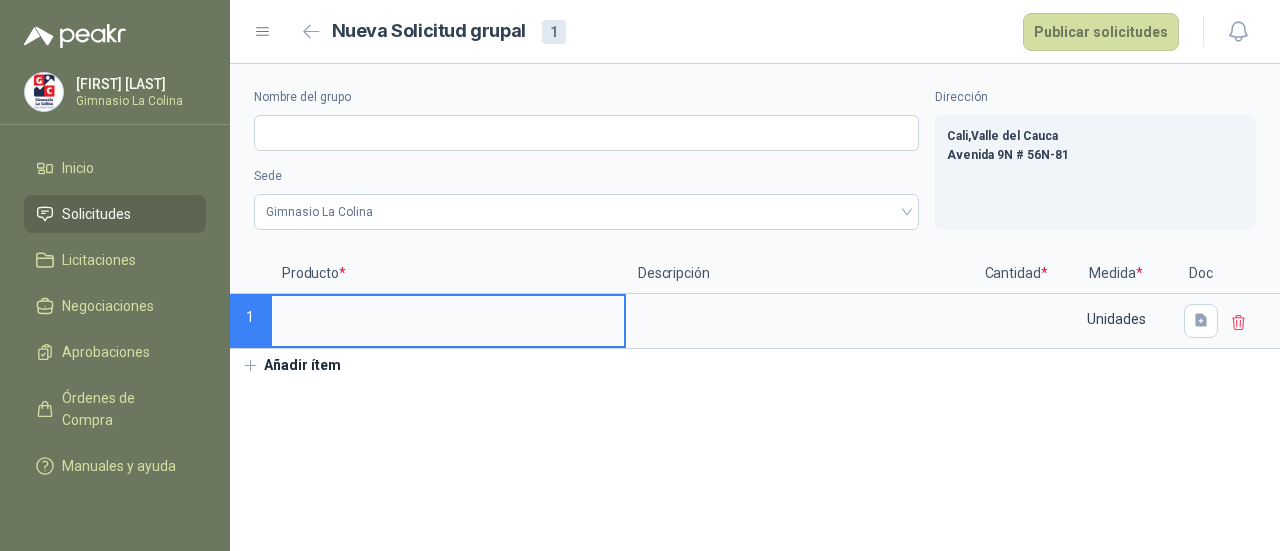 click at bounding box center [448, 315] 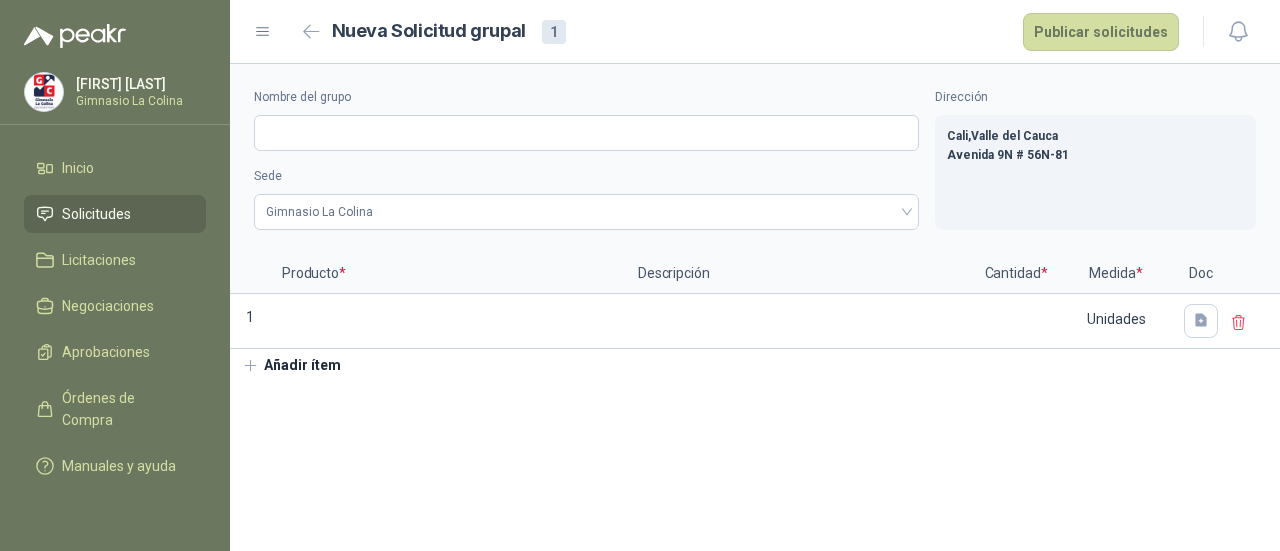 click on "Nombre del grupo Sede Gimnasio La Colina Dirección [ADDRESS] , [STATE] [STREET] [NUMBER] Producto * Descripción Cantidad * Medida * Doc 1 Unidades Añadir ítem" at bounding box center (755, 223) 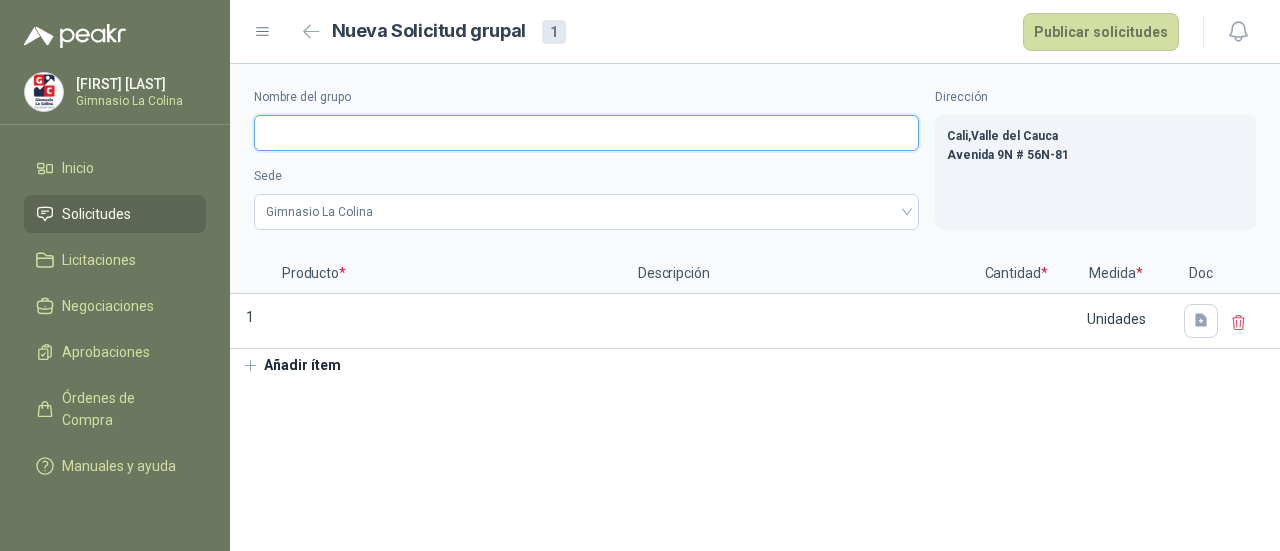 click on "Nombre del grupo" at bounding box center [586, 133] 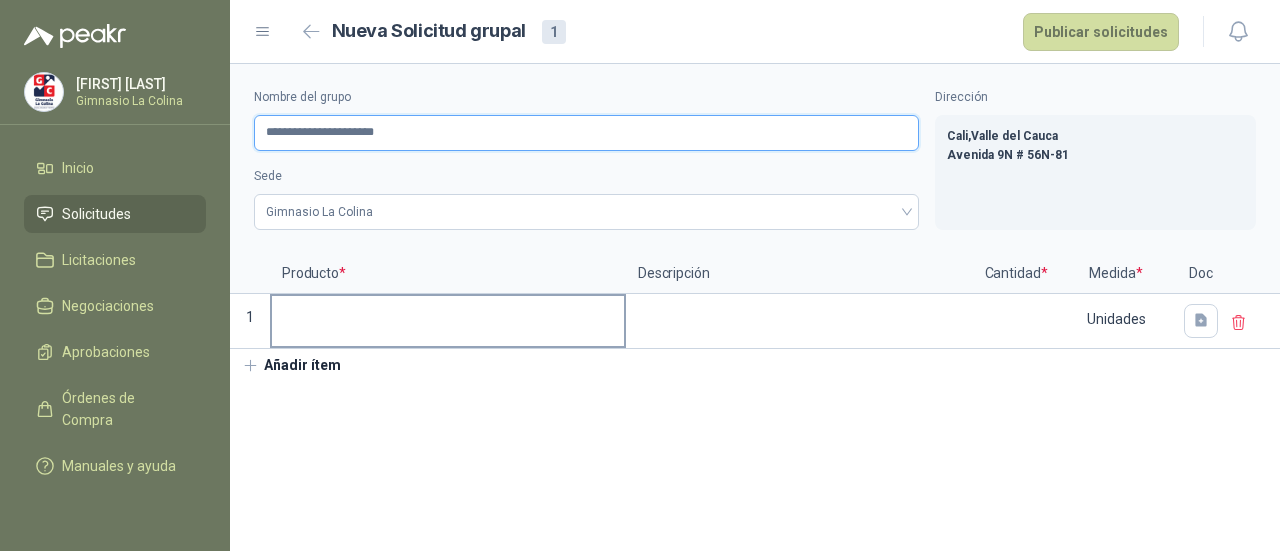 type on "**********" 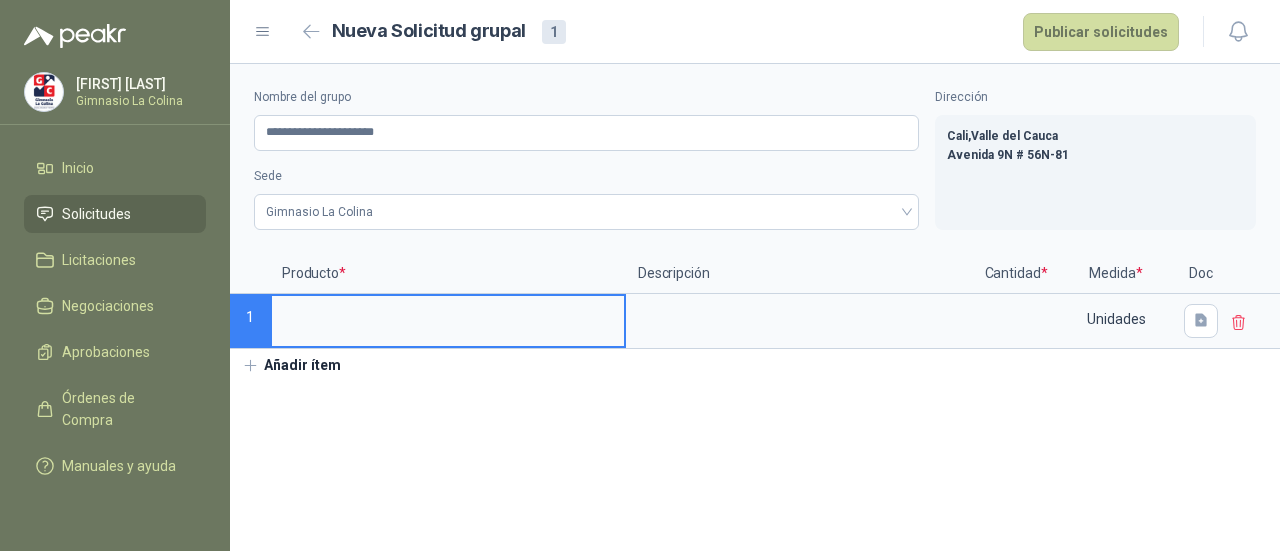 click at bounding box center (448, 315) 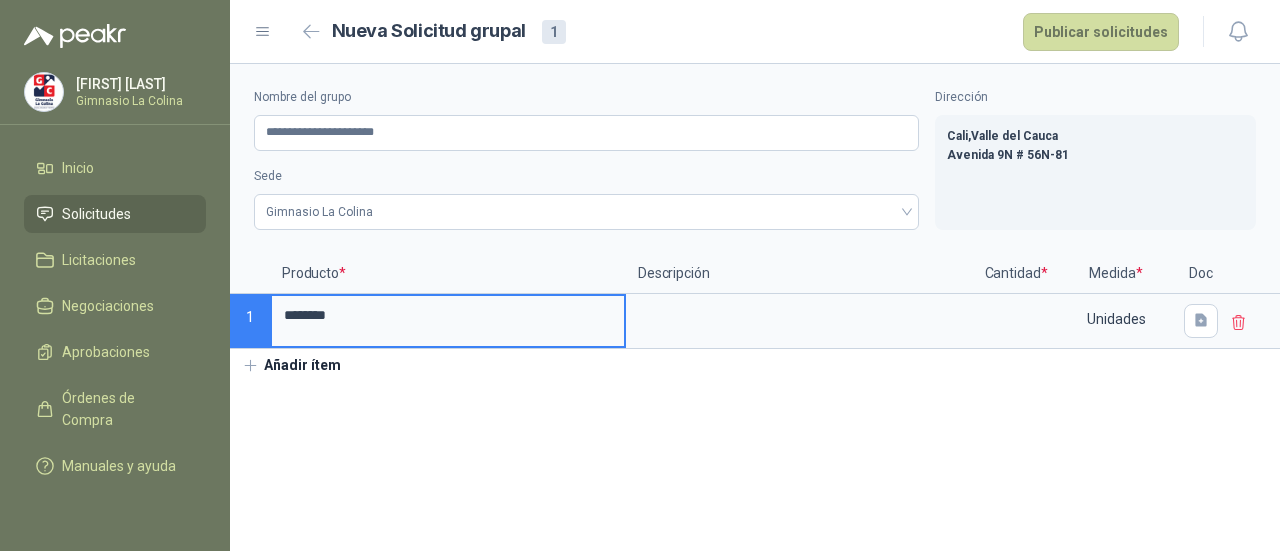 type on "*******" 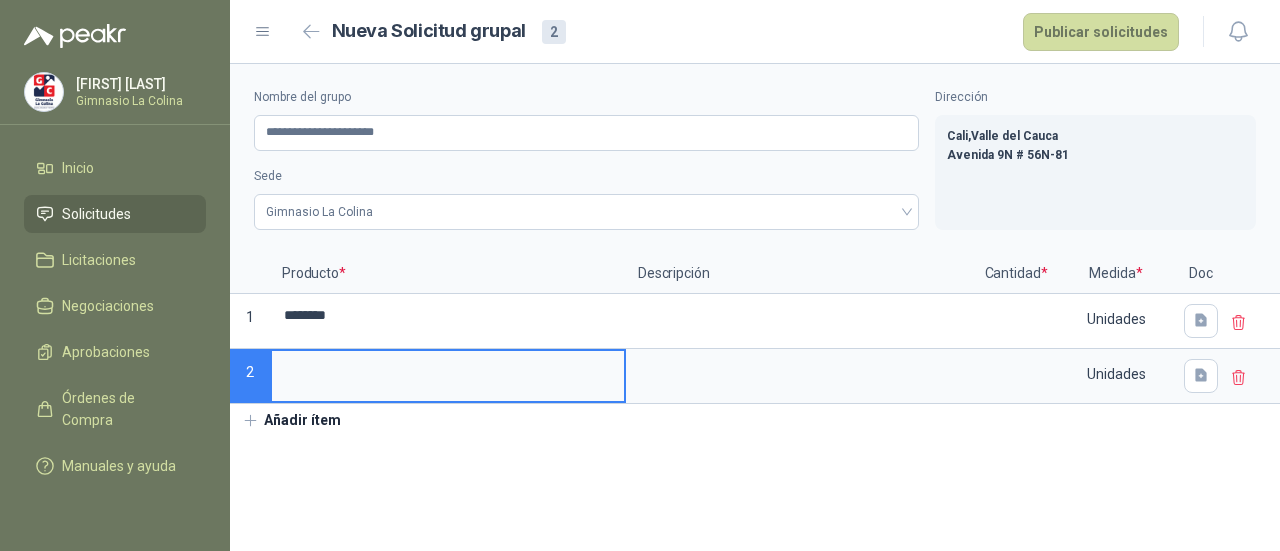 type 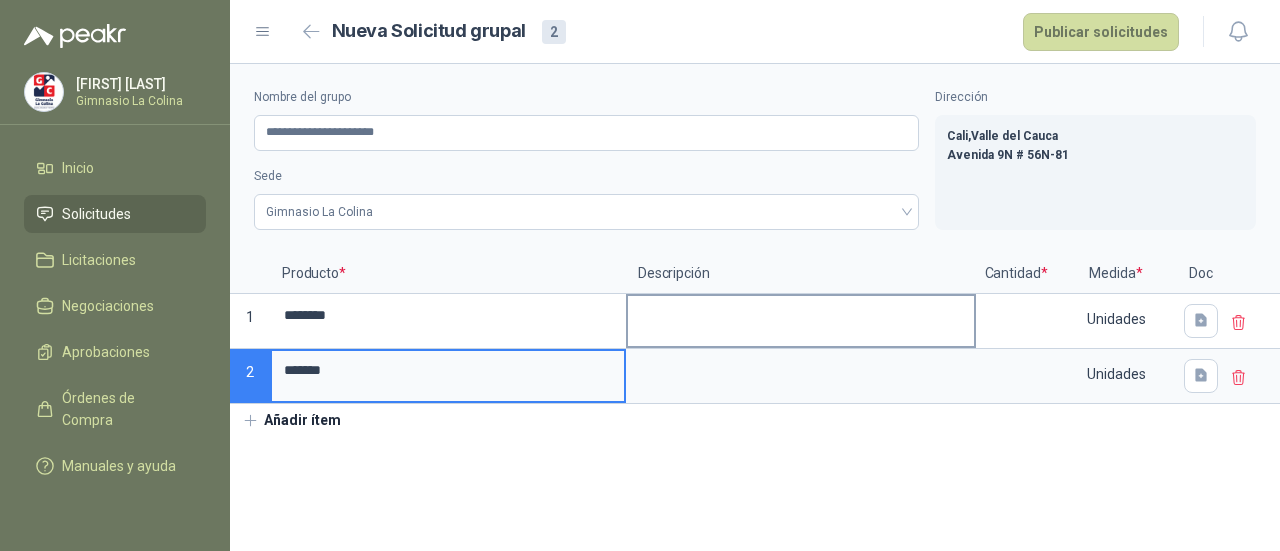 type on "*******" 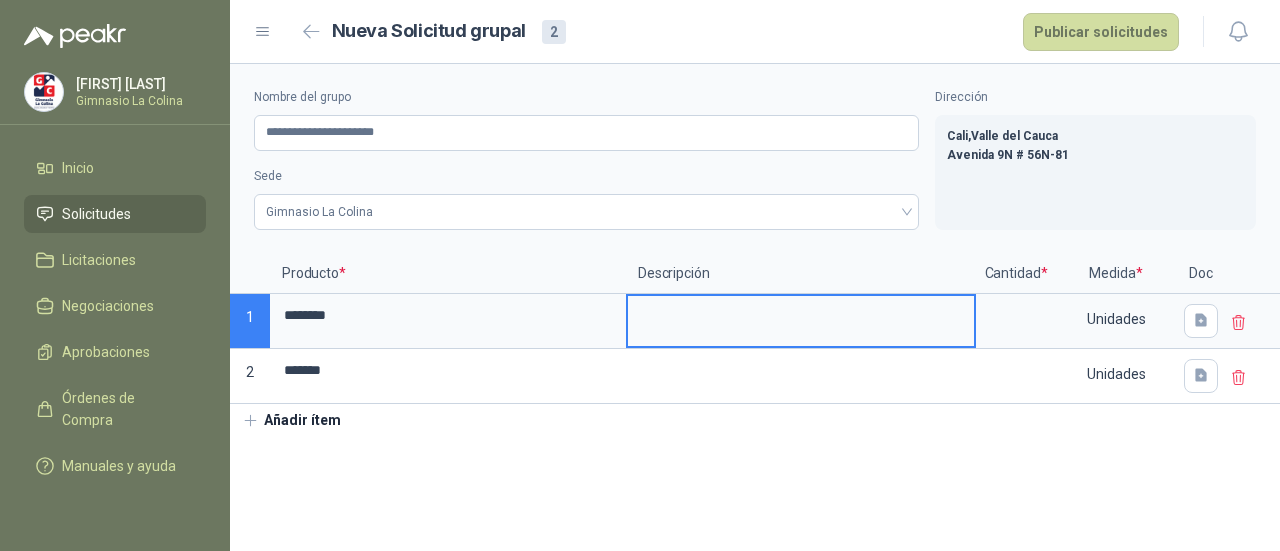click at bounding box center (801, 319) 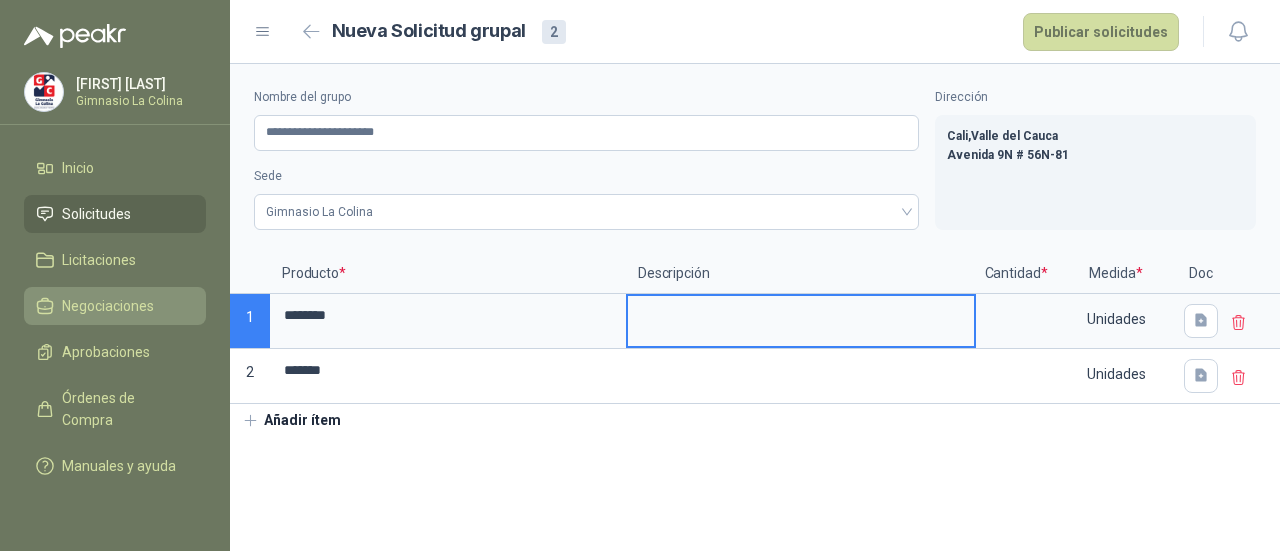 click on "Negociaciones" at bounding box center (108, 306) 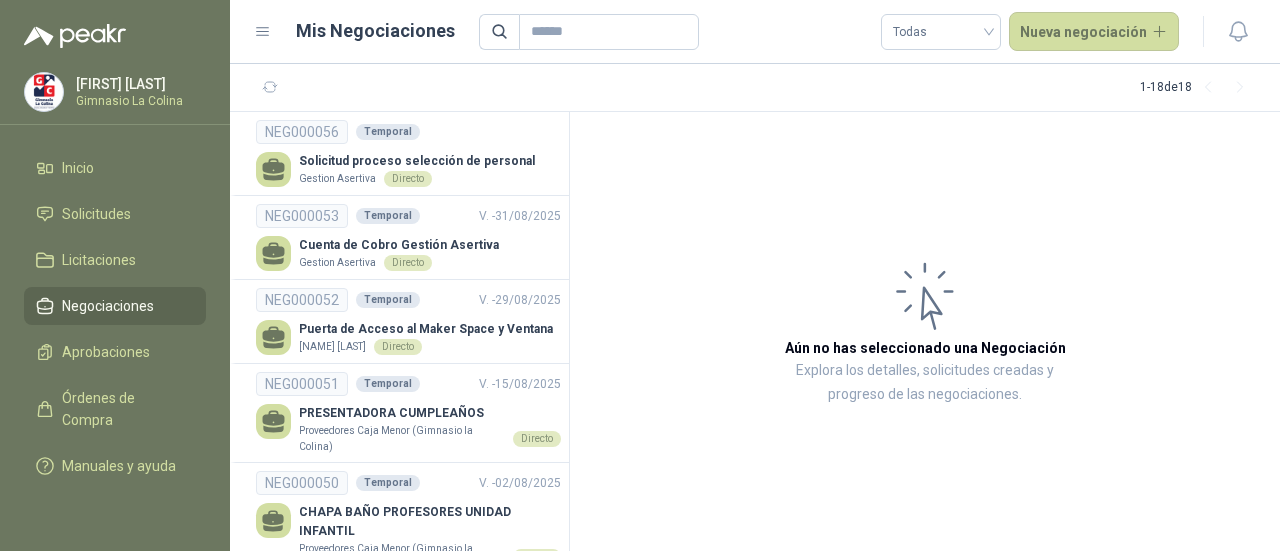 click on "Negociaciones" at bounding box center [108, 306] 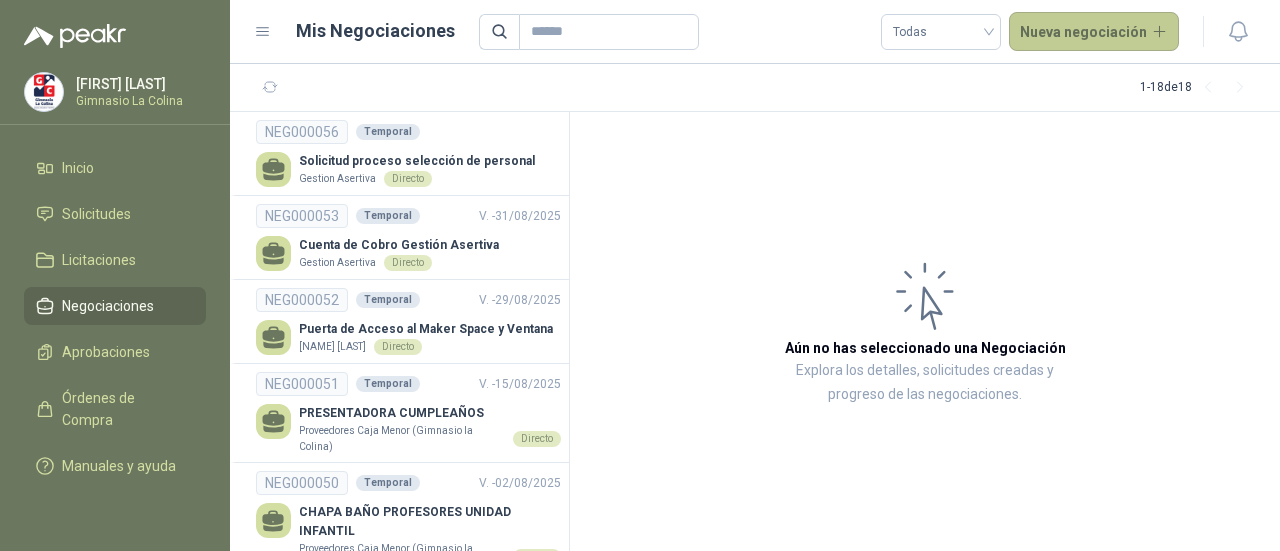 click on "Nueva negociación" at bounding box center (1094, 32) 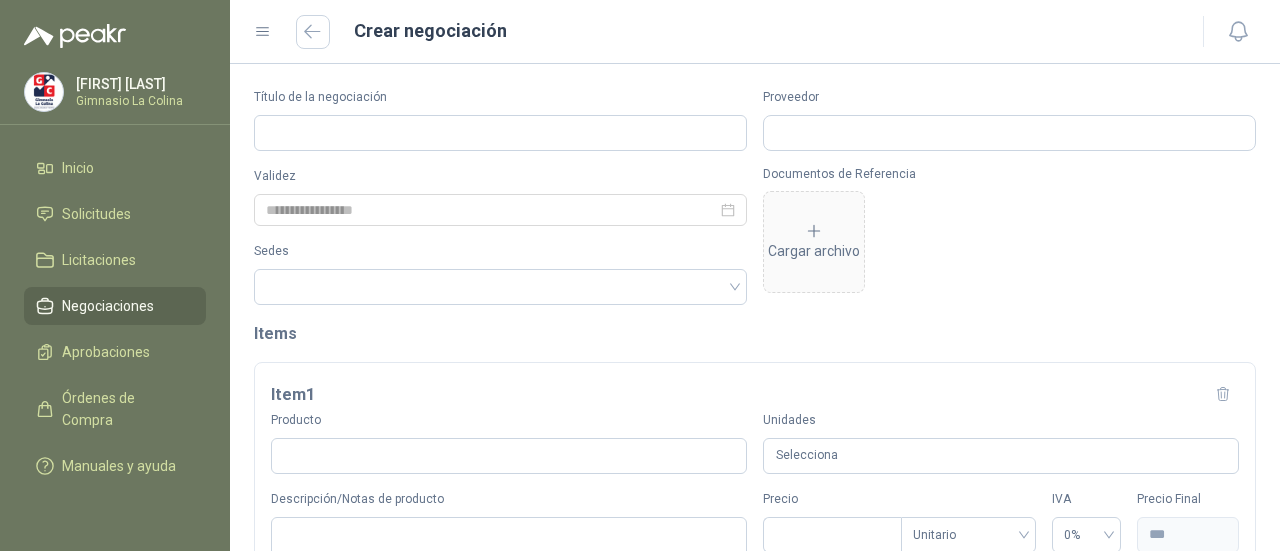 type 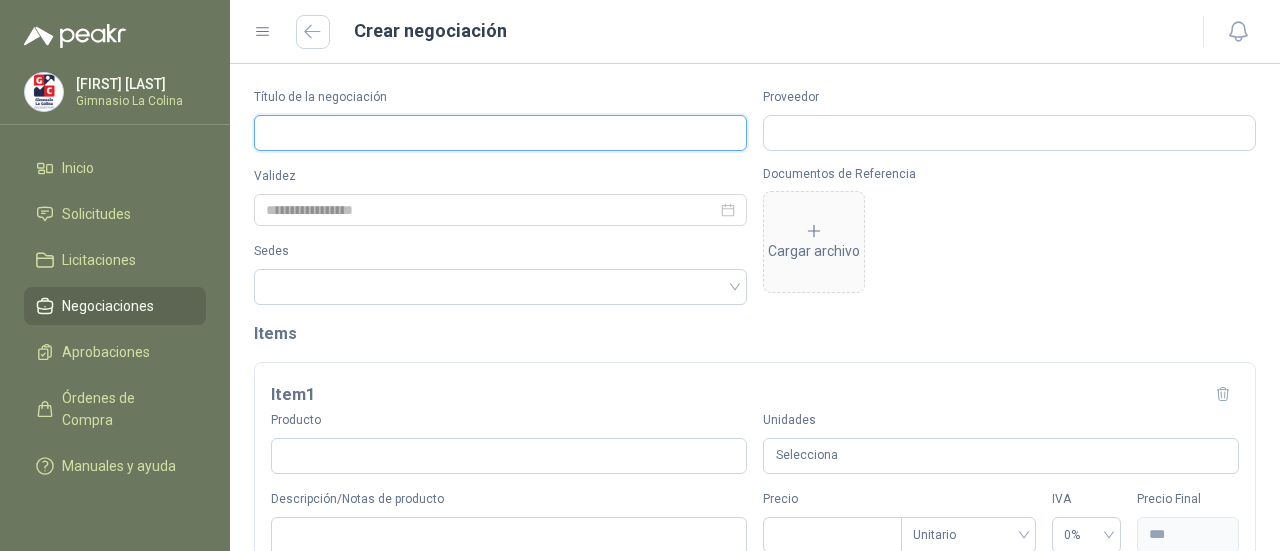 click on "Título de la negociación" at bounding box center (500, 133) 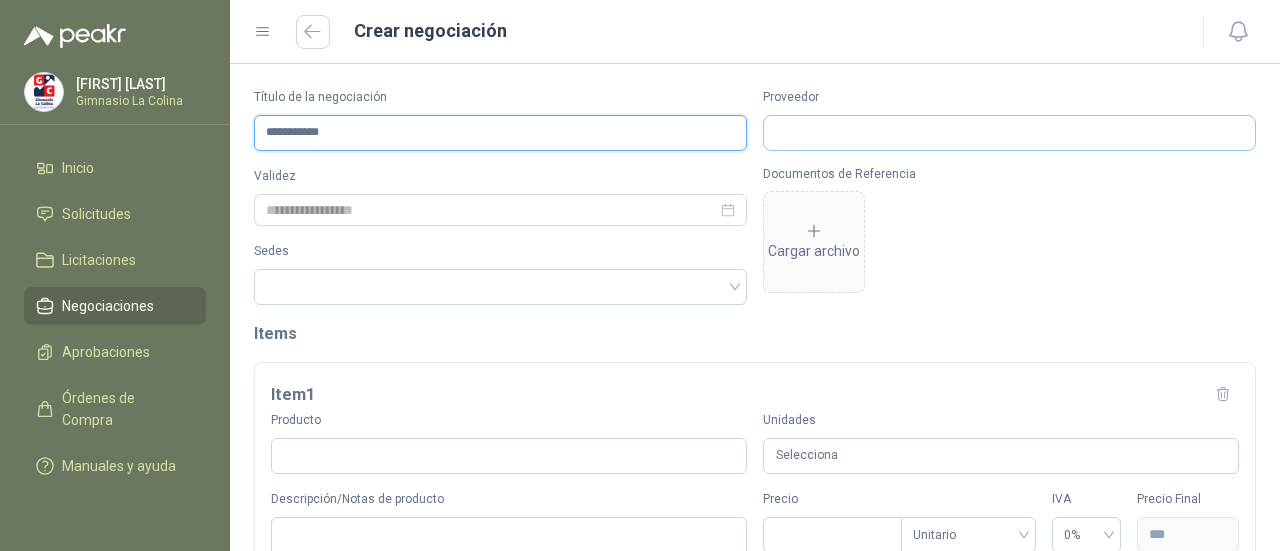 type on "**********" 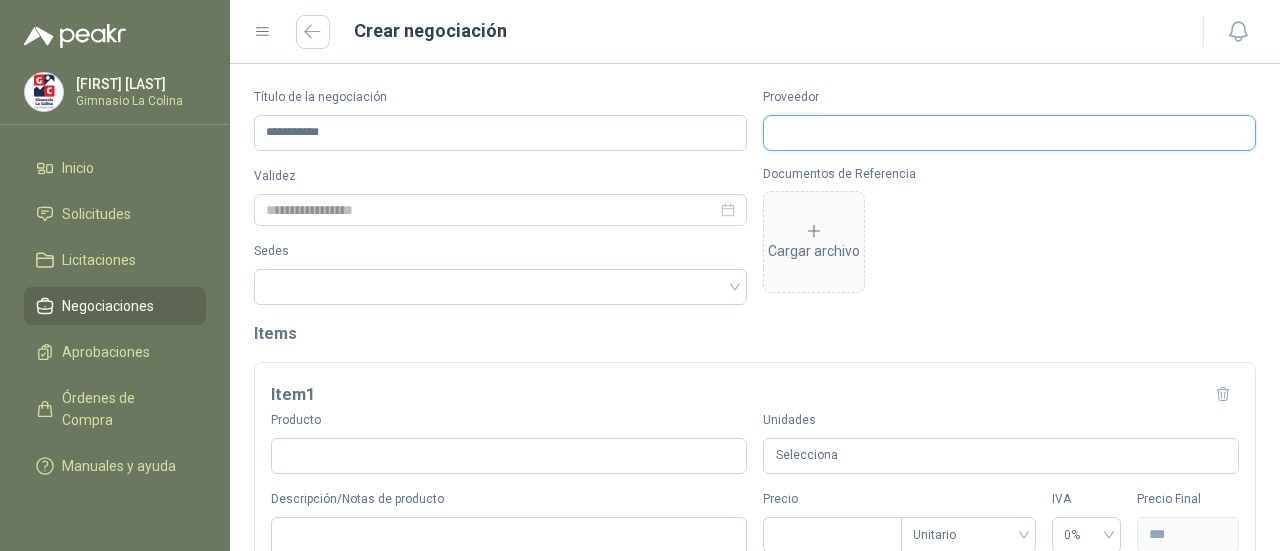 click on "Proveedor" at bounding box center (1009, 133) 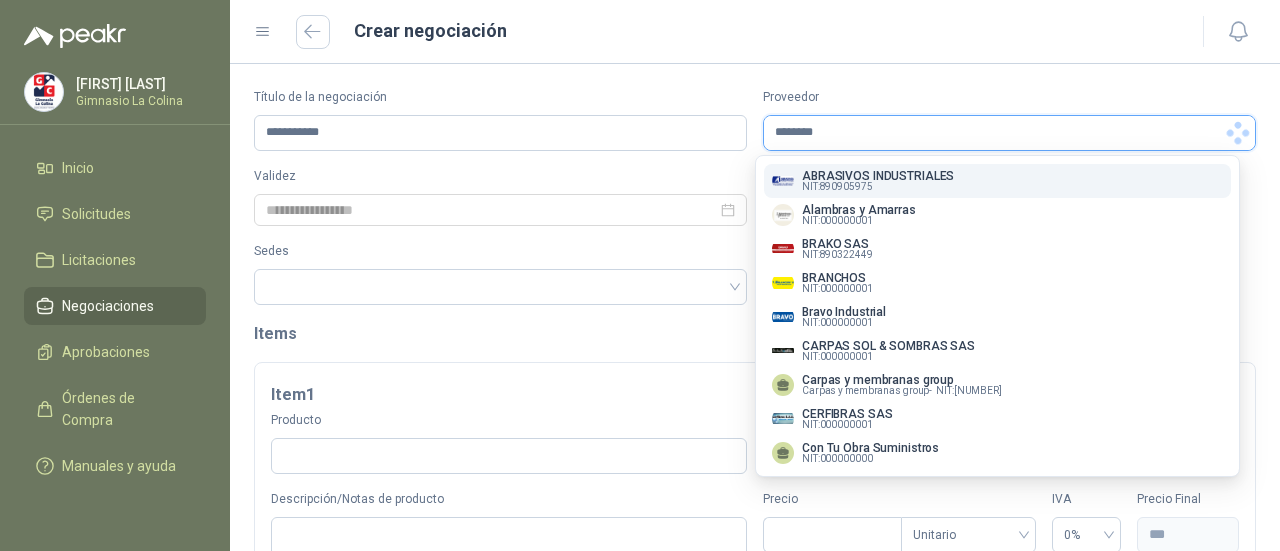scroll, scrollTop: 0, scrollLeft: 0, axis: both 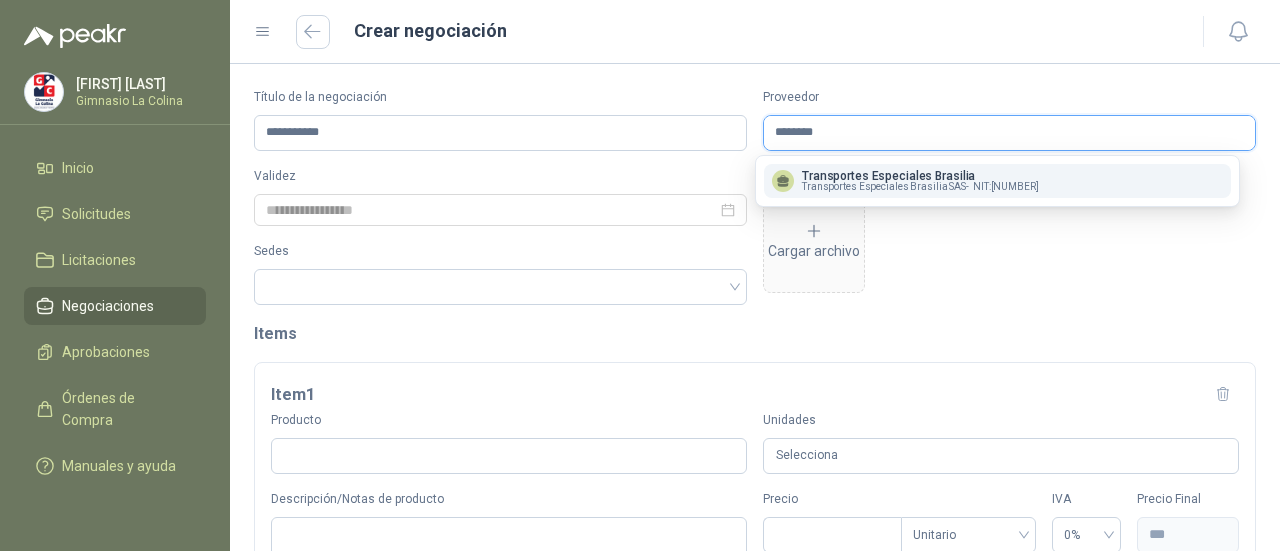 type on "********" 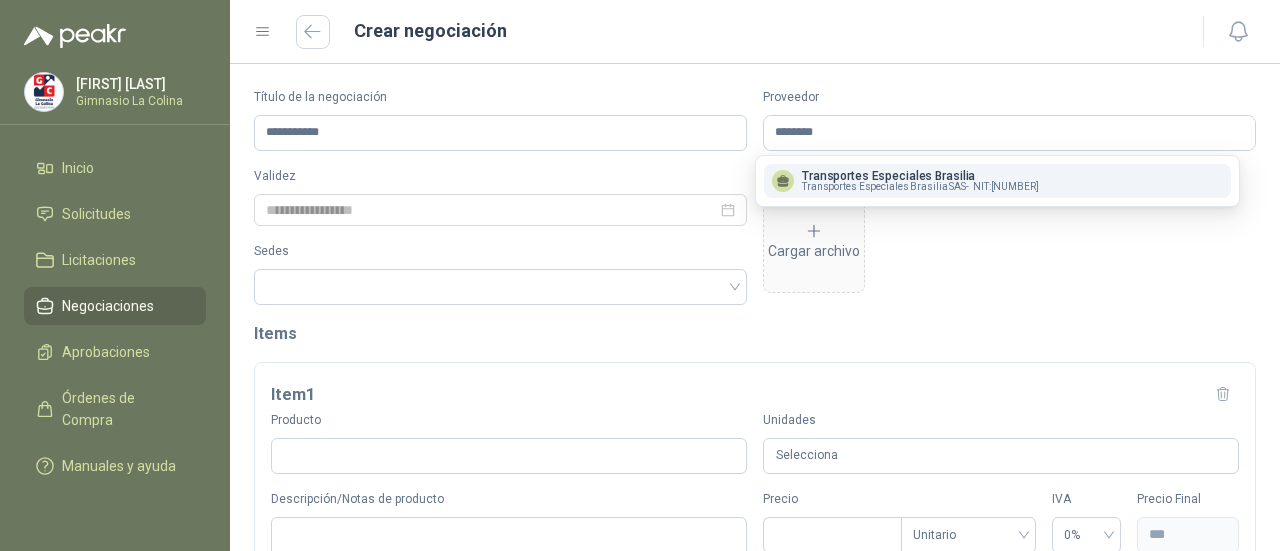 click on "Transportes Especiales Brasilia SAS  -" at bounding box center (885, 187) 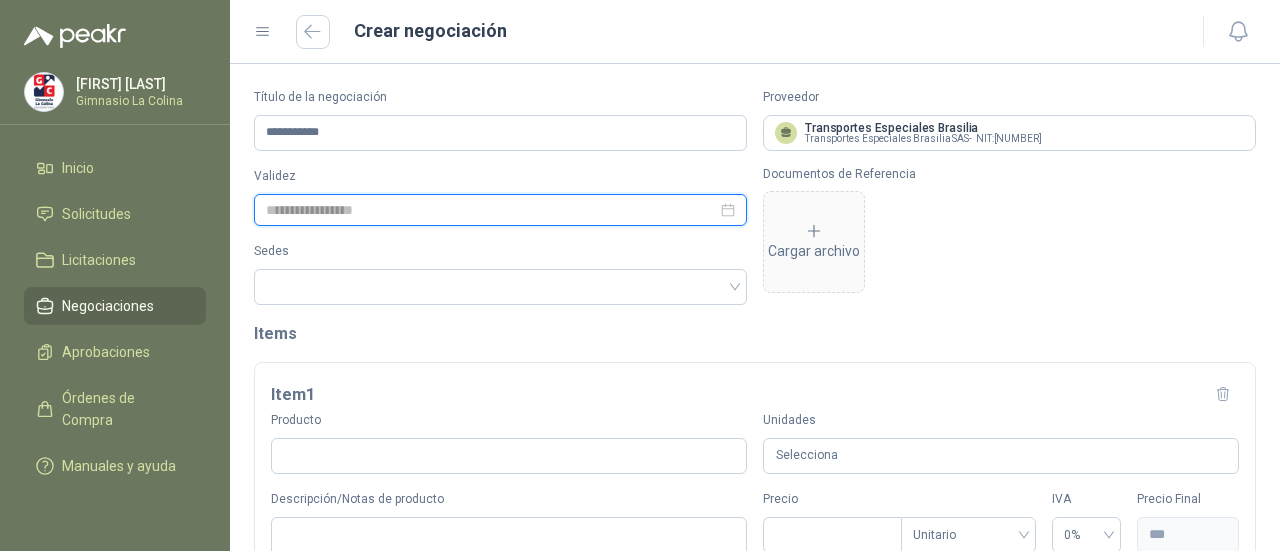click at bounding box center [491, 210] 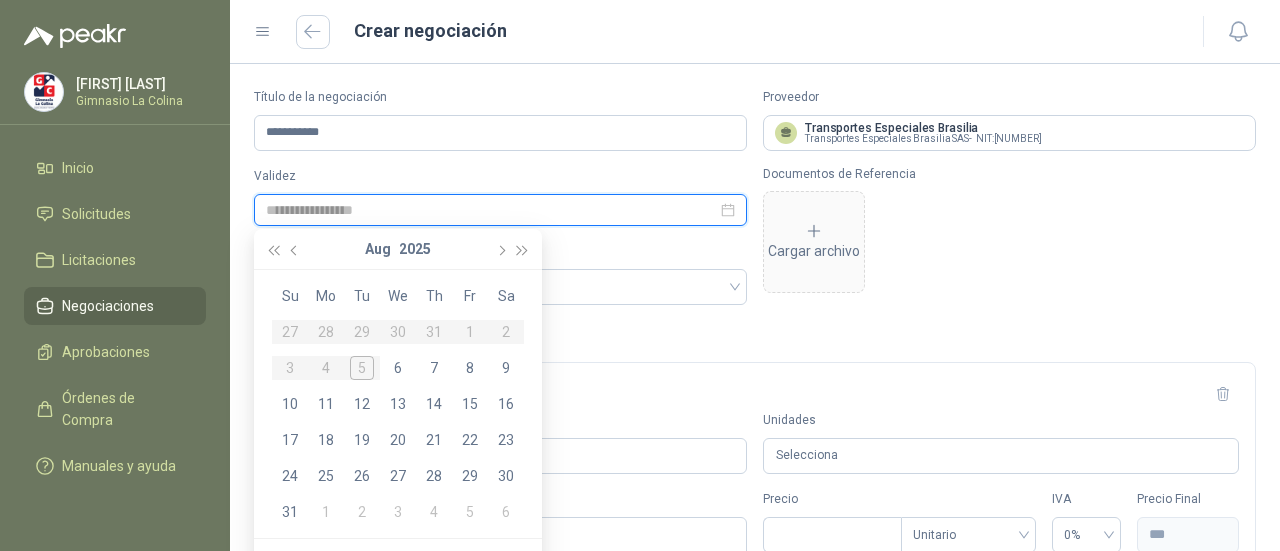 type 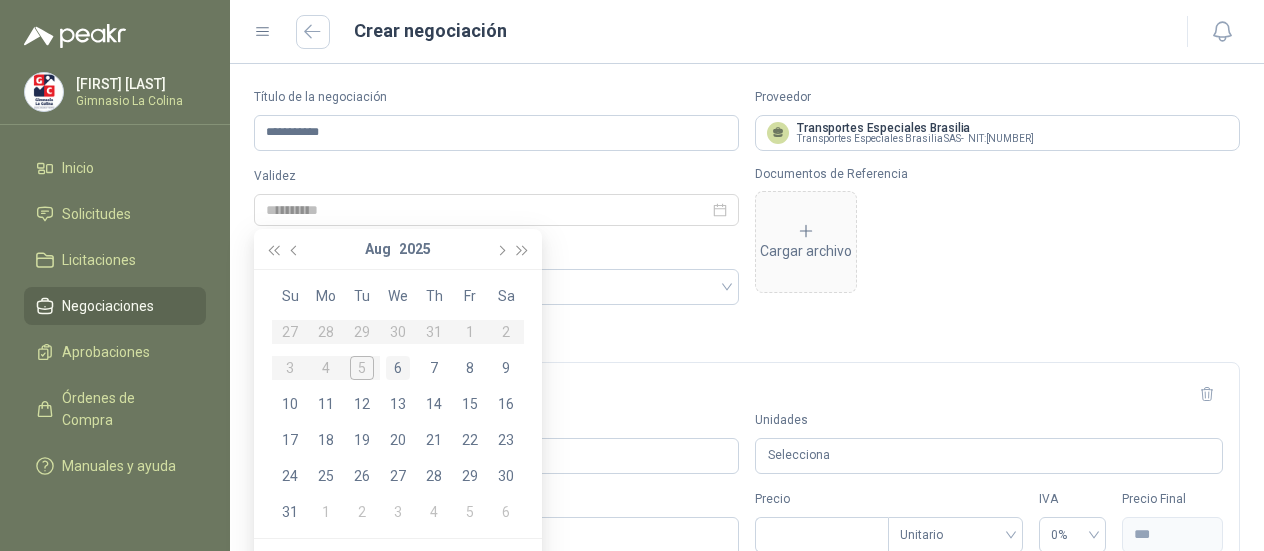 click on "6" at bounding box center (398, 368) 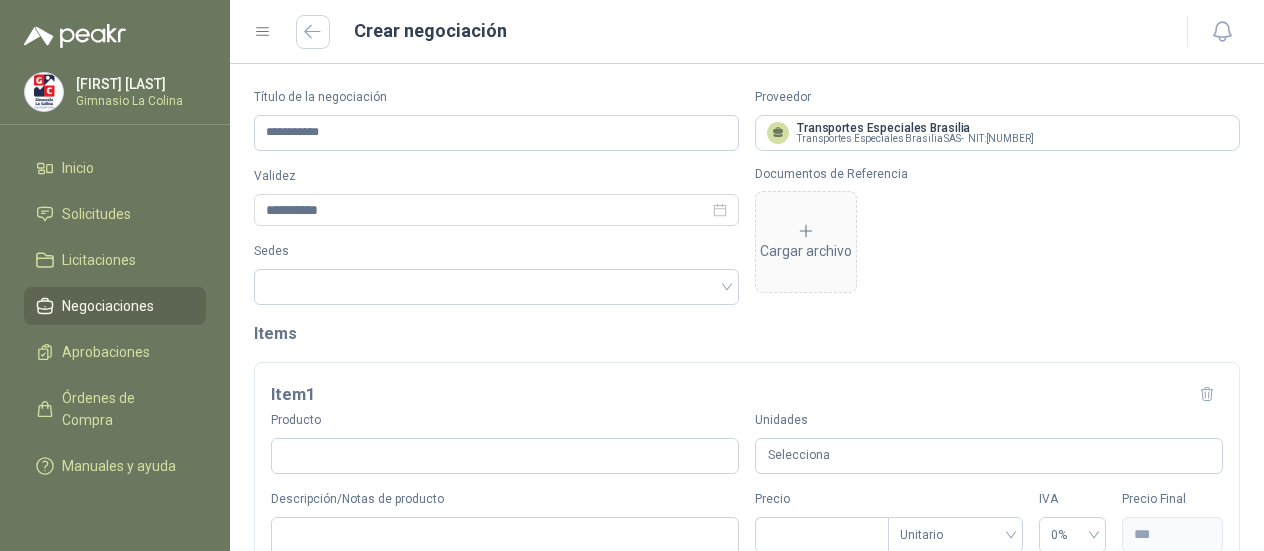 type on "**********" 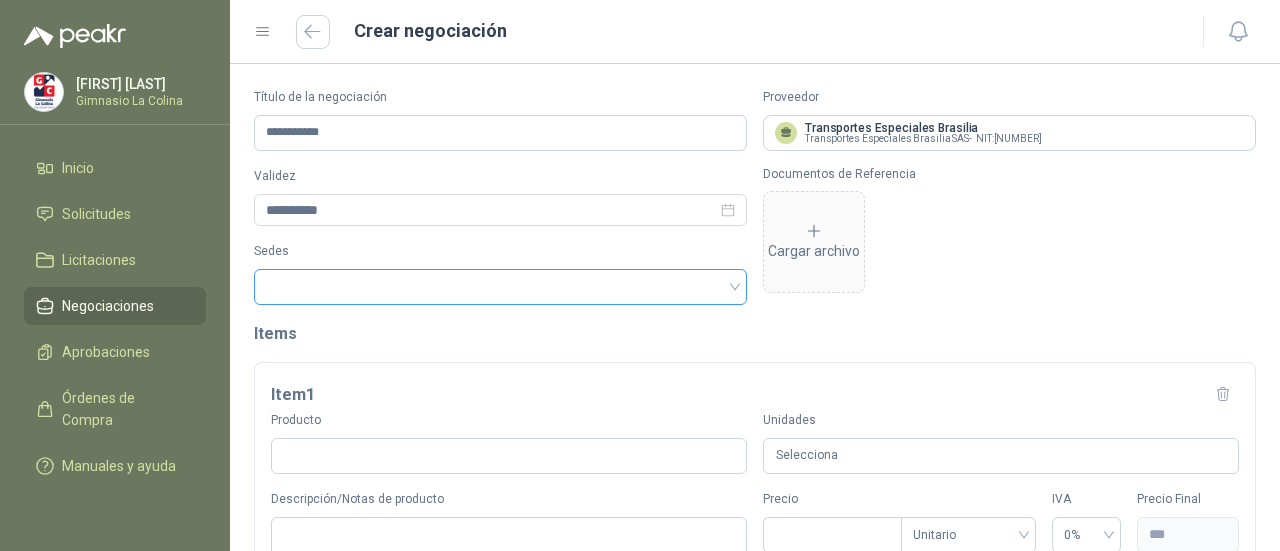 click at bounding box center [500, 287] 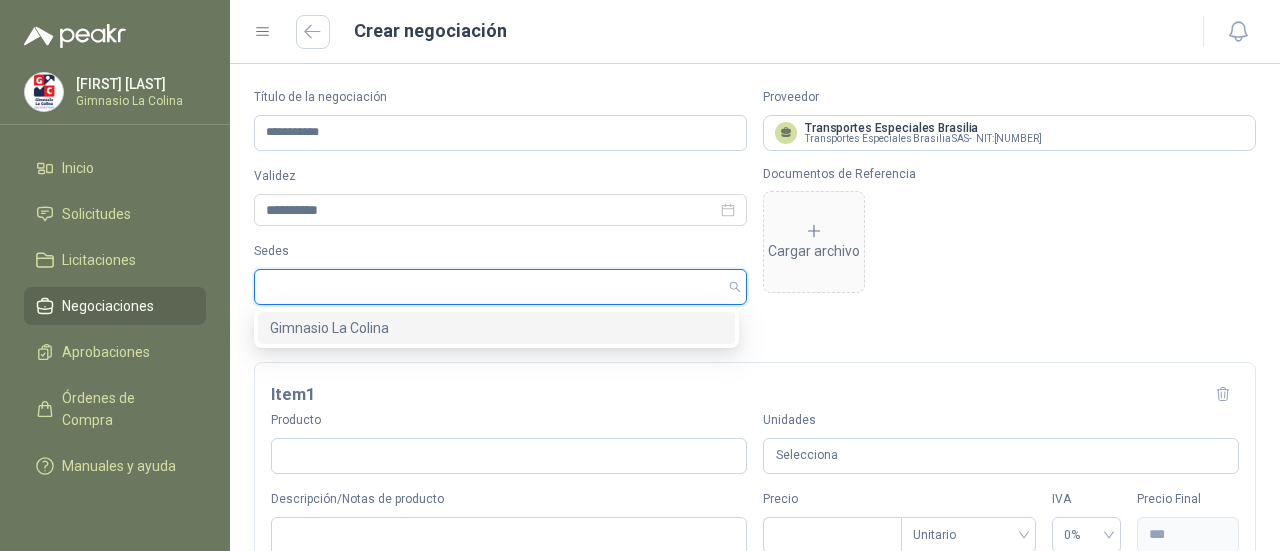 click on "Gimnasio La Colina" at bounding box center [496, 328] 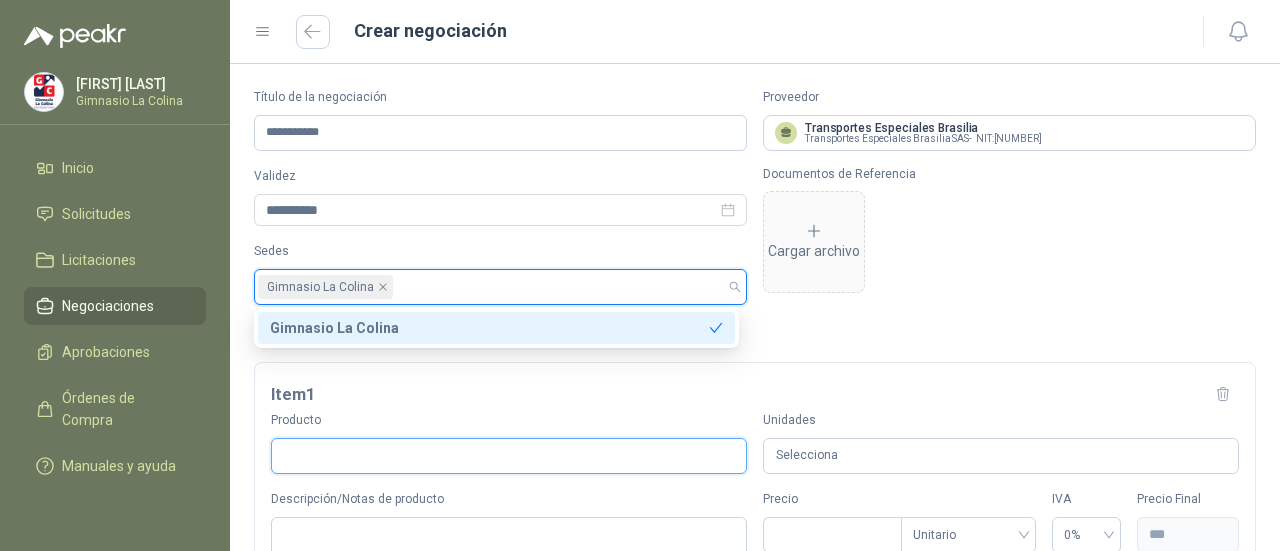 click on "Producto" at bounding box center [509, 456] 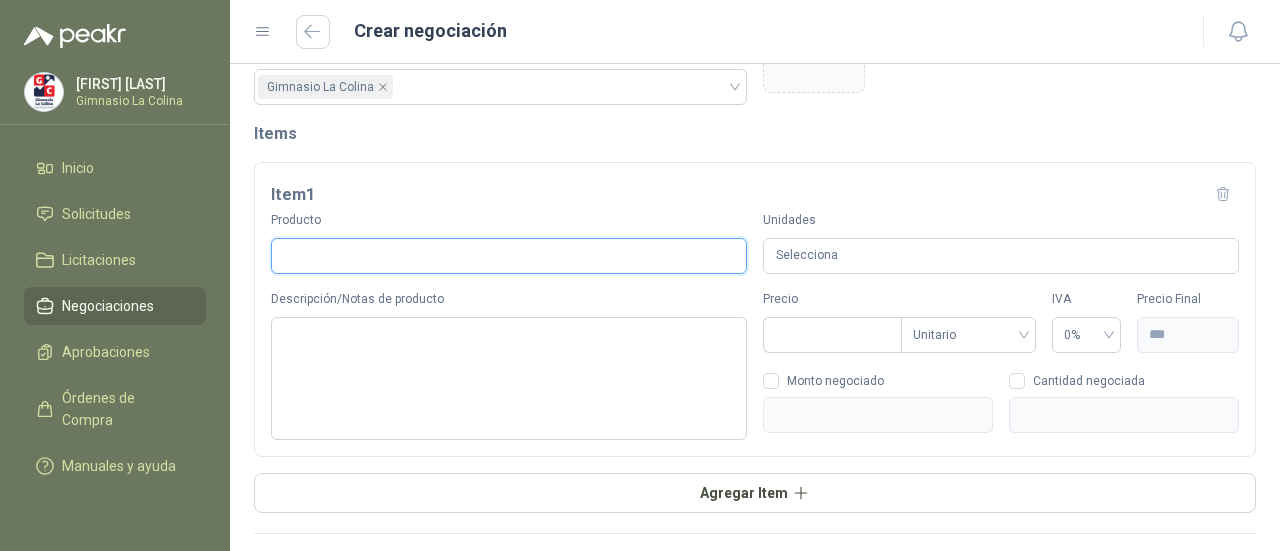 scroll, scrollTop: 204, scrollLeft: 0, axis: vertical 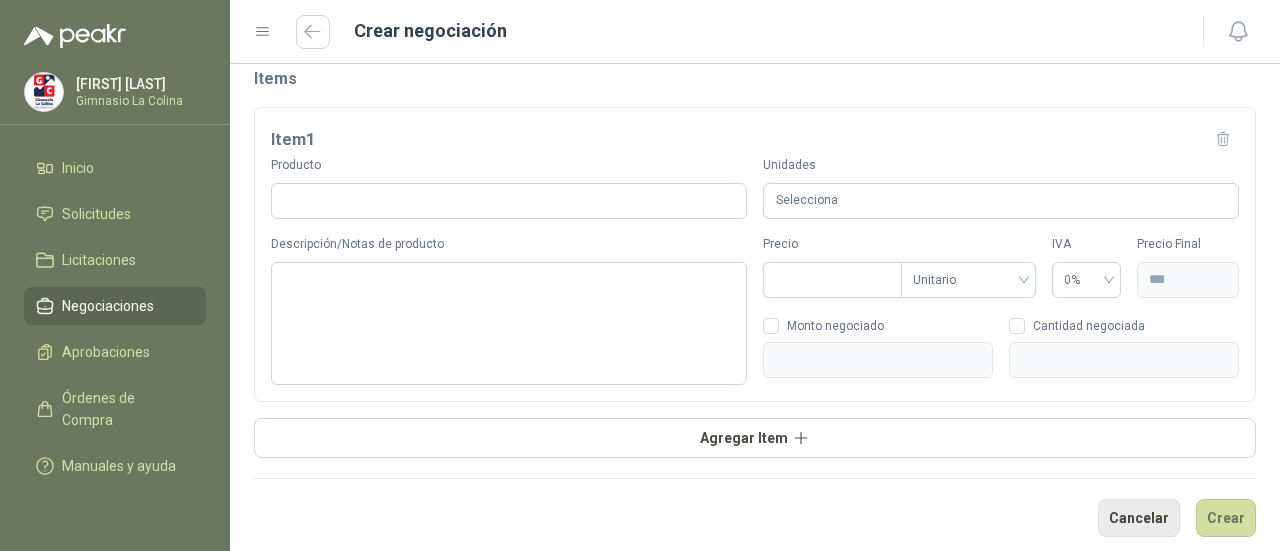 click on "Cancelar" at bounding box center [1139, 518] 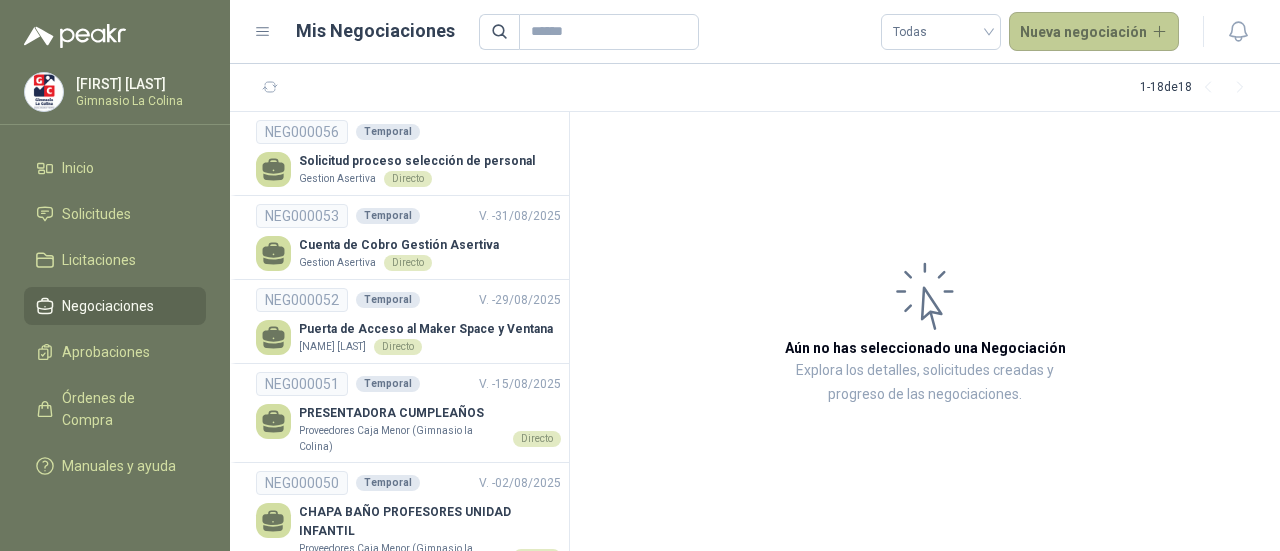 click on "Nueva negociación" at bounding box center [1094, 32] 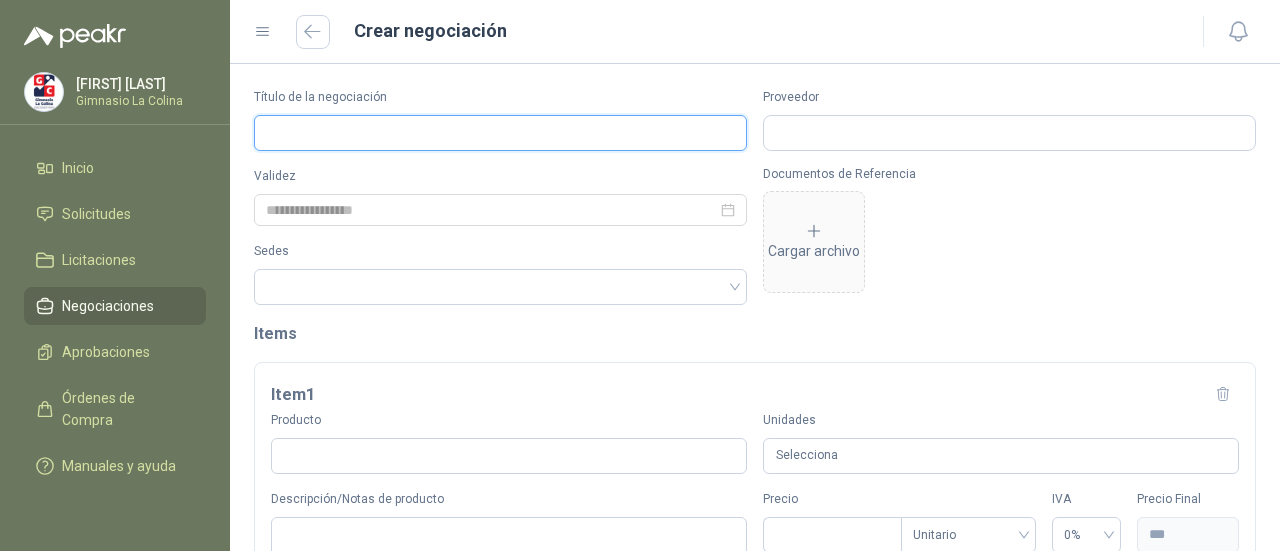 click on "Título de la negociación" at bounding box center (500, 133) 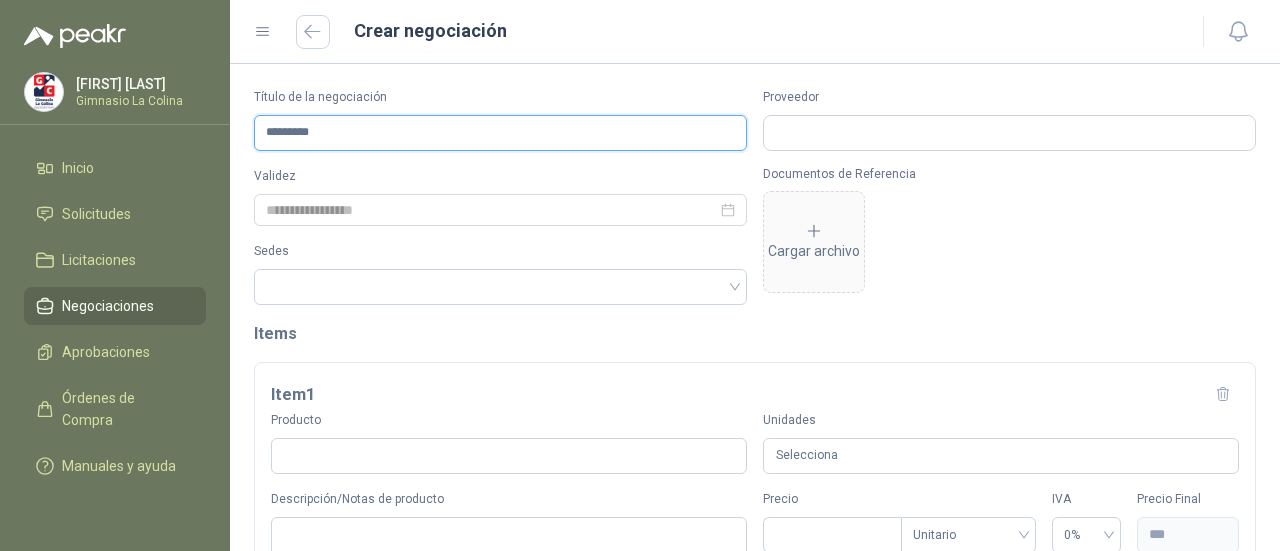 type on "*********" 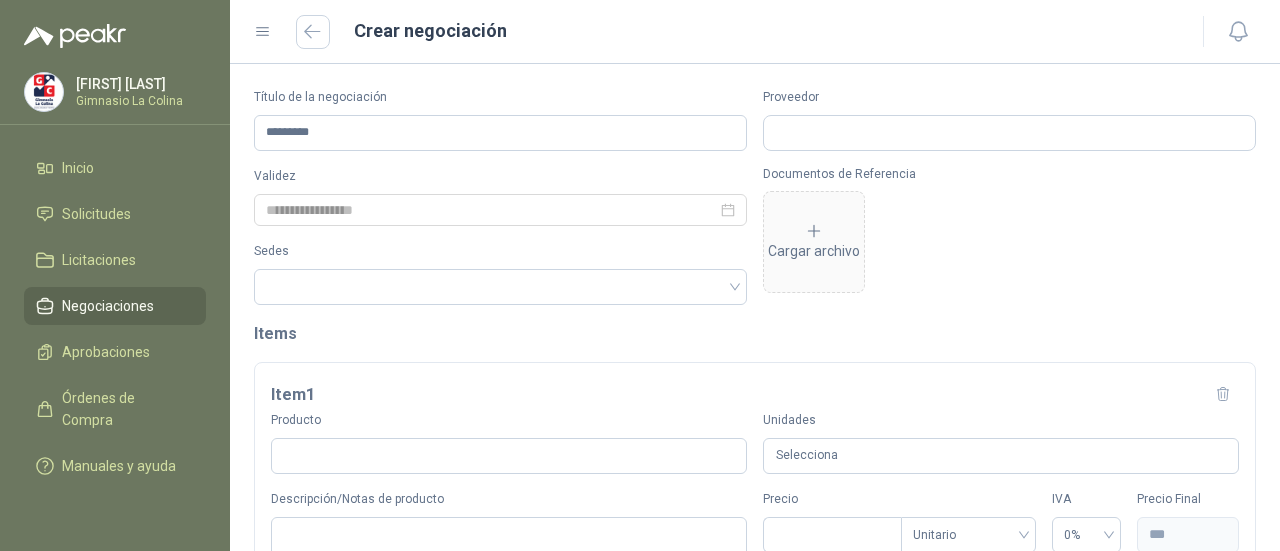 click at bounding box center [1009, 133] 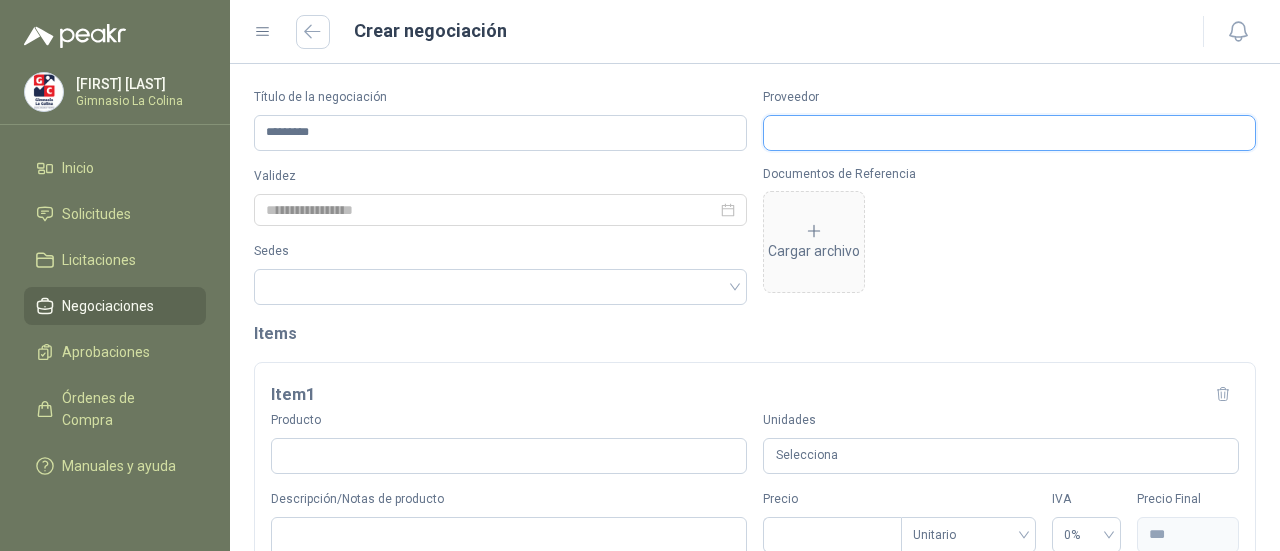 click on "Proveedor" at bounding box center (1009, 133) 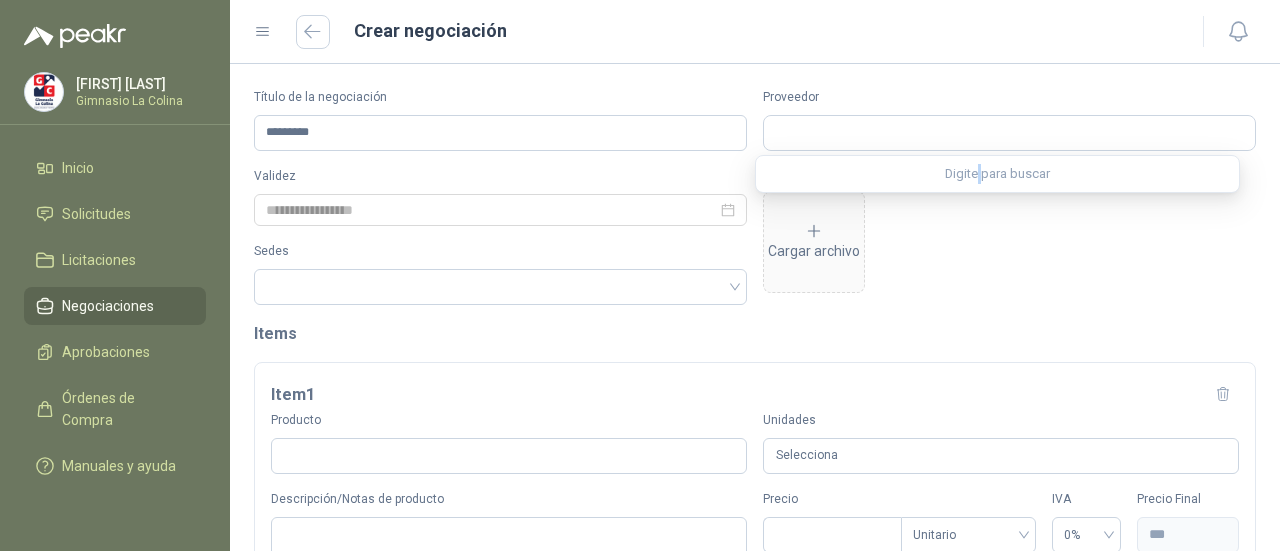 click on "Digite para buscar" at bounding box center [997, 174] 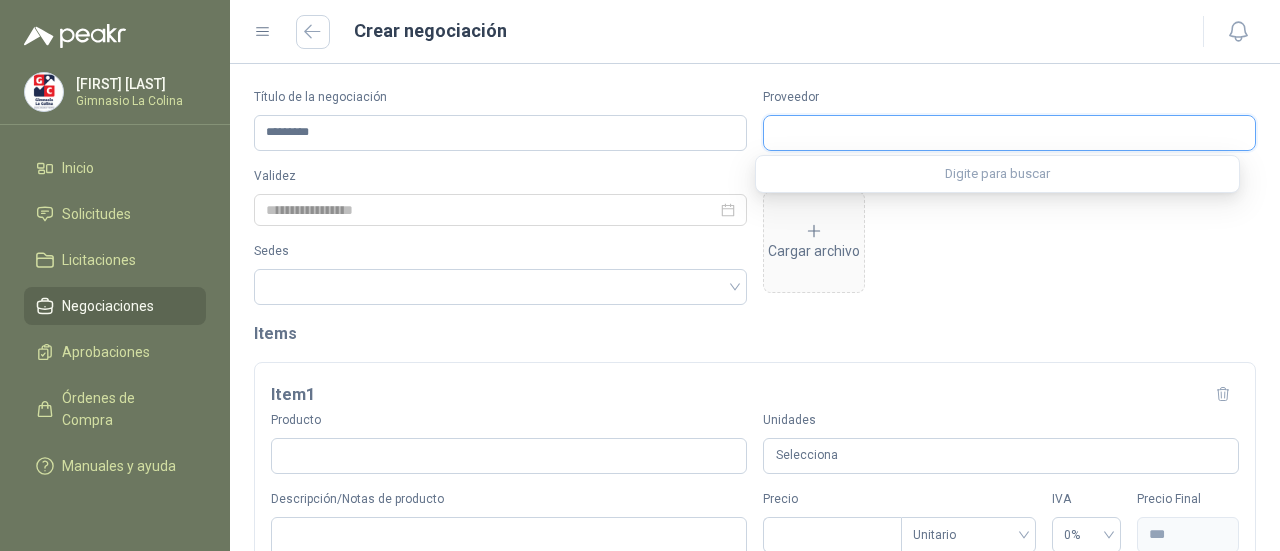 click on "Proveedor" at bounding box center (1009, 133) 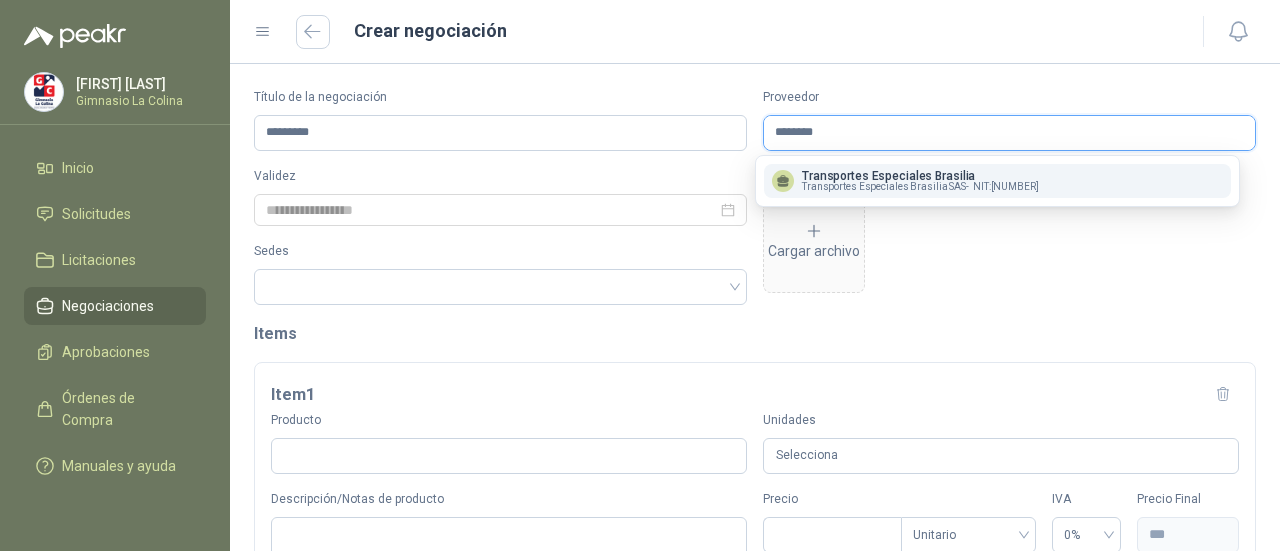 type on "********" 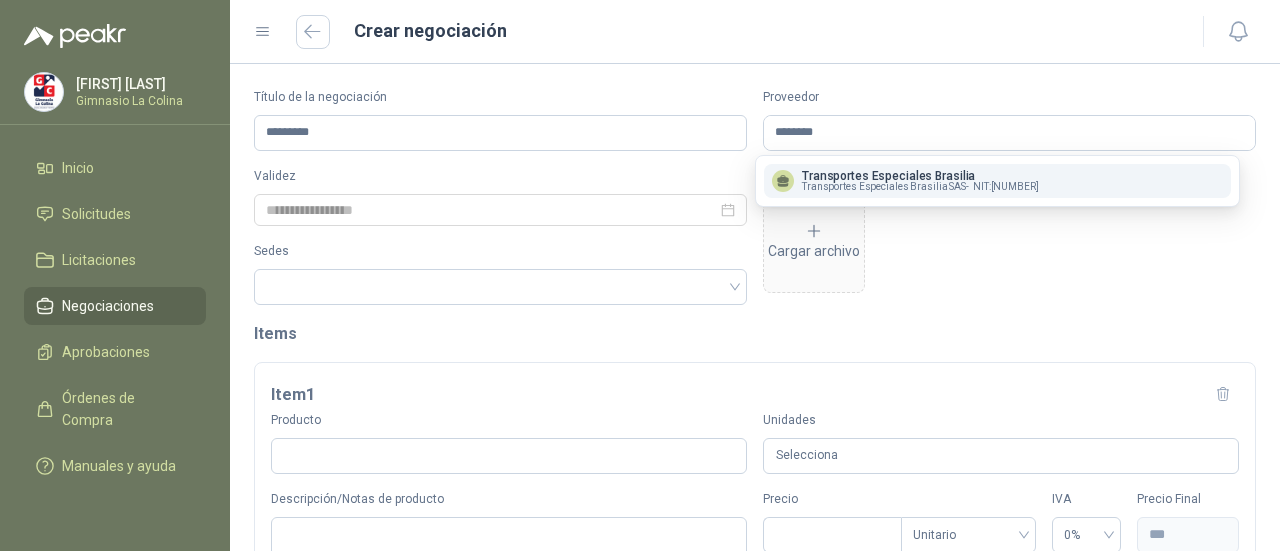 click on "Transportes Especiales Brasilia SAS  -" at bounding box center (885, 187) 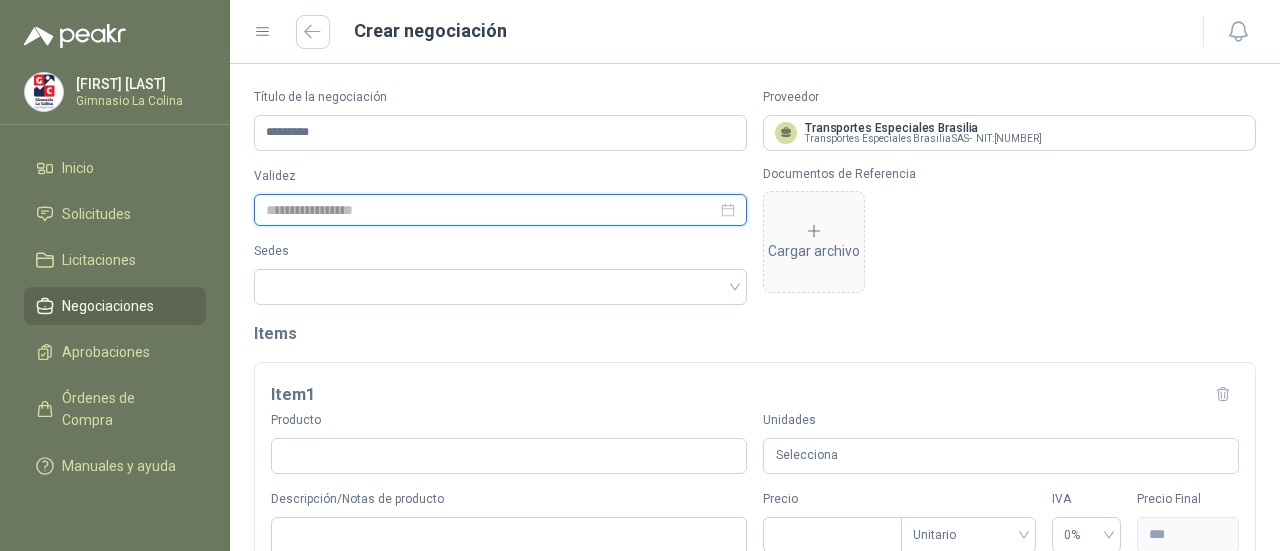 click at bounding box center [491, 210] 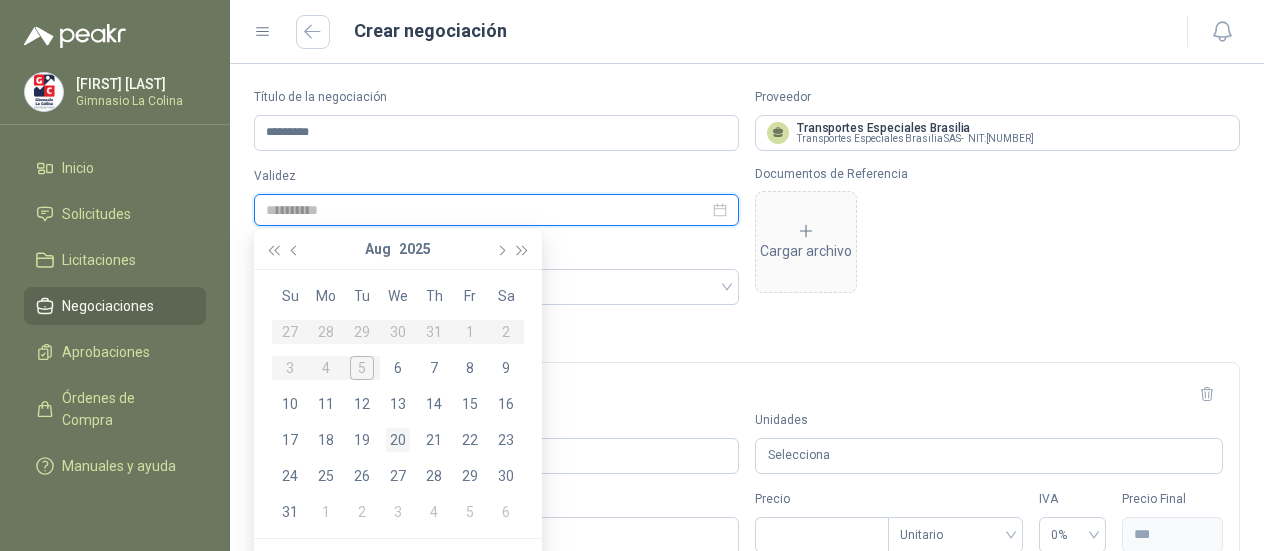 type on "**********" 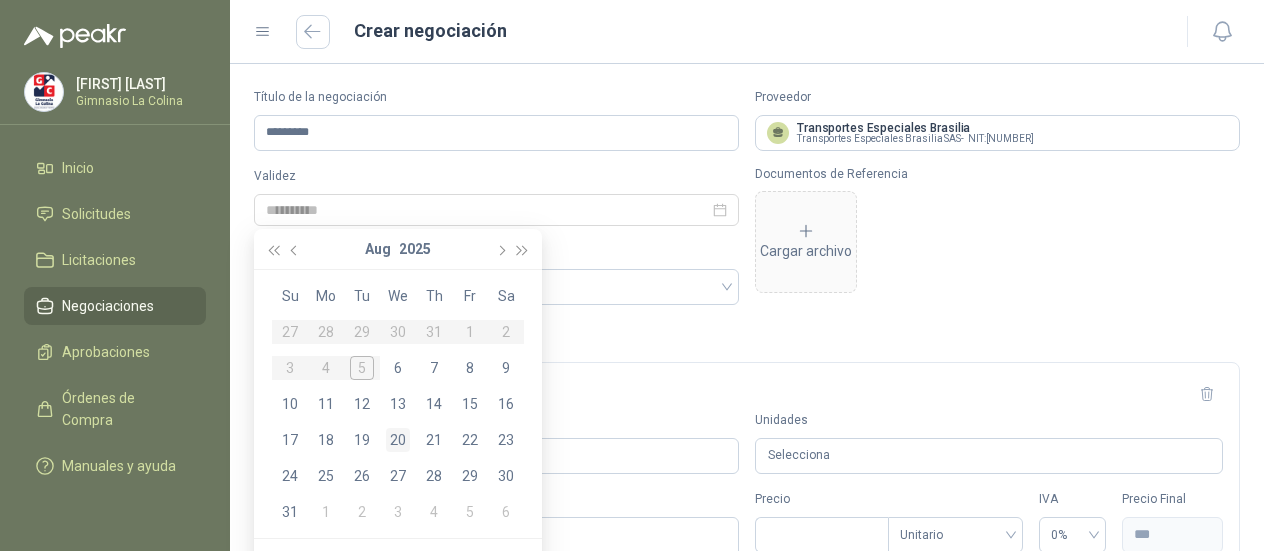 click on "20" at bounding box center [398, 440] 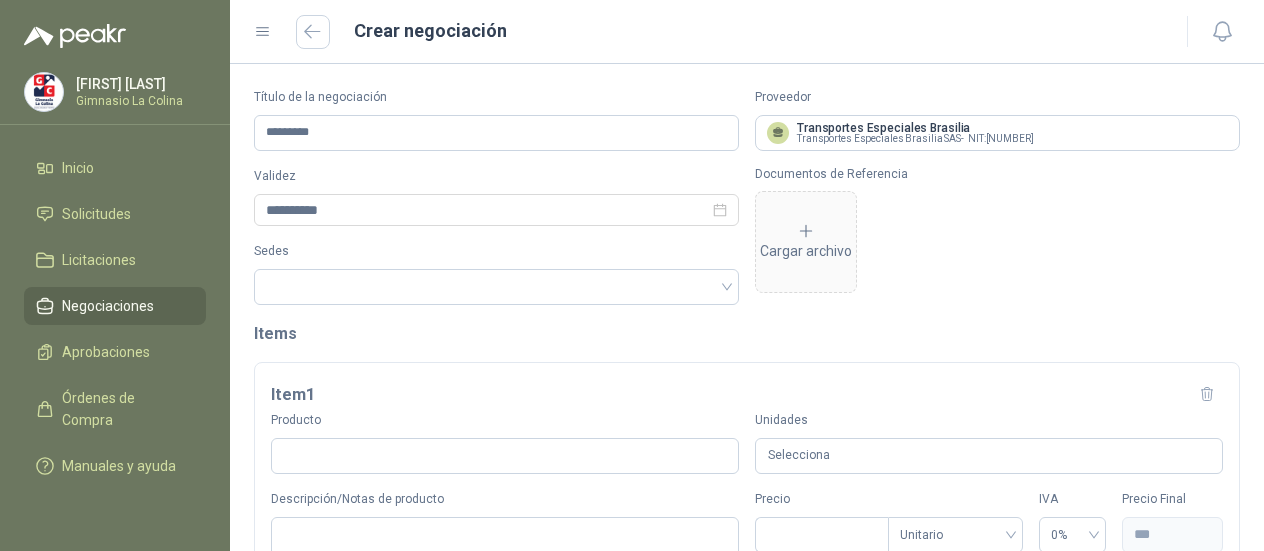 type 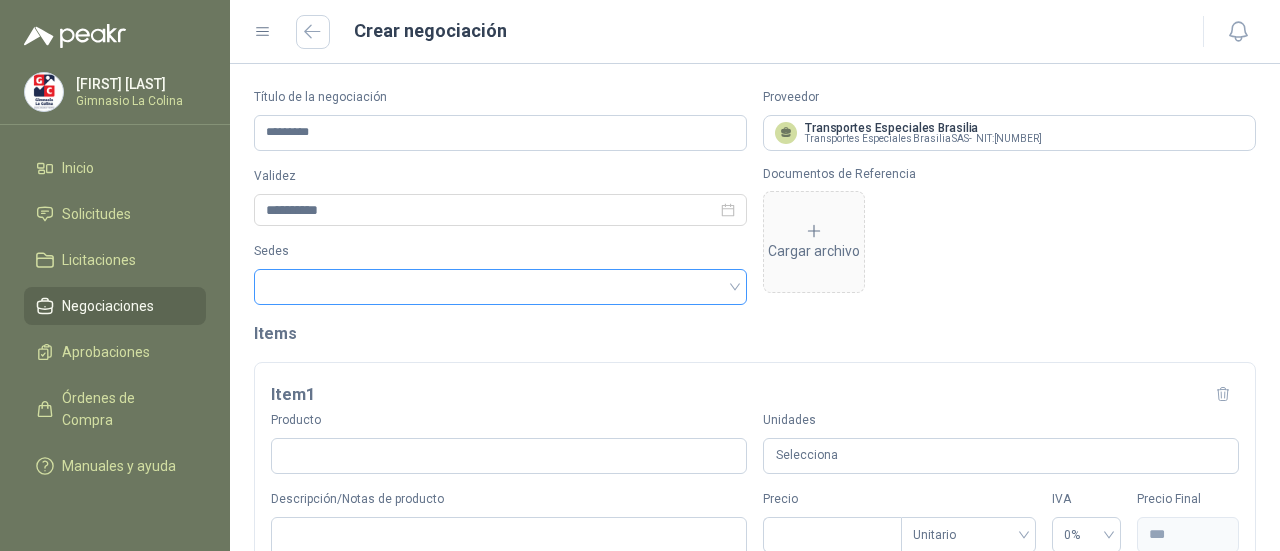 click at bounding box center [490, 287] 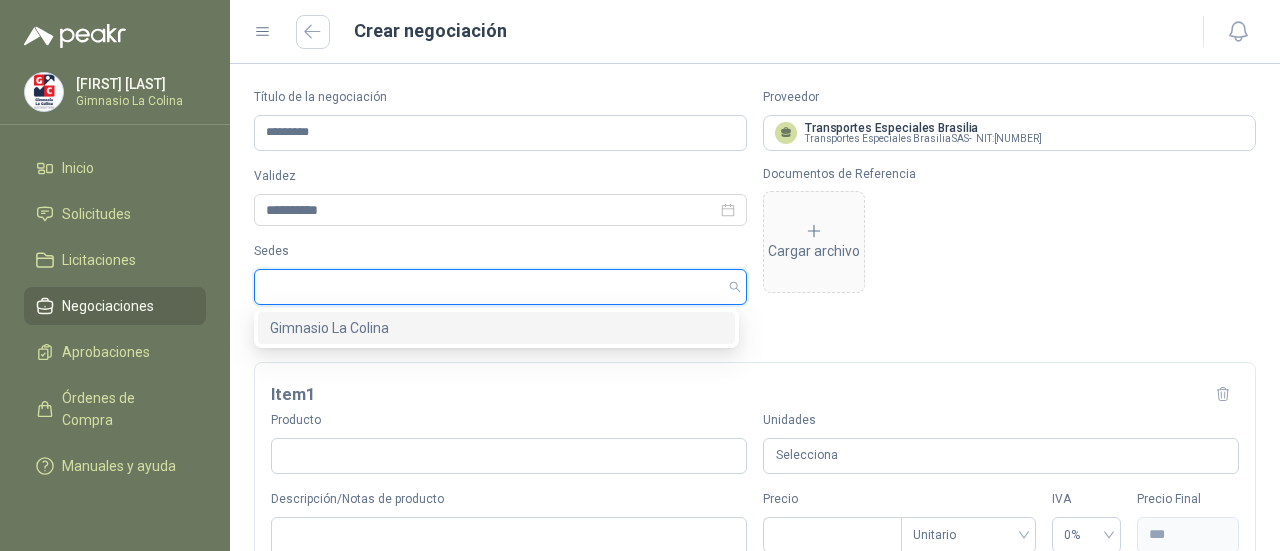 click on "Gimnasio La Colina" at bounding box center [496, 328] 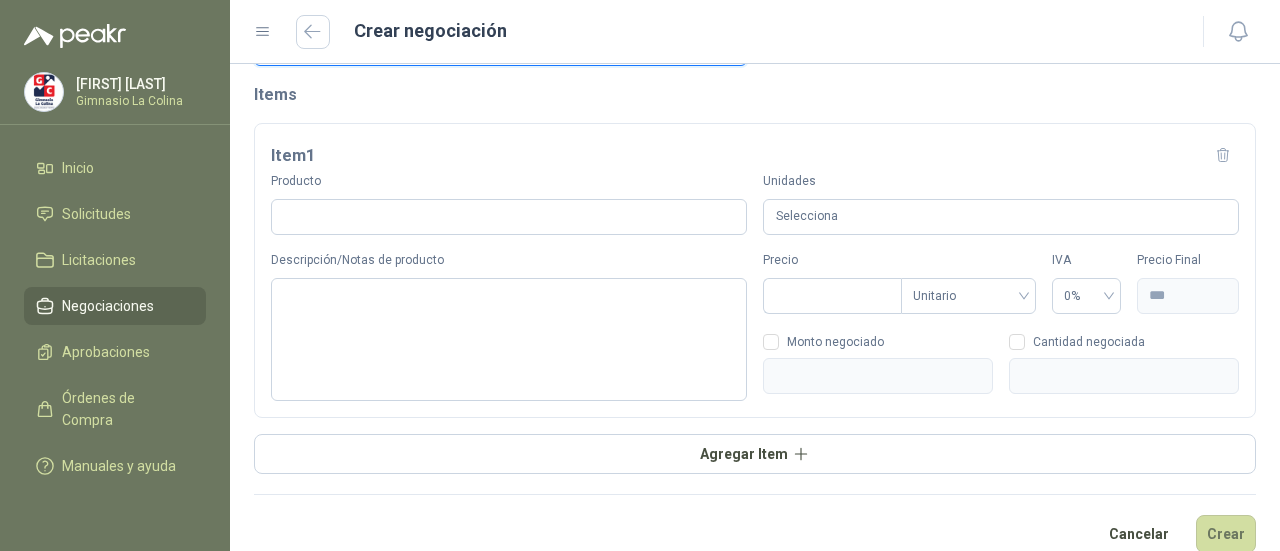 scroll, scrollTop: 243, scrollLeft: 0, axis: vertical 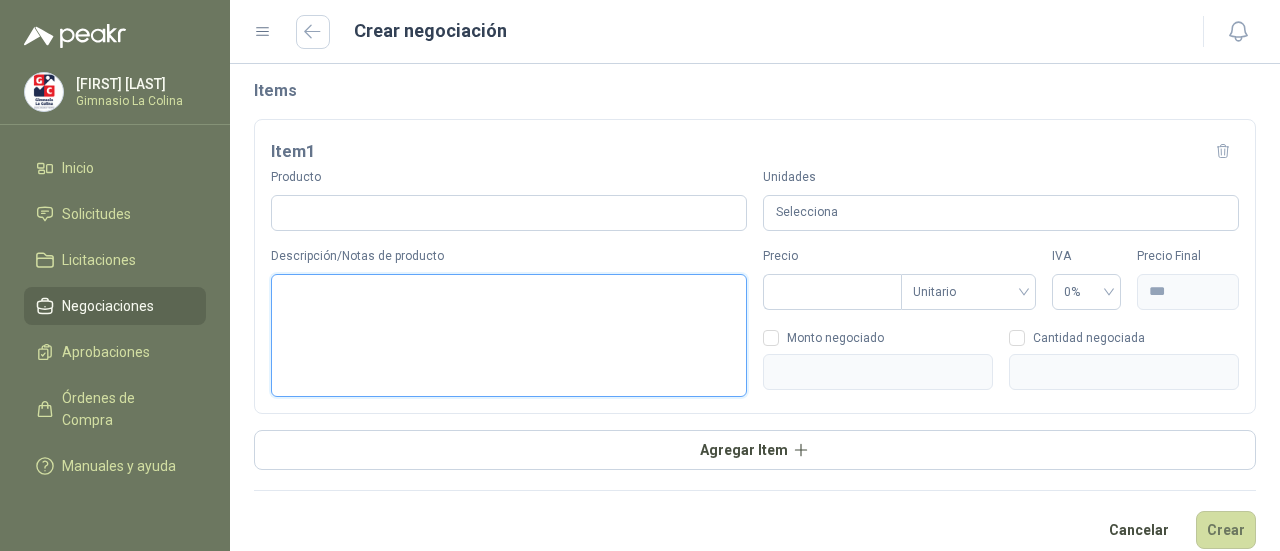 click on "Descripción/Notas de producto" at bounding box center [509, 335] 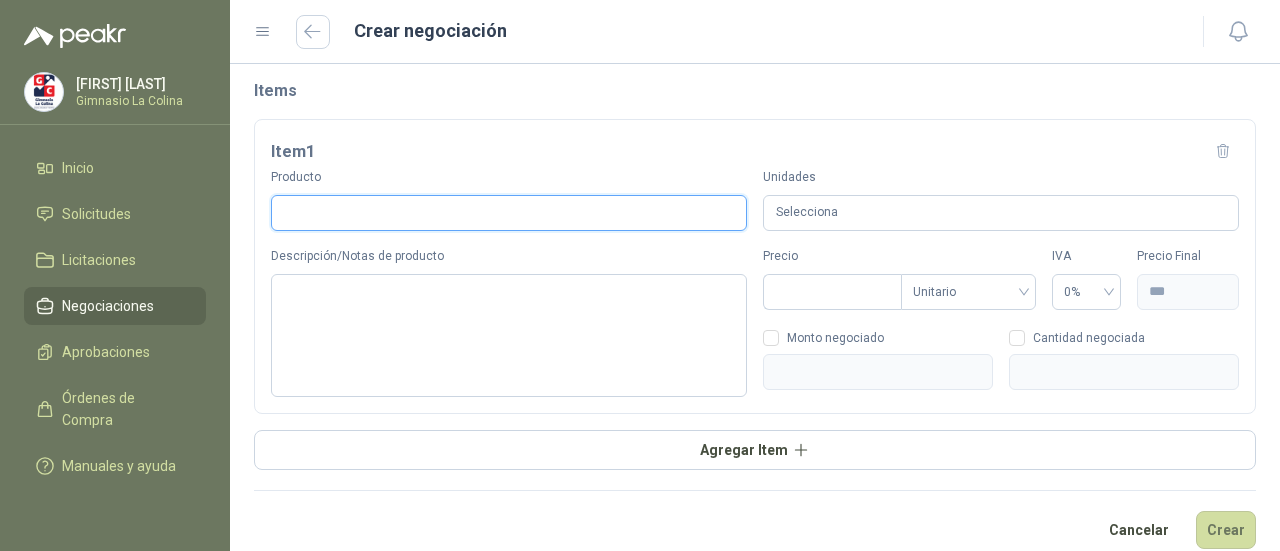 click on "Producto" at bounding box center (509, 213) 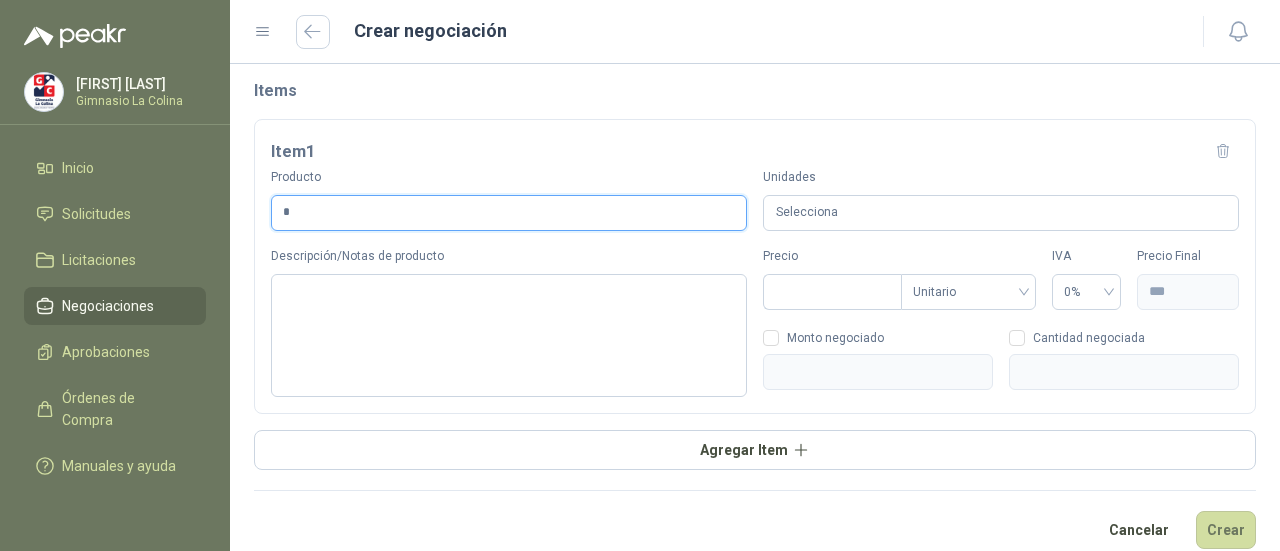 type on "*" 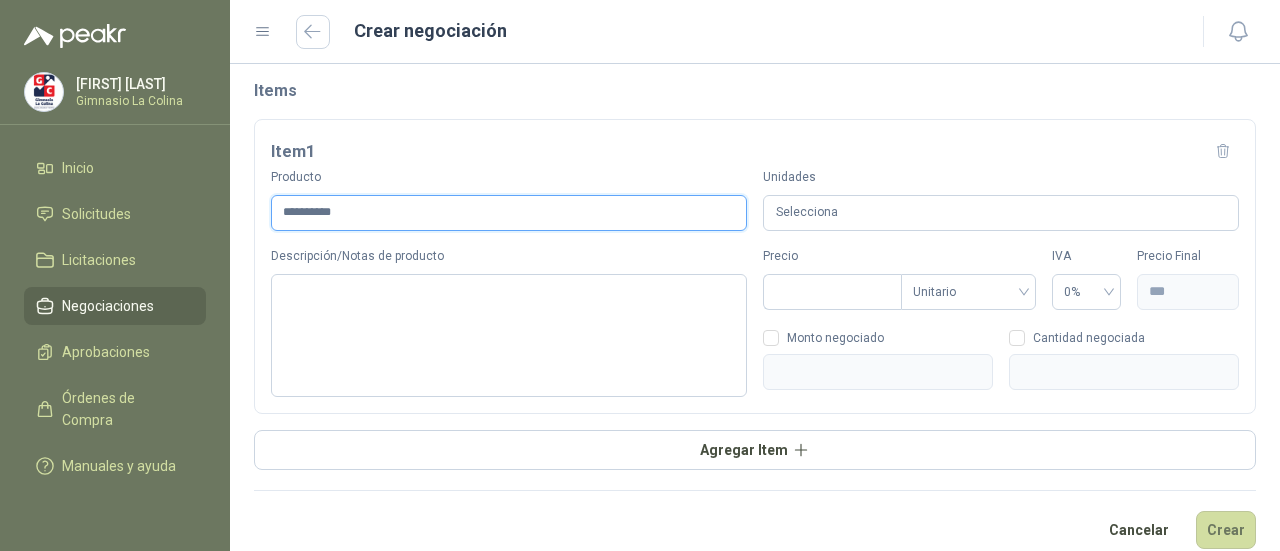 type on "**********" 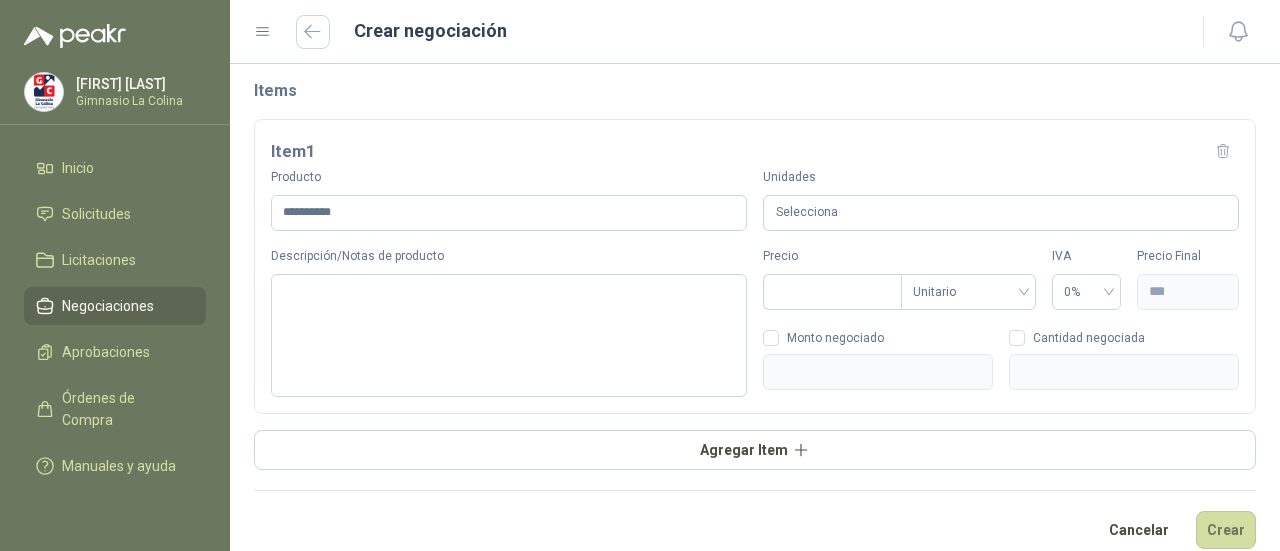 click on "Selecciona" at bounding box center [1001, 213] 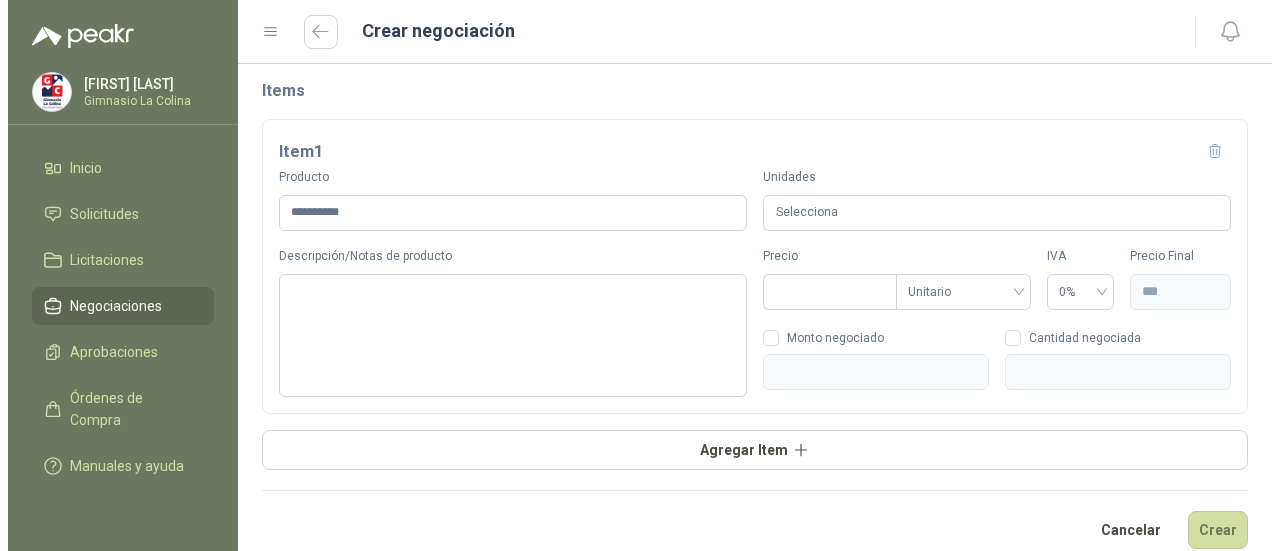 type 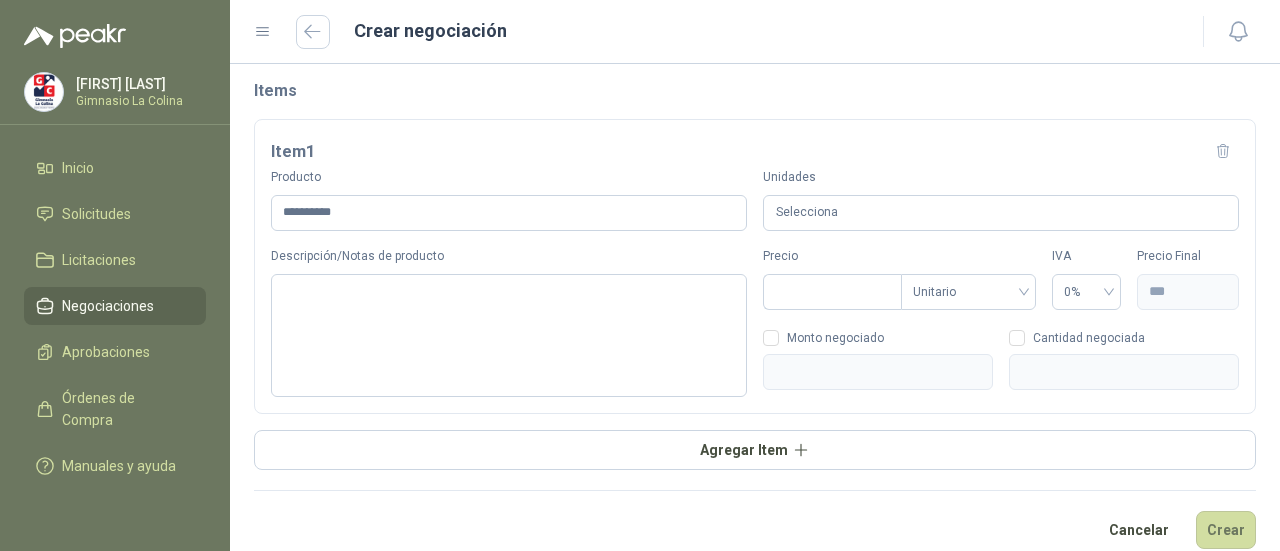 scroll, scrollTop: 262, scrollLeft: 0, axis: vertical 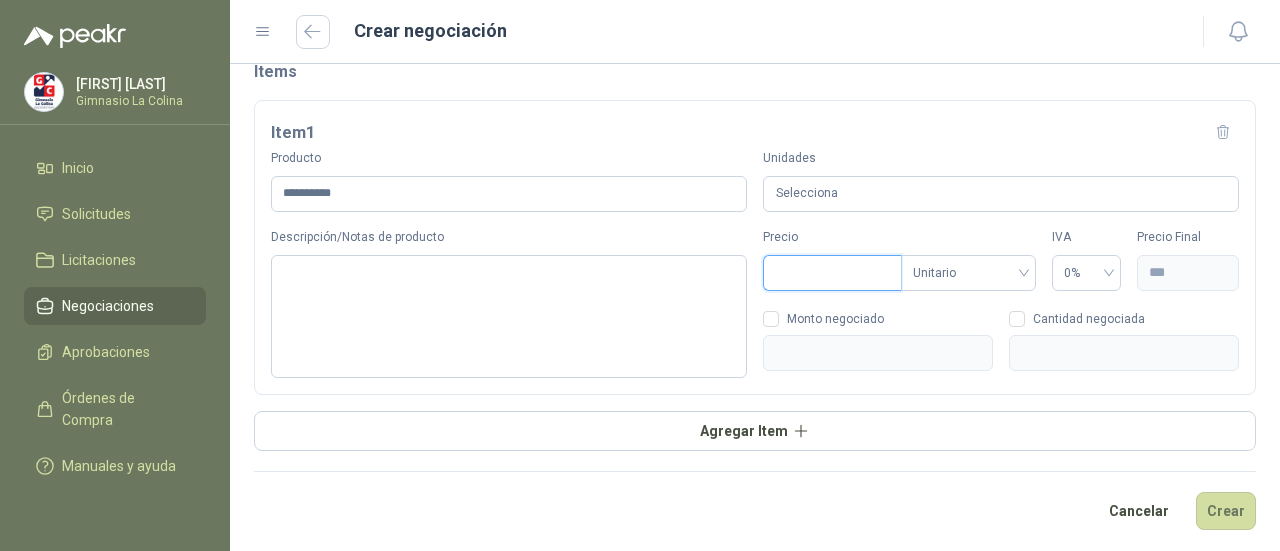 click on "Precio" at bounding box center (832, 273) 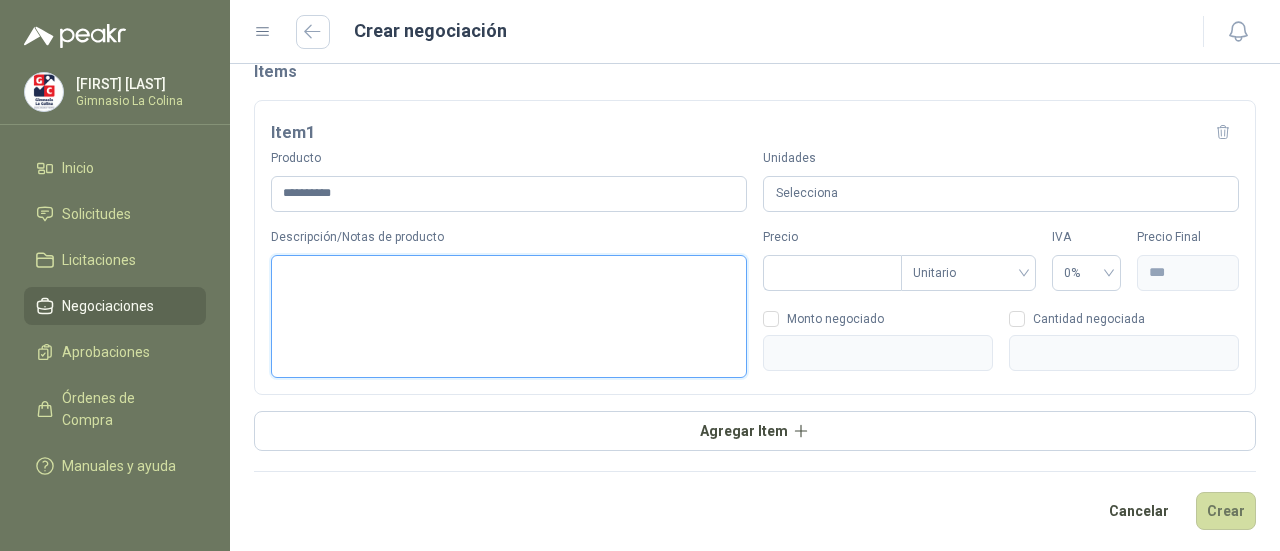 type on "***" 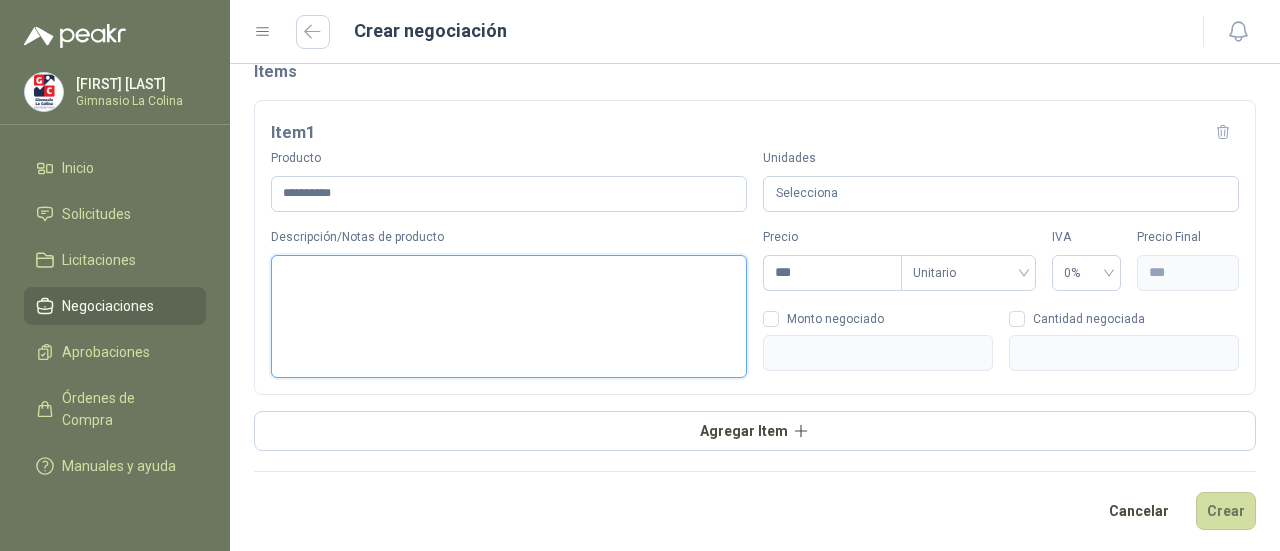 click on "Descripción/Notas de producto" at bounding box center (509, 316) 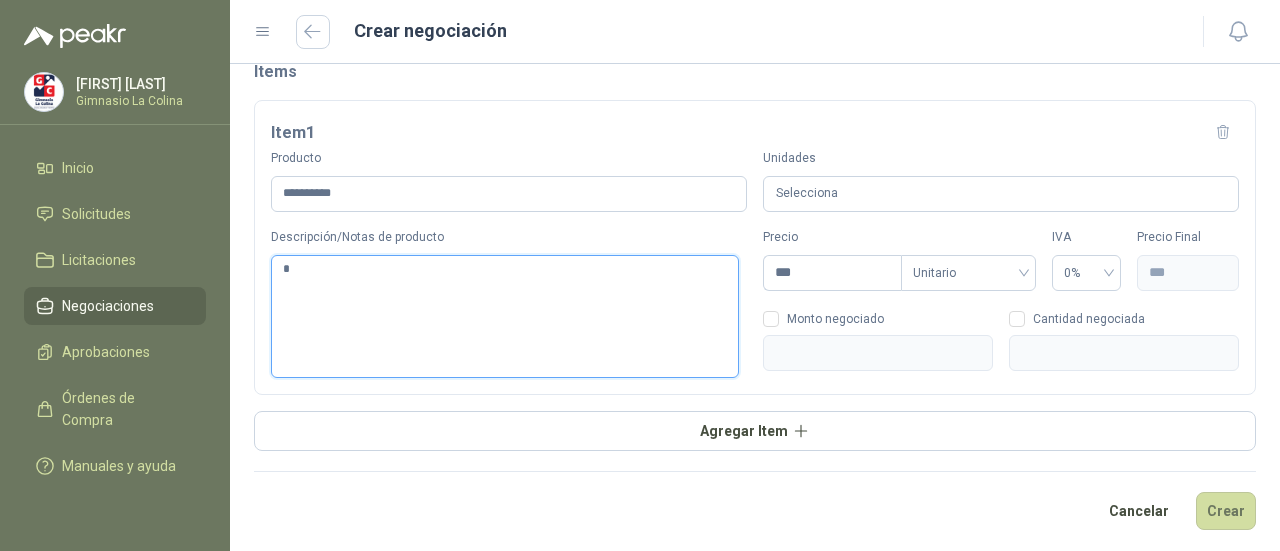 type 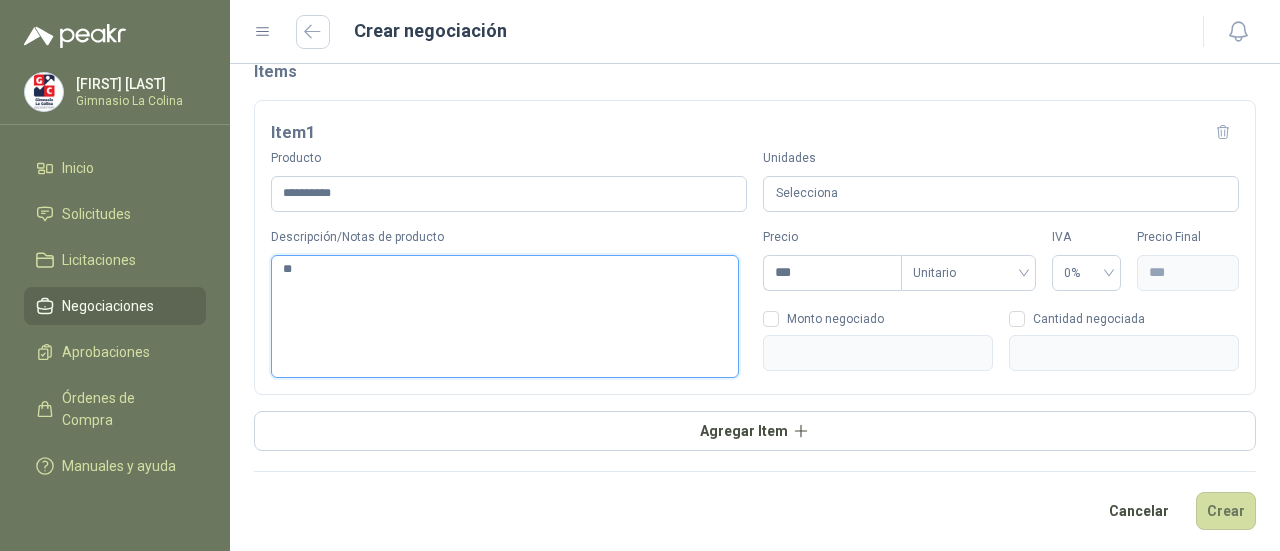 type 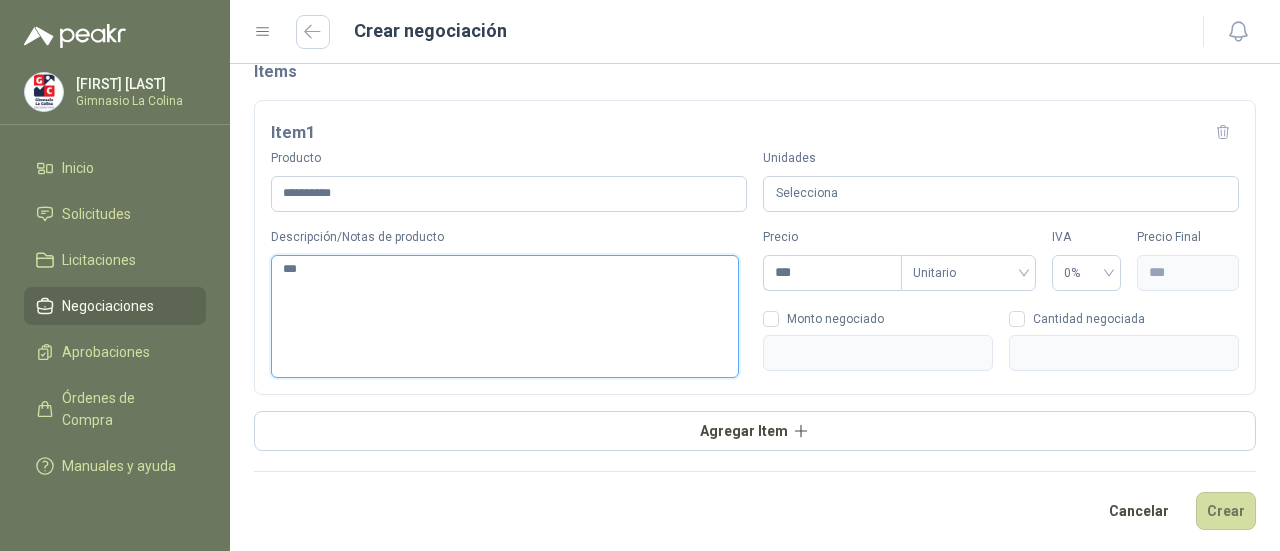 type 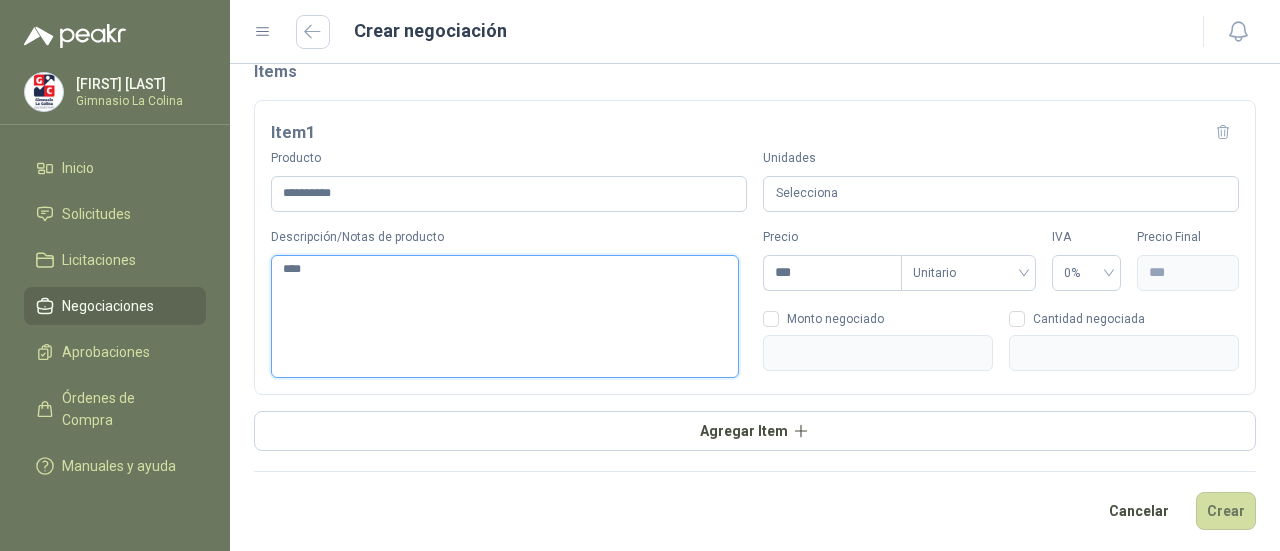 type 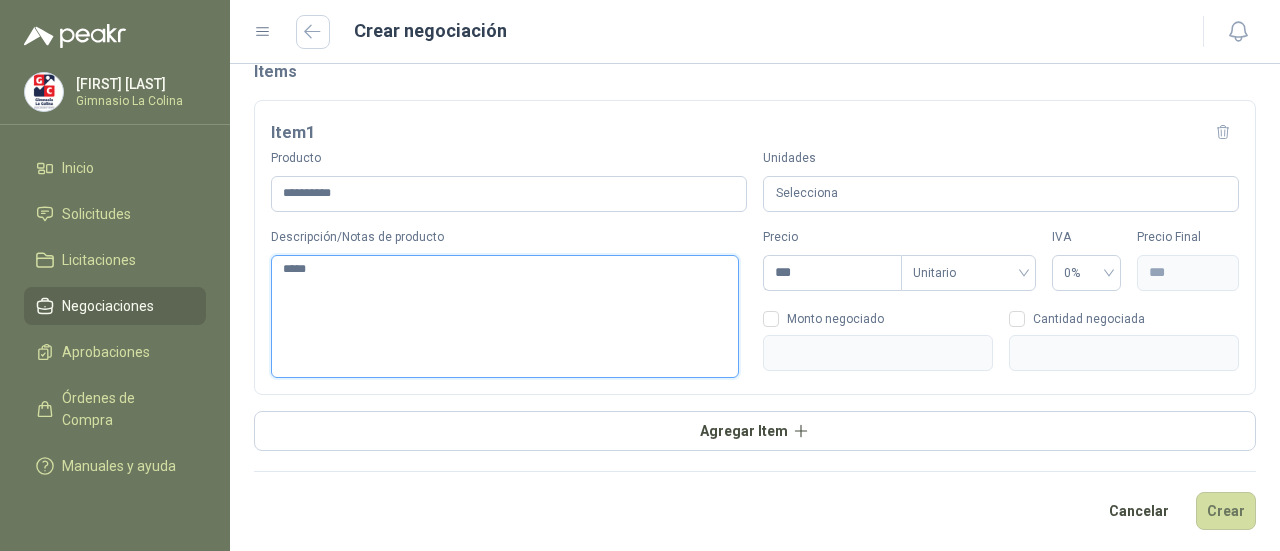type 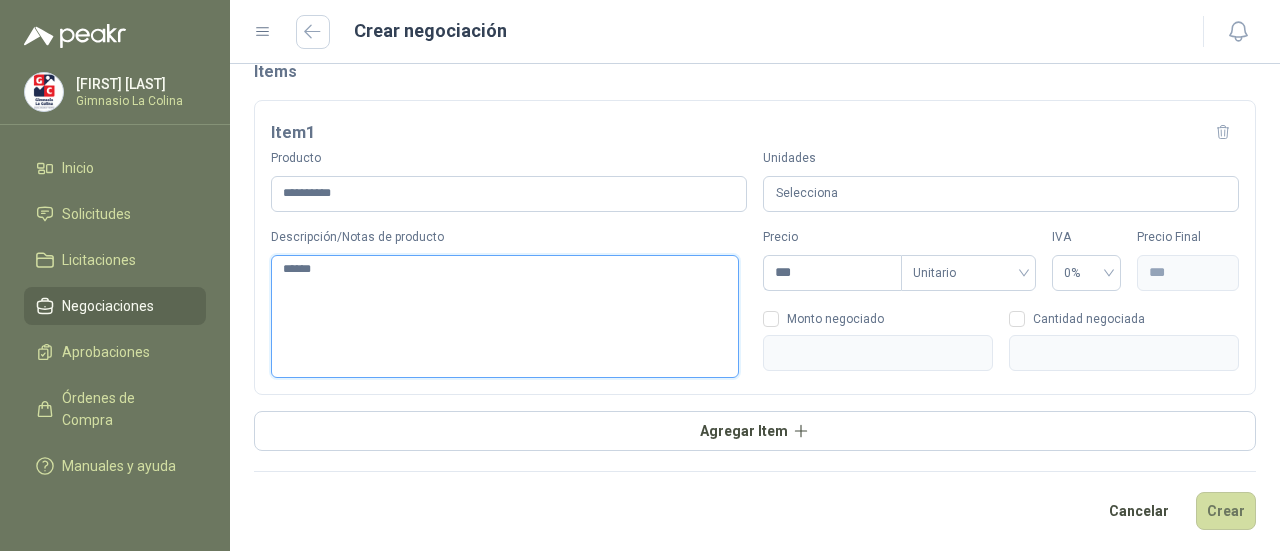 type 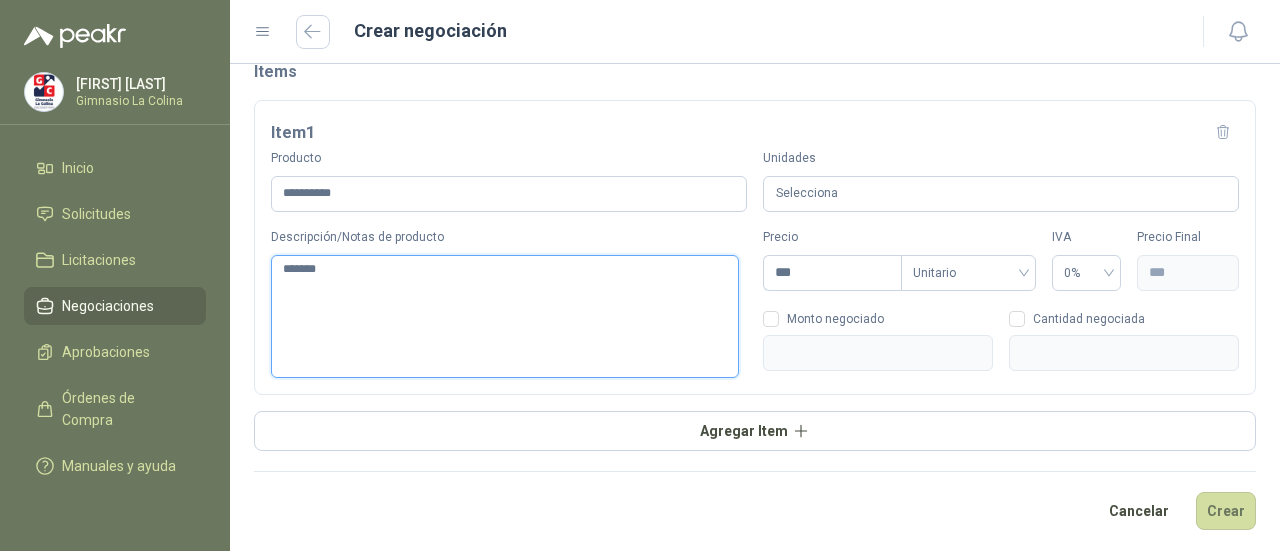 type 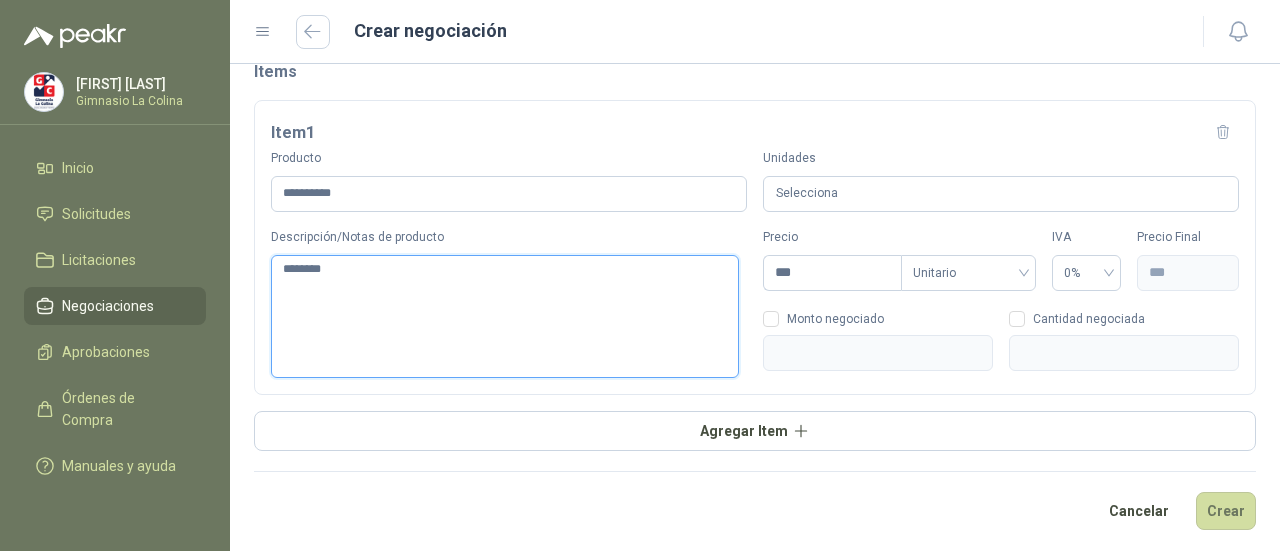 type 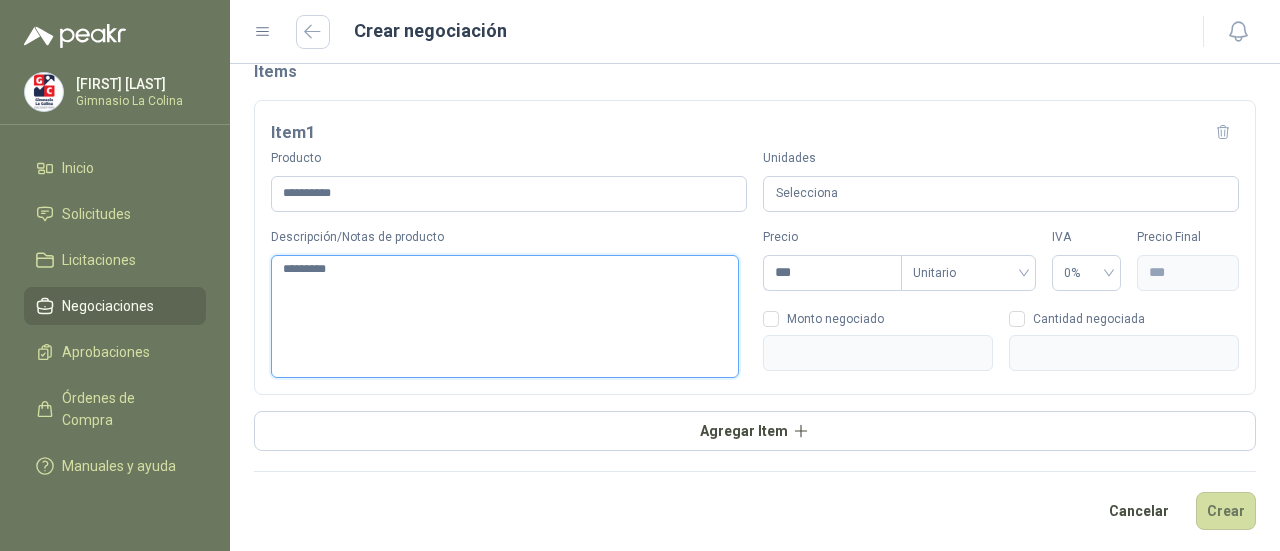 type 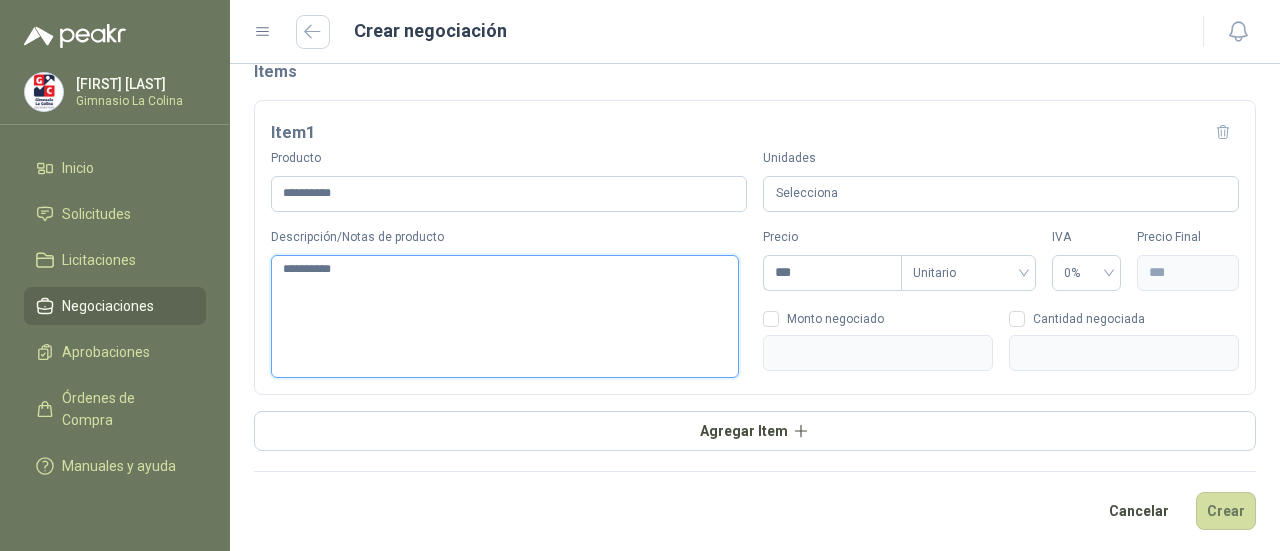 type 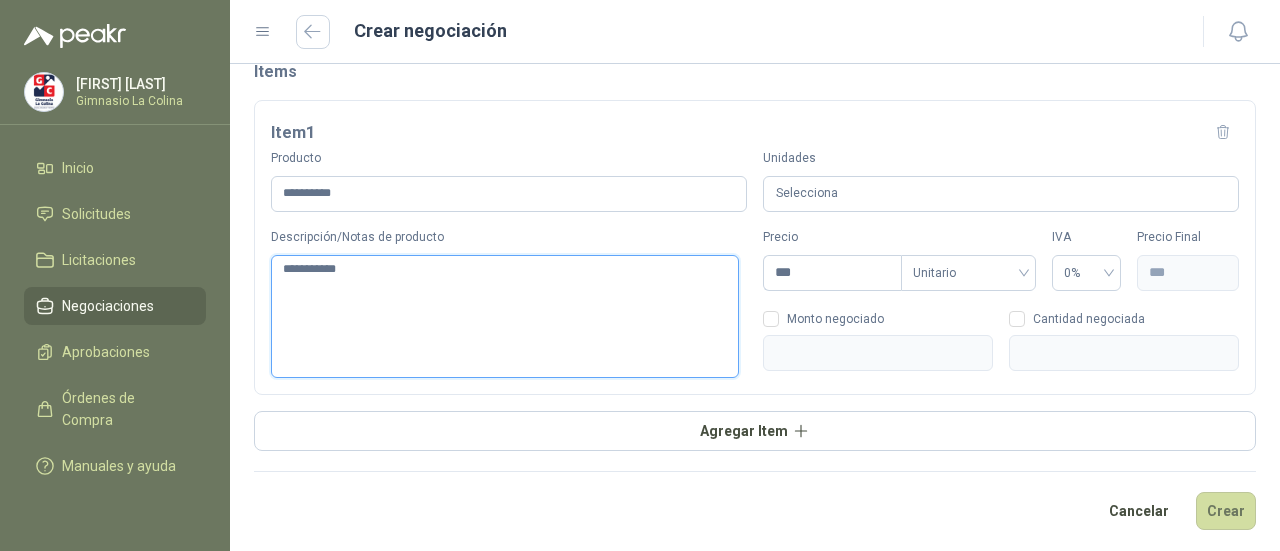 type 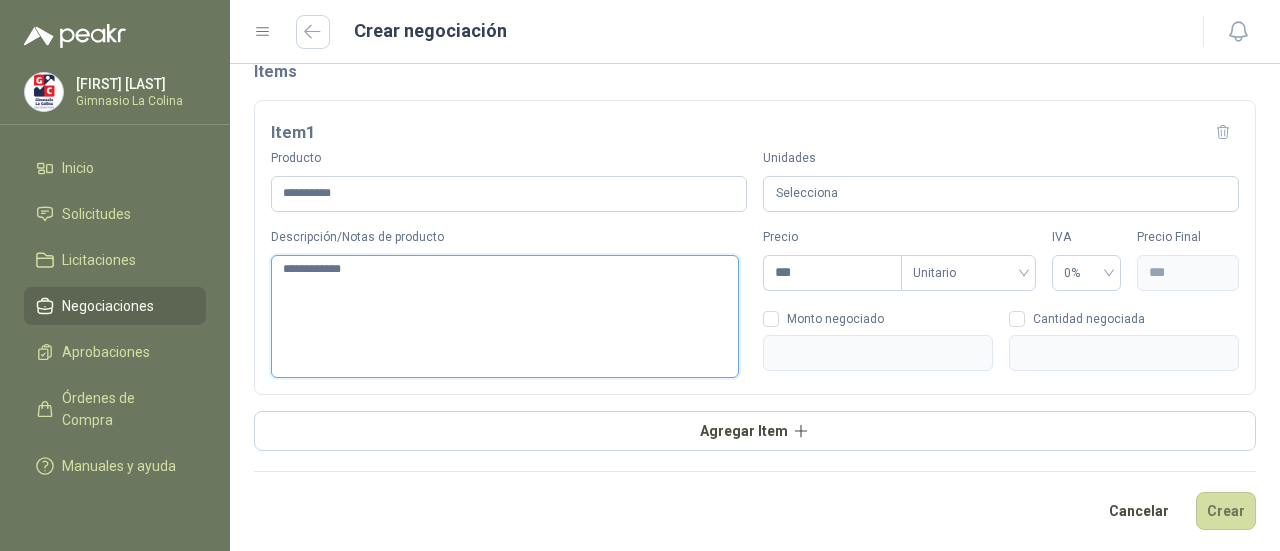 type 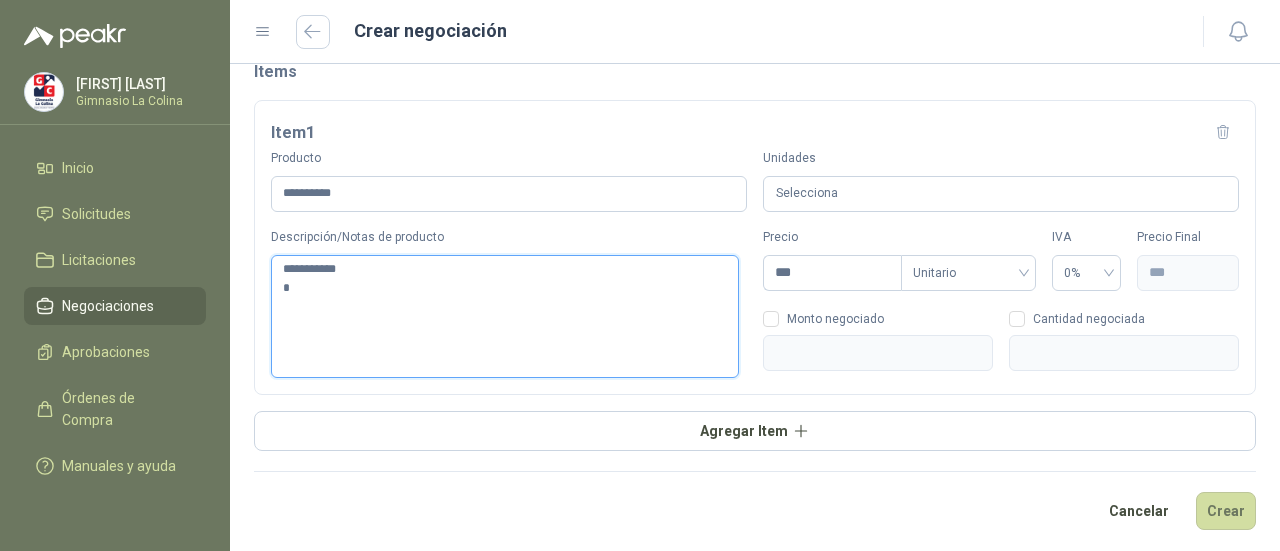 type 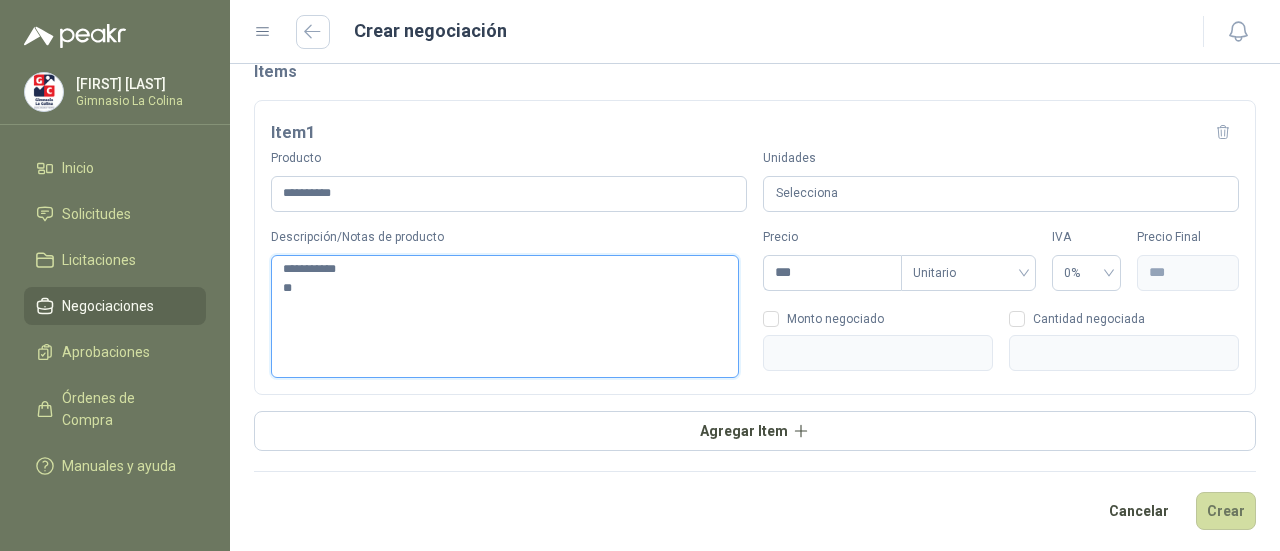 type 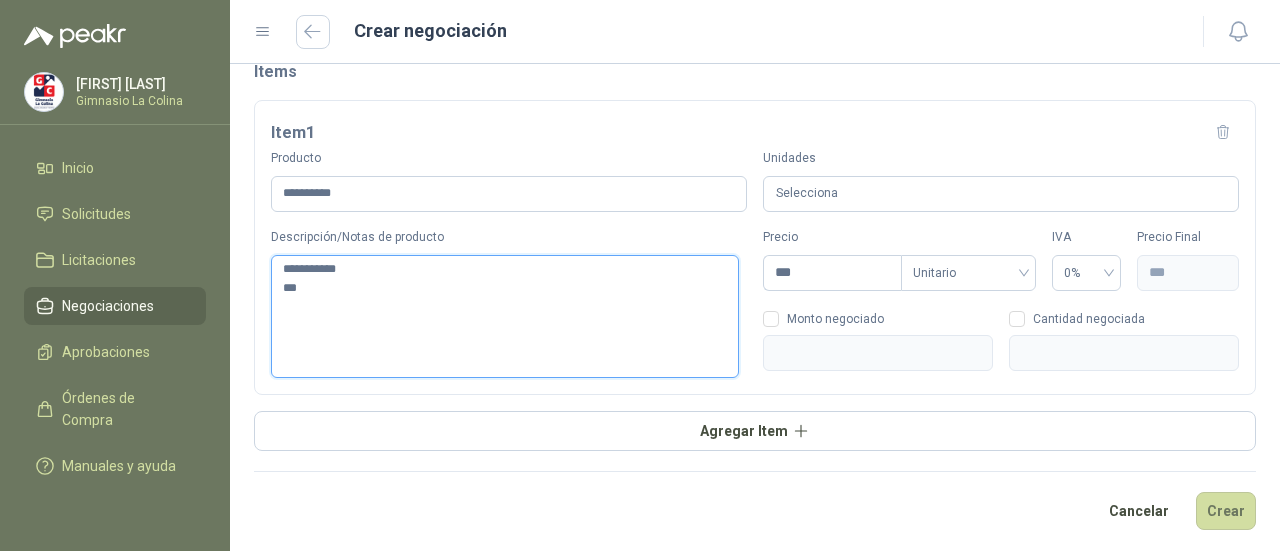 type 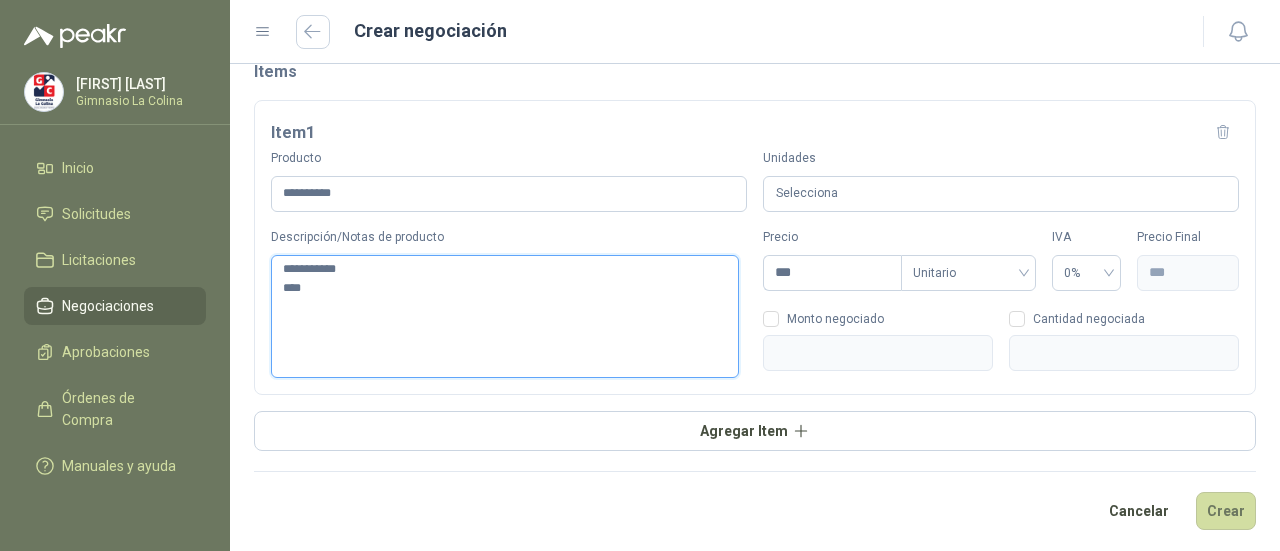 type 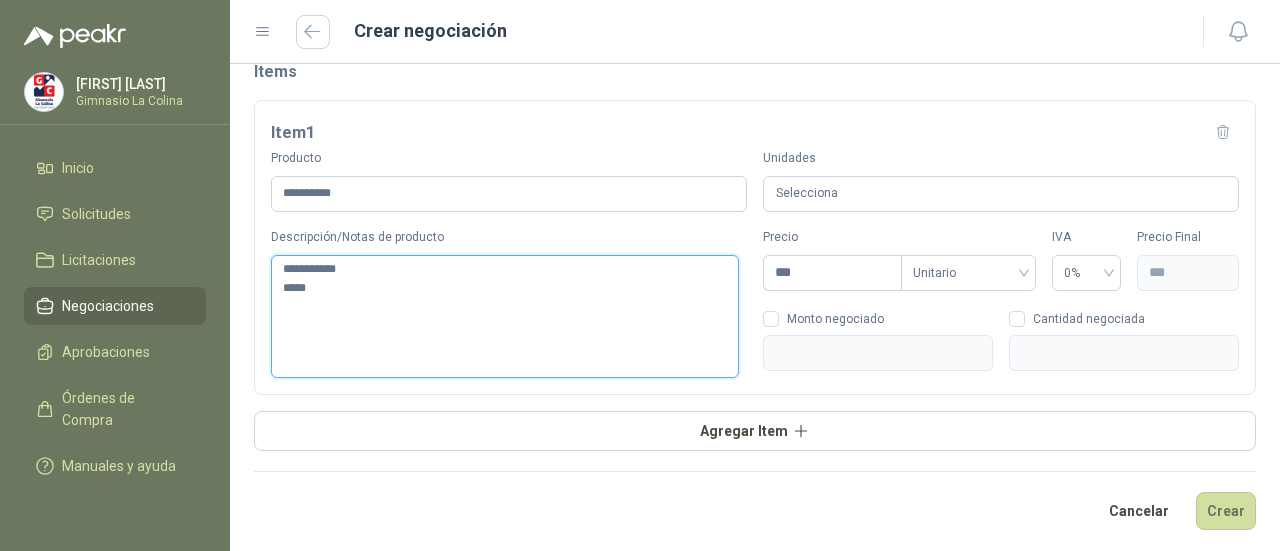 type 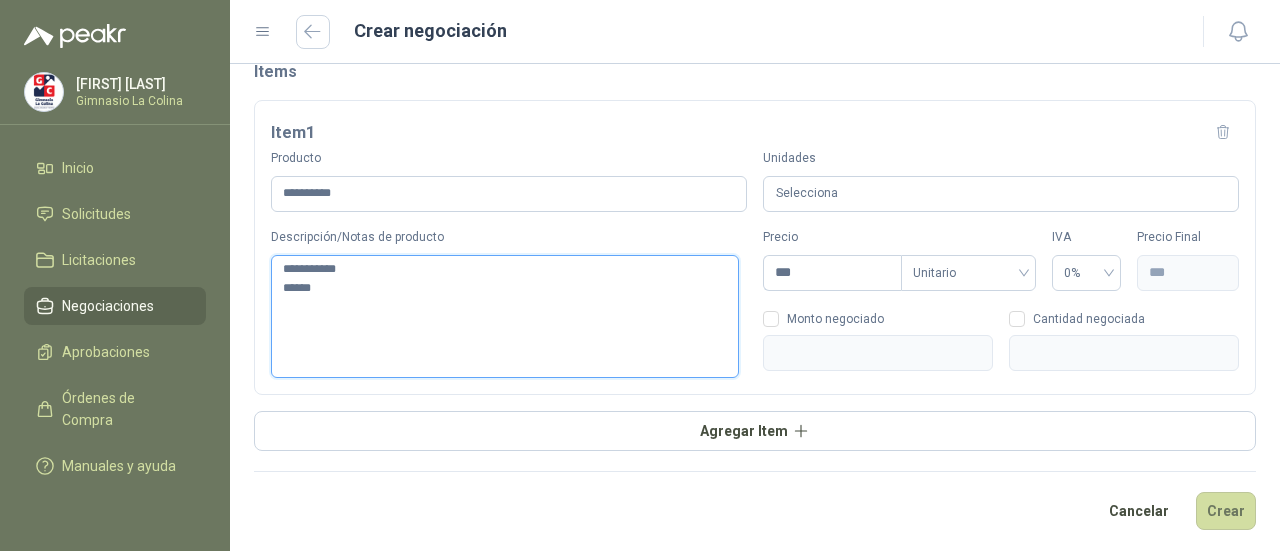 type 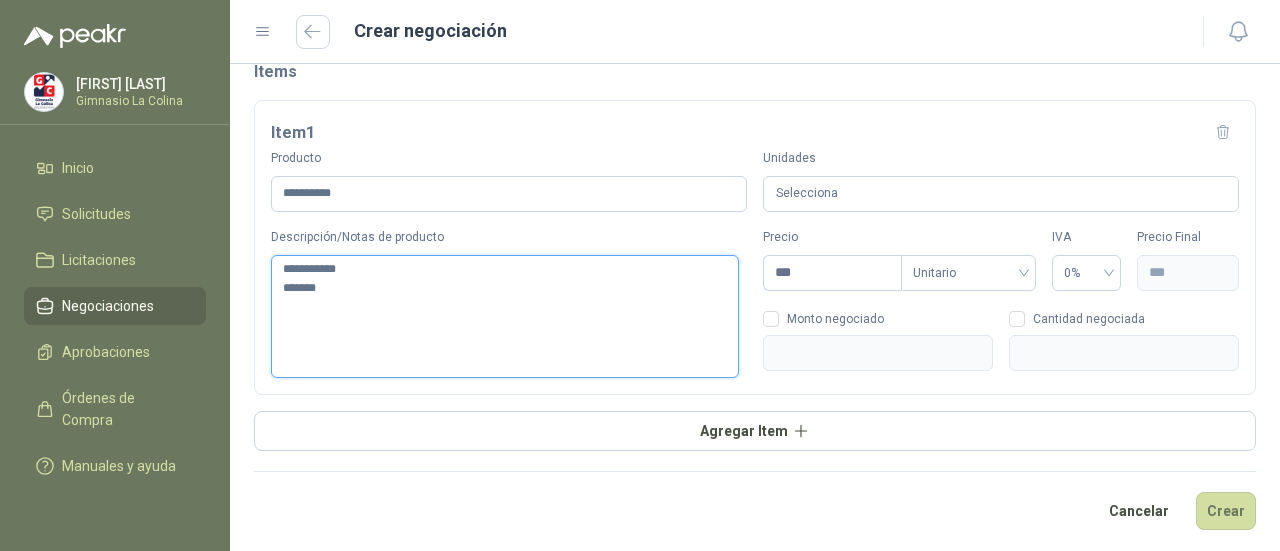type 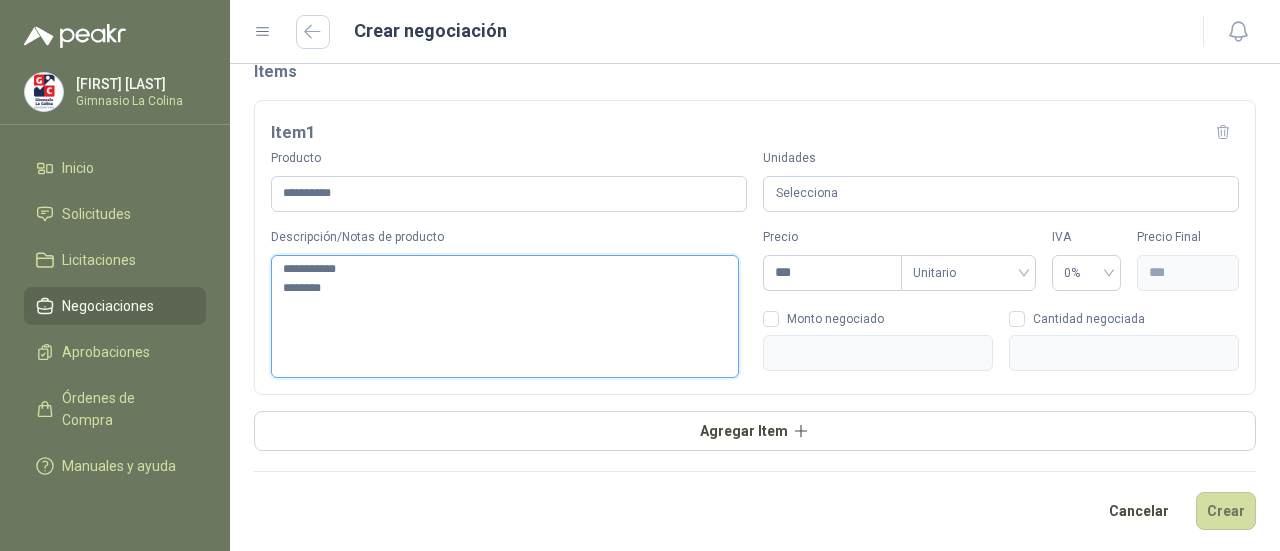 type 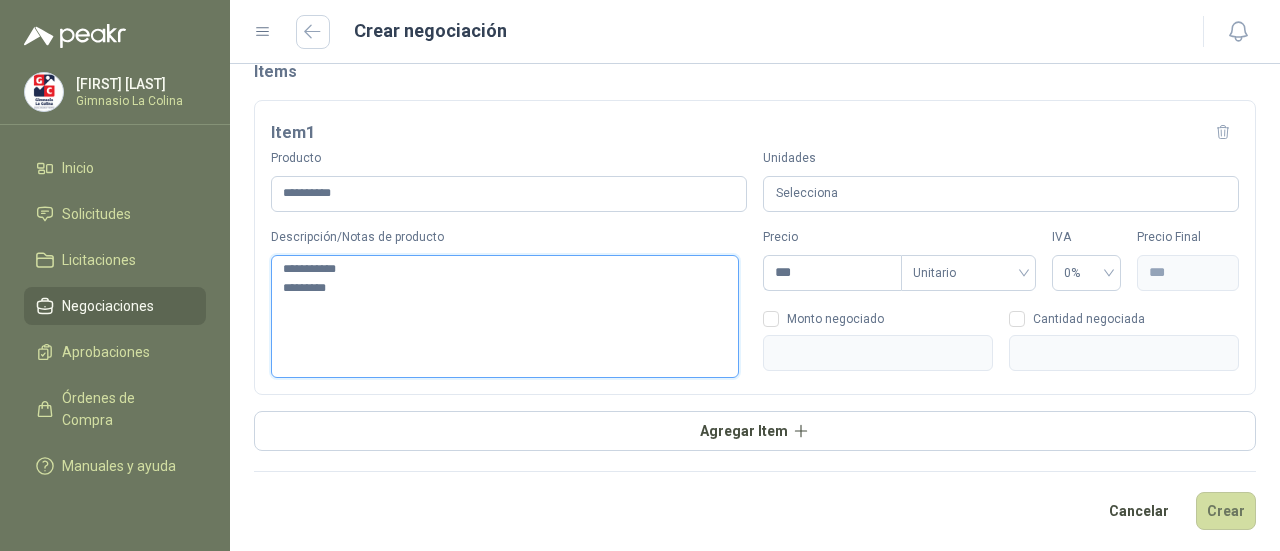 type 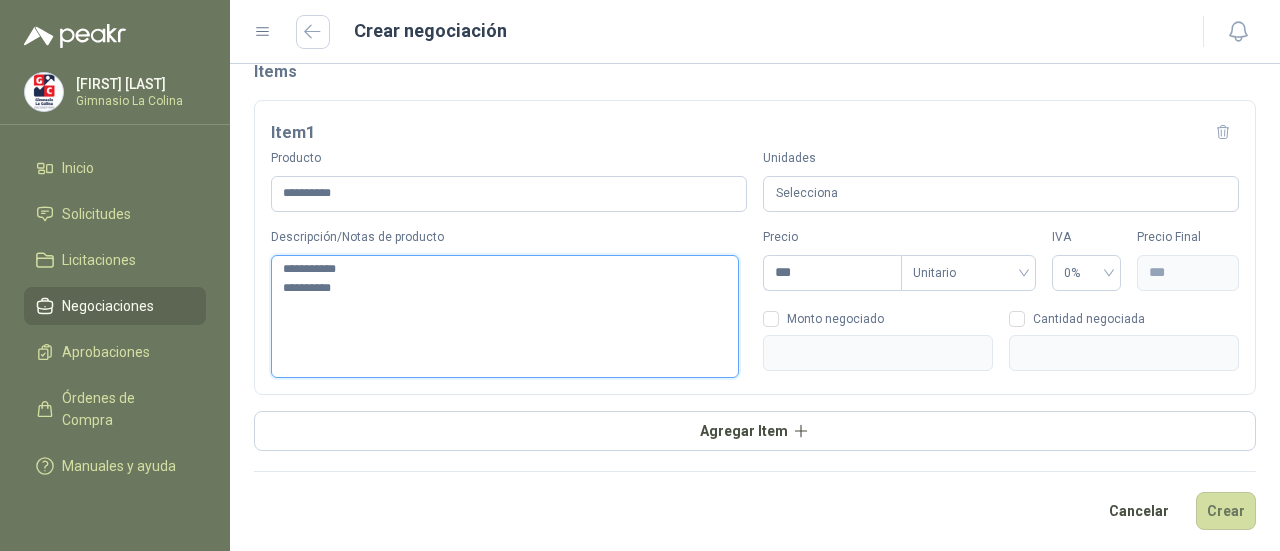 type 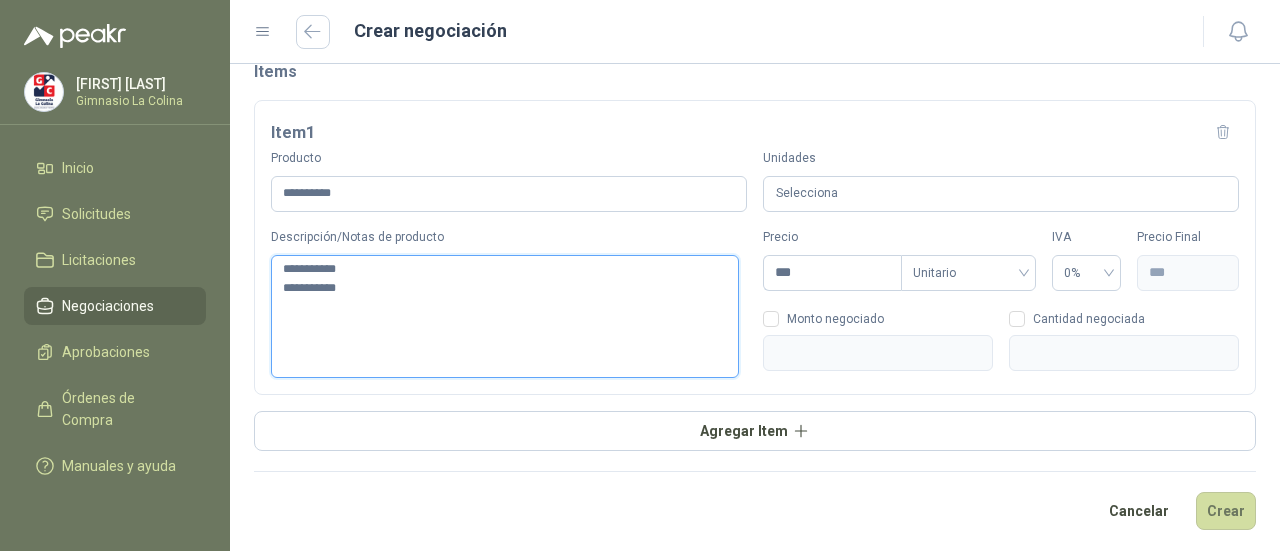 type 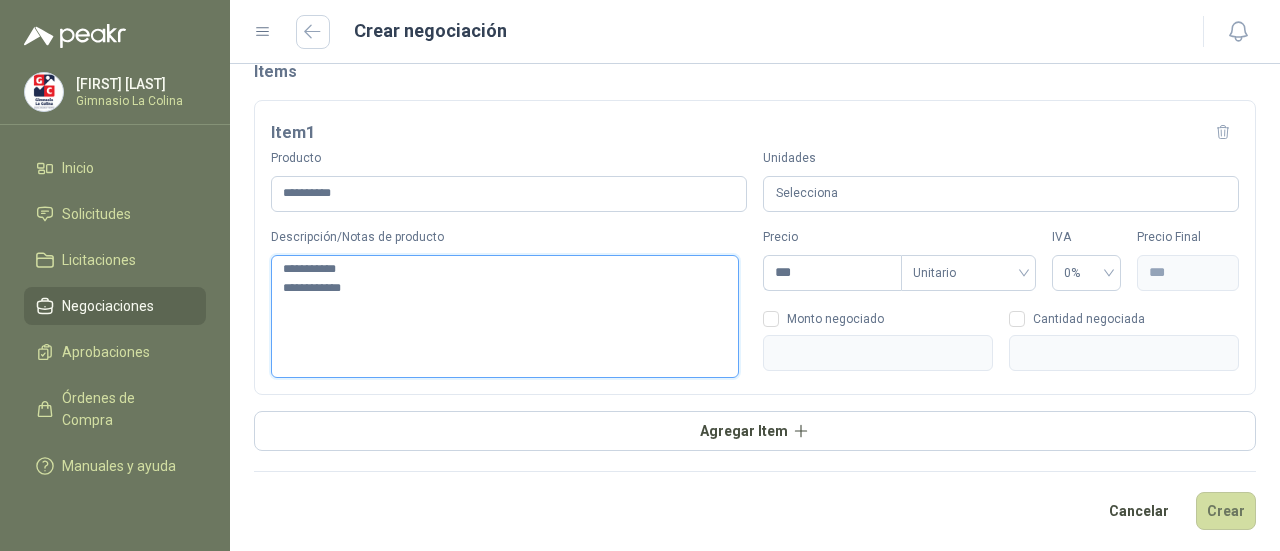 type 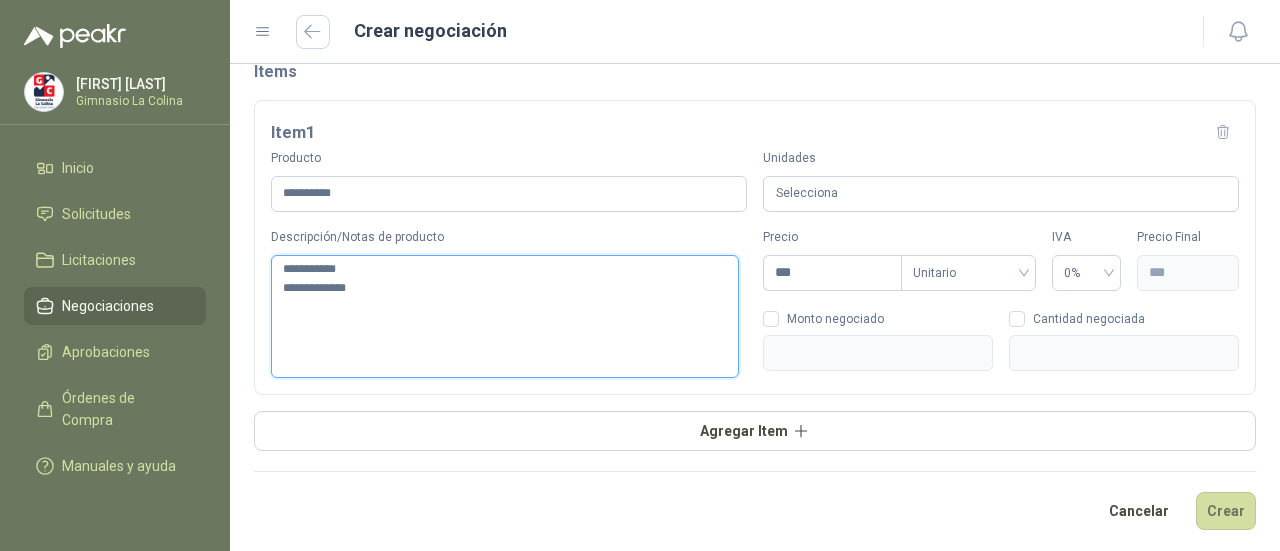 type 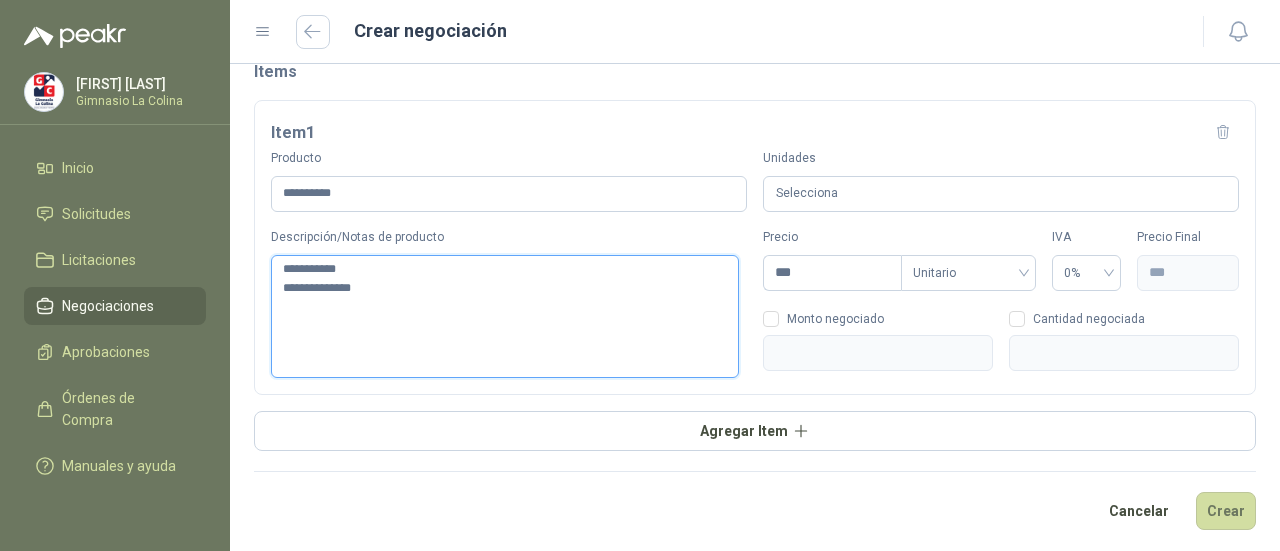 type 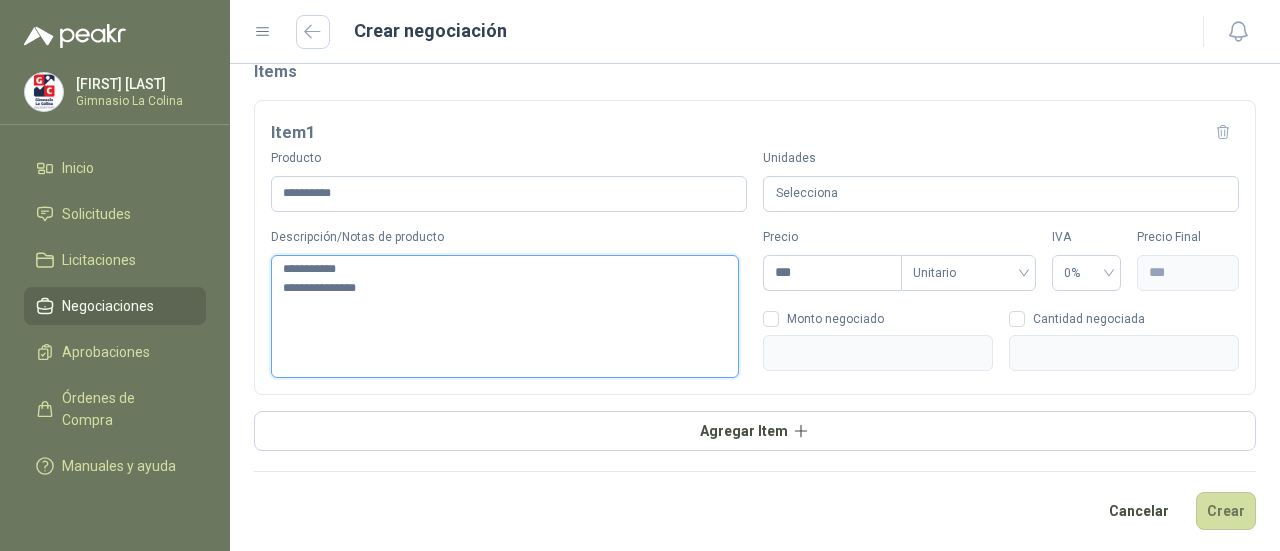 type 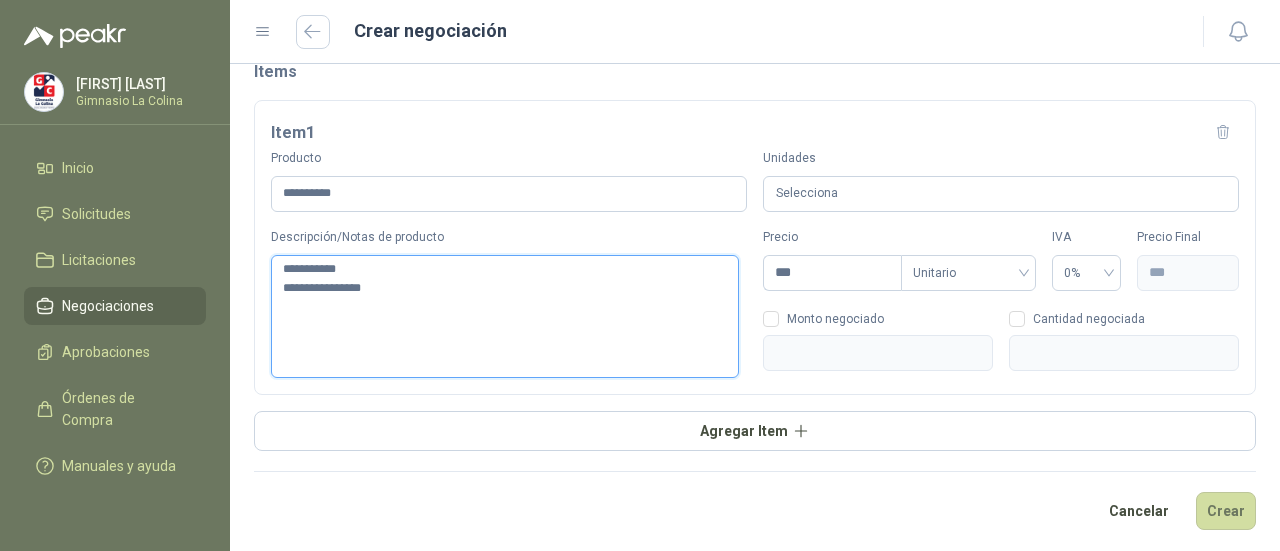 type 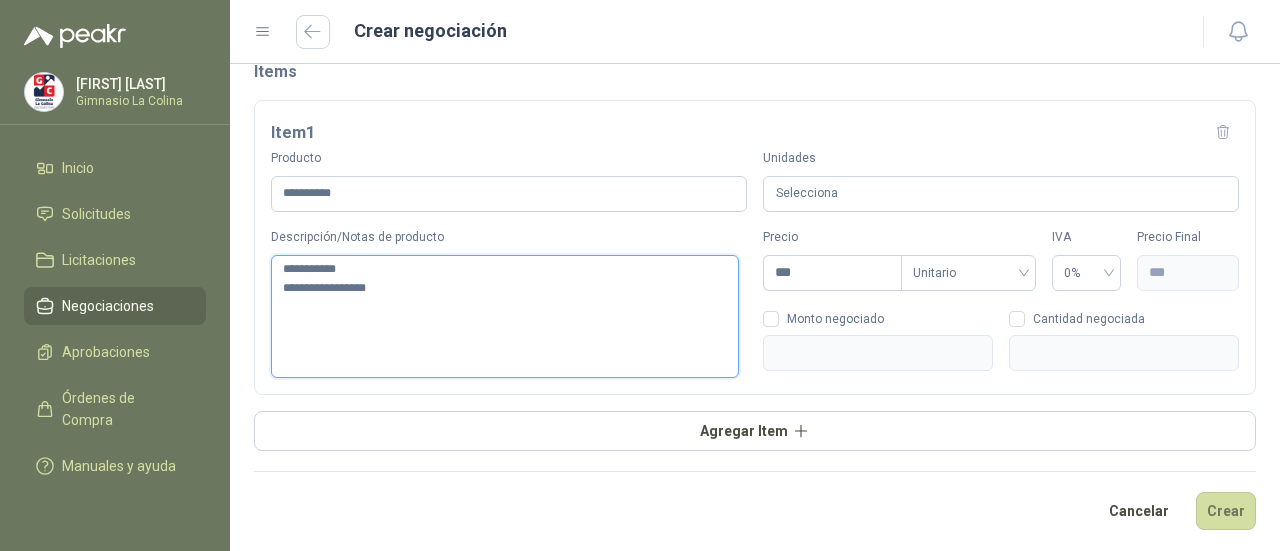 type 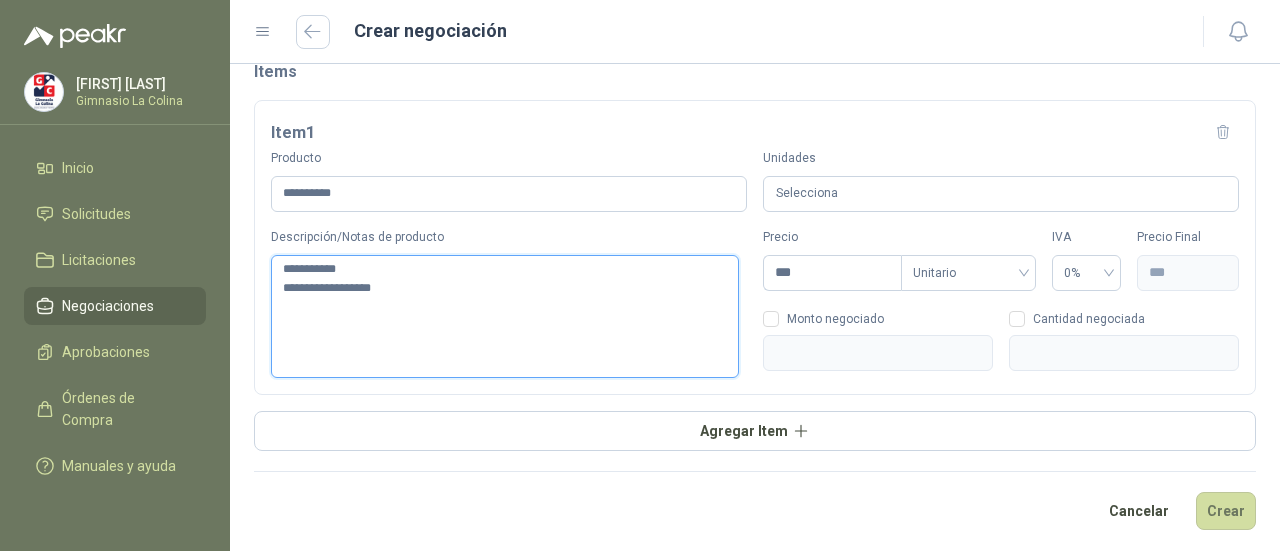 type 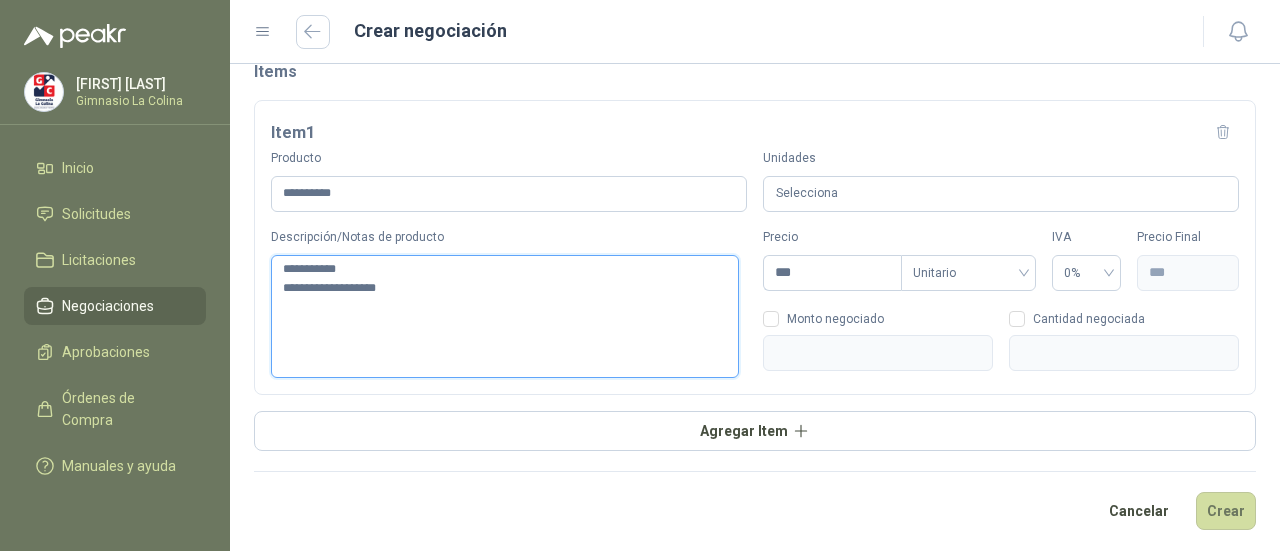 type 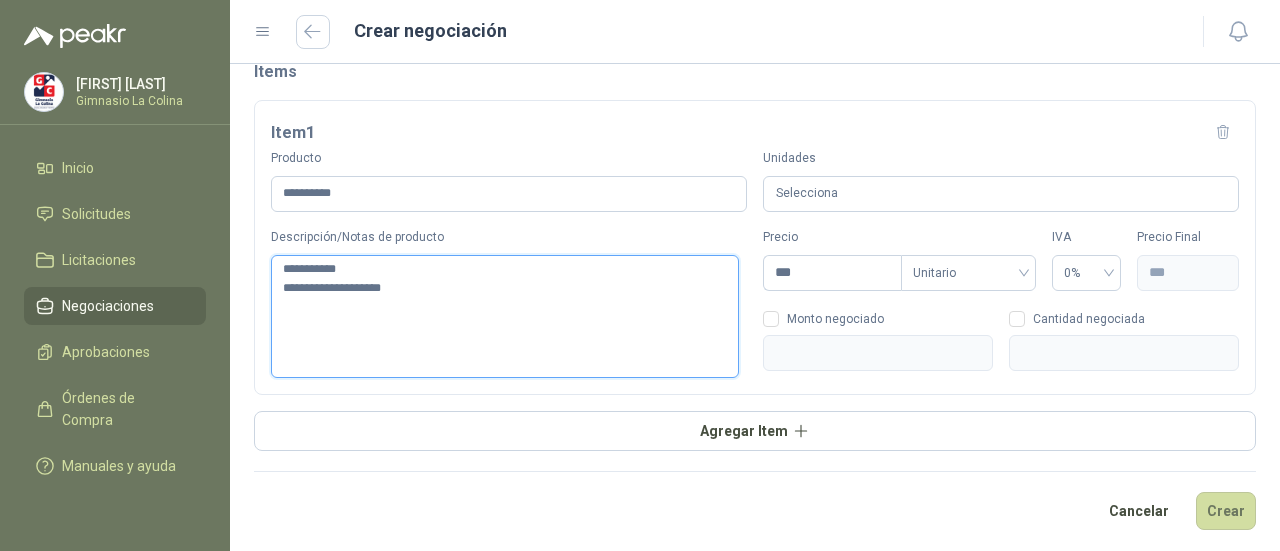 type 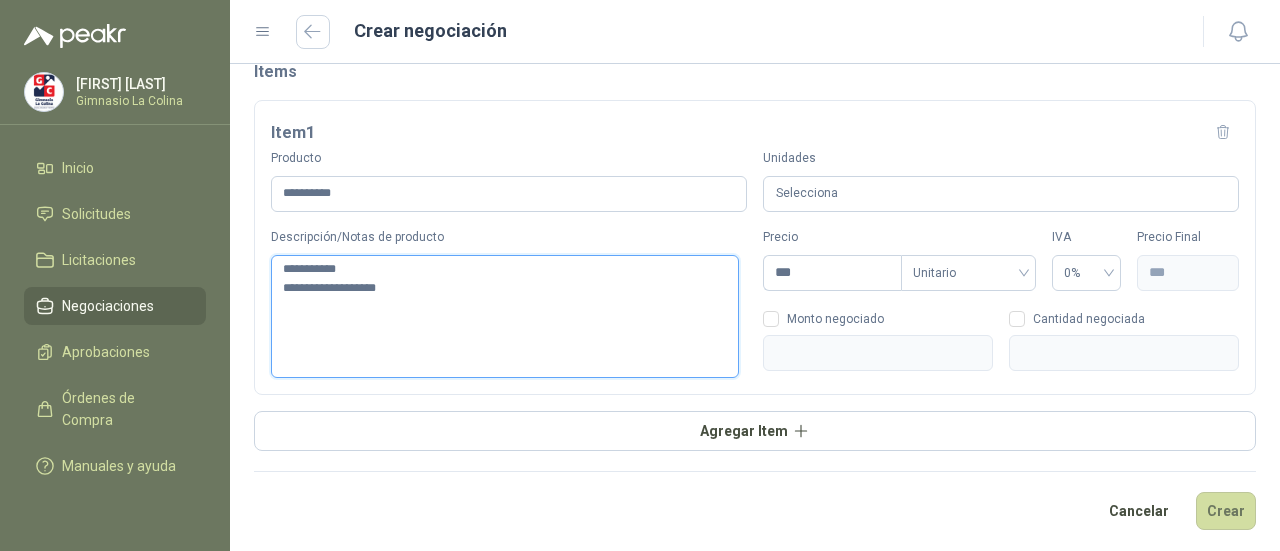 type 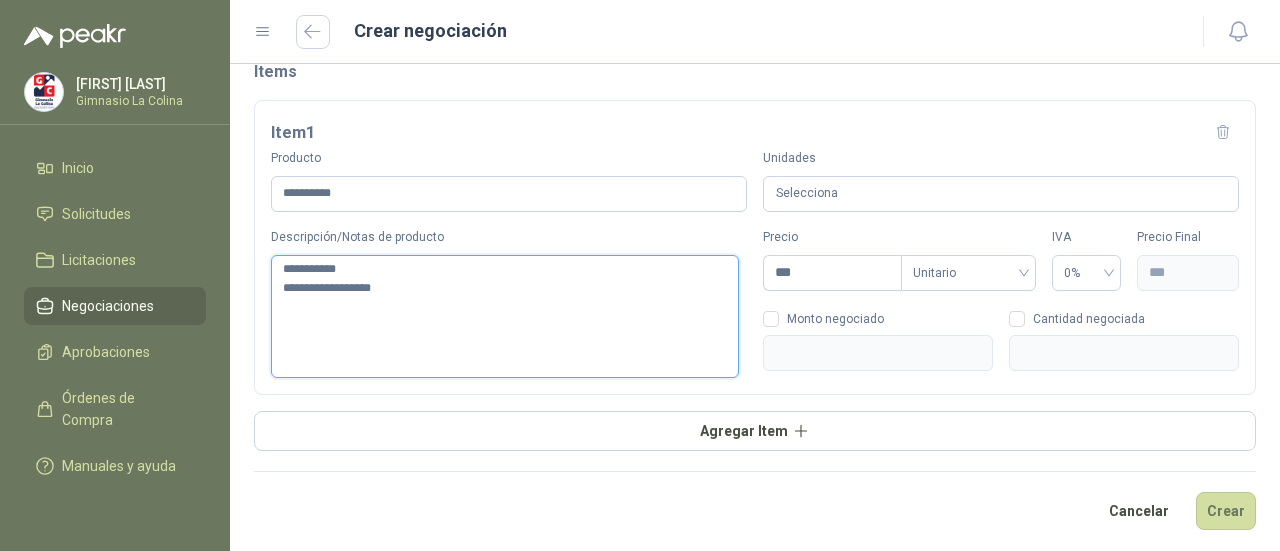 type 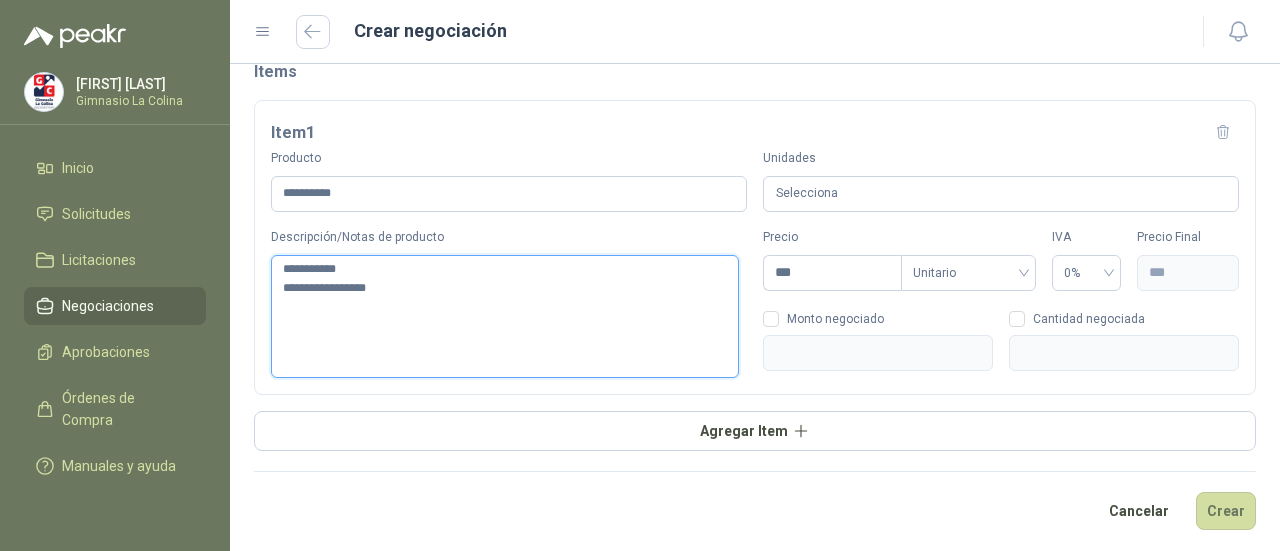 type 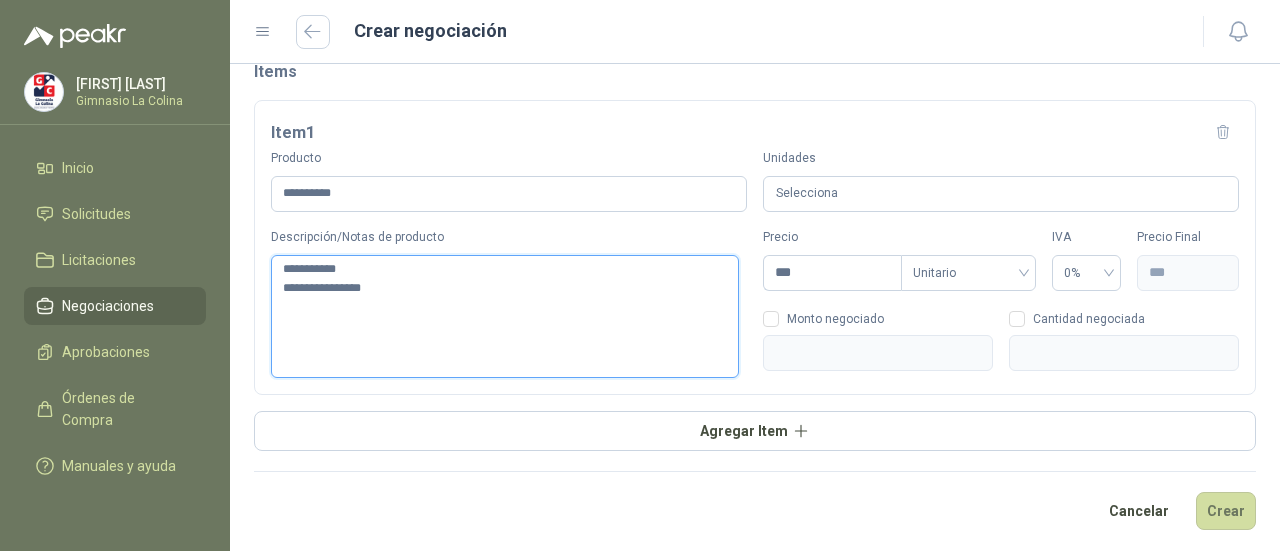 type 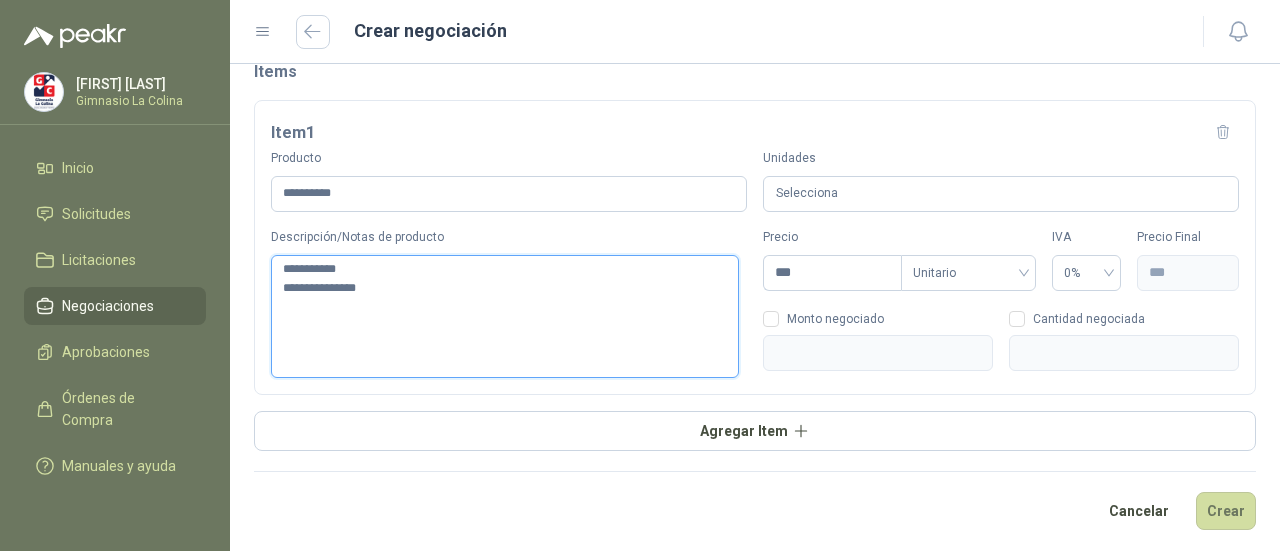 type 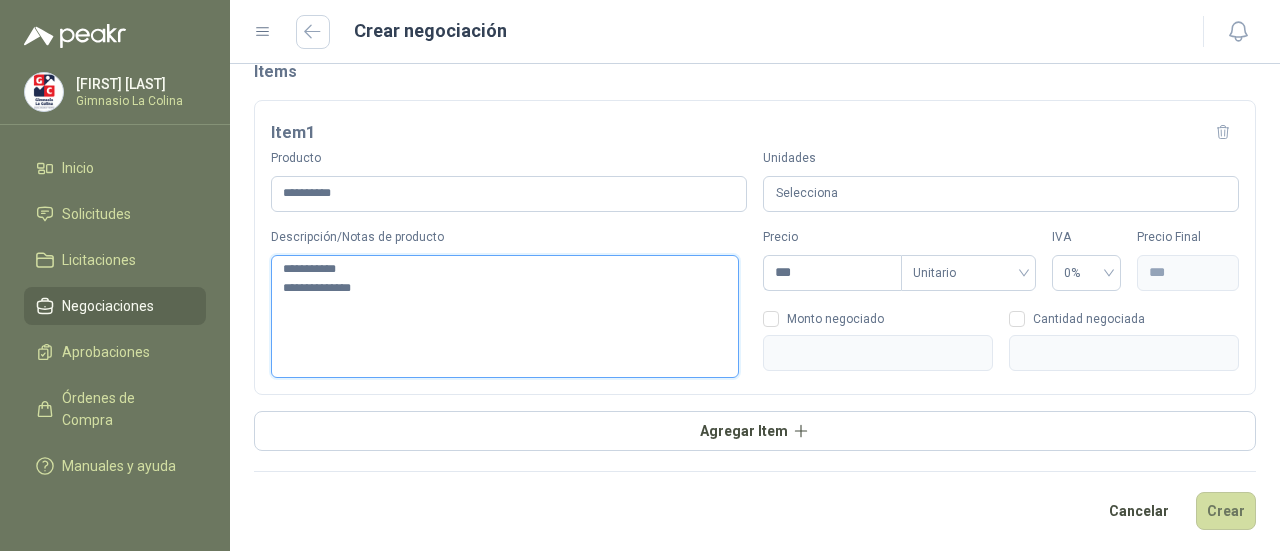 type 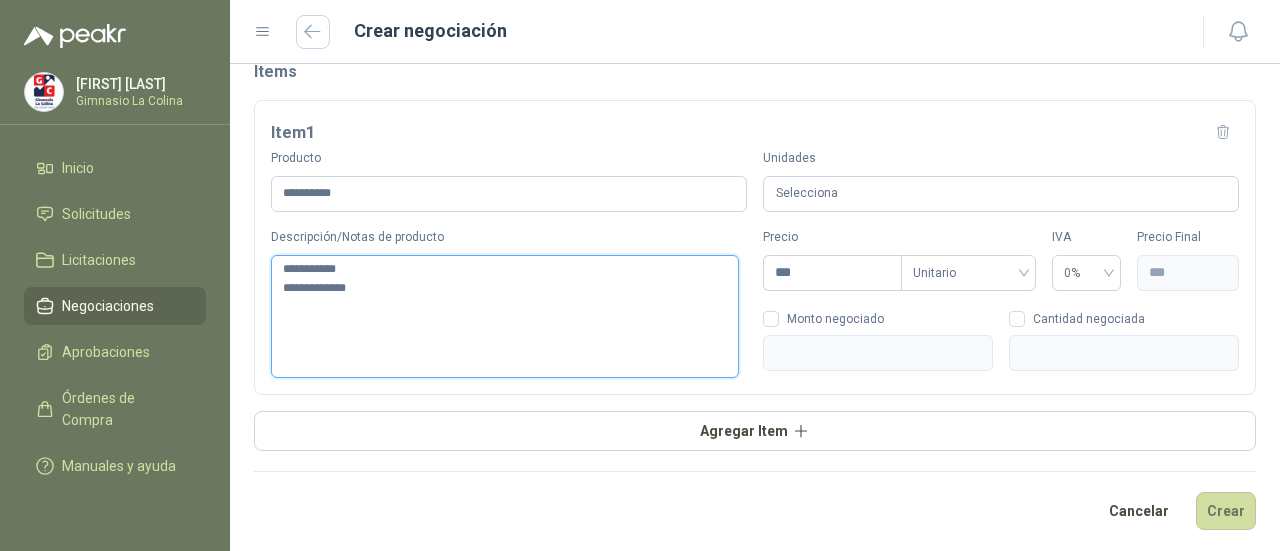 type 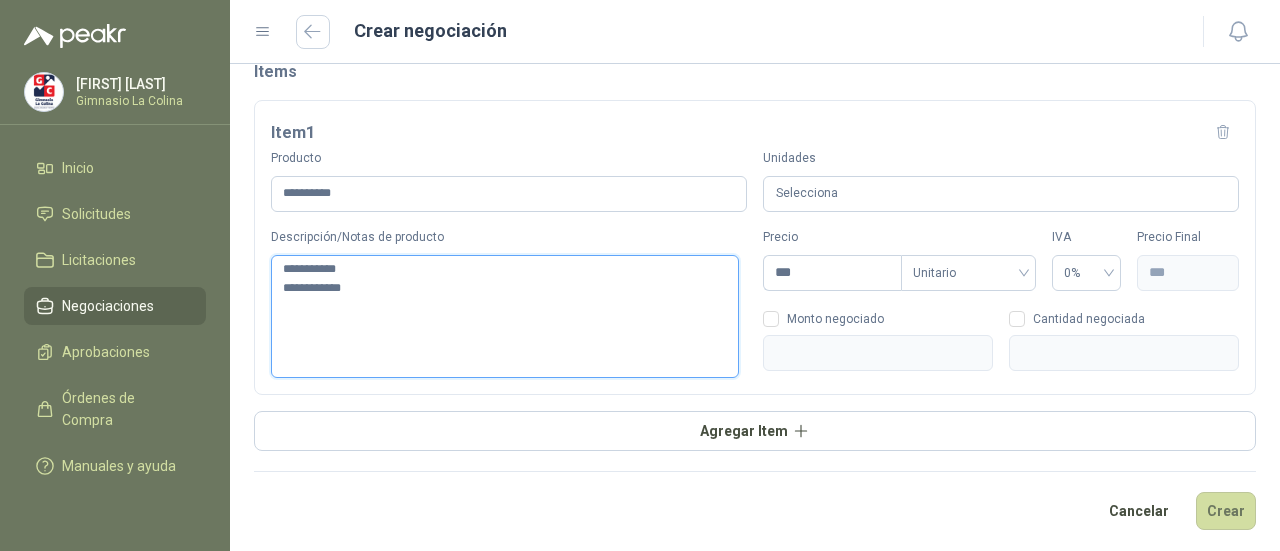 type 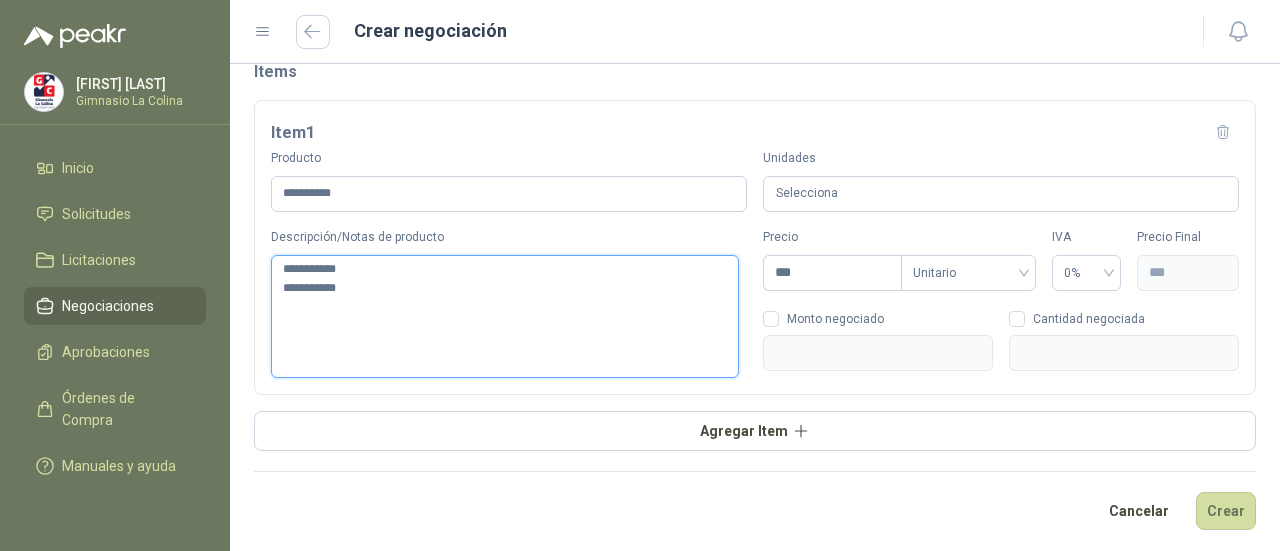 type 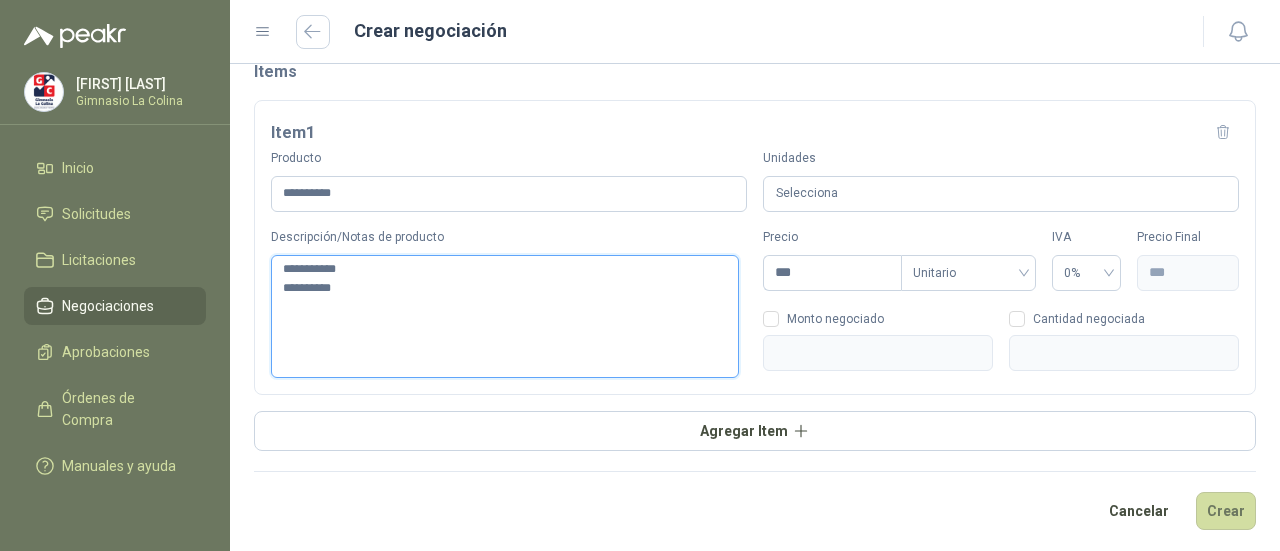 type 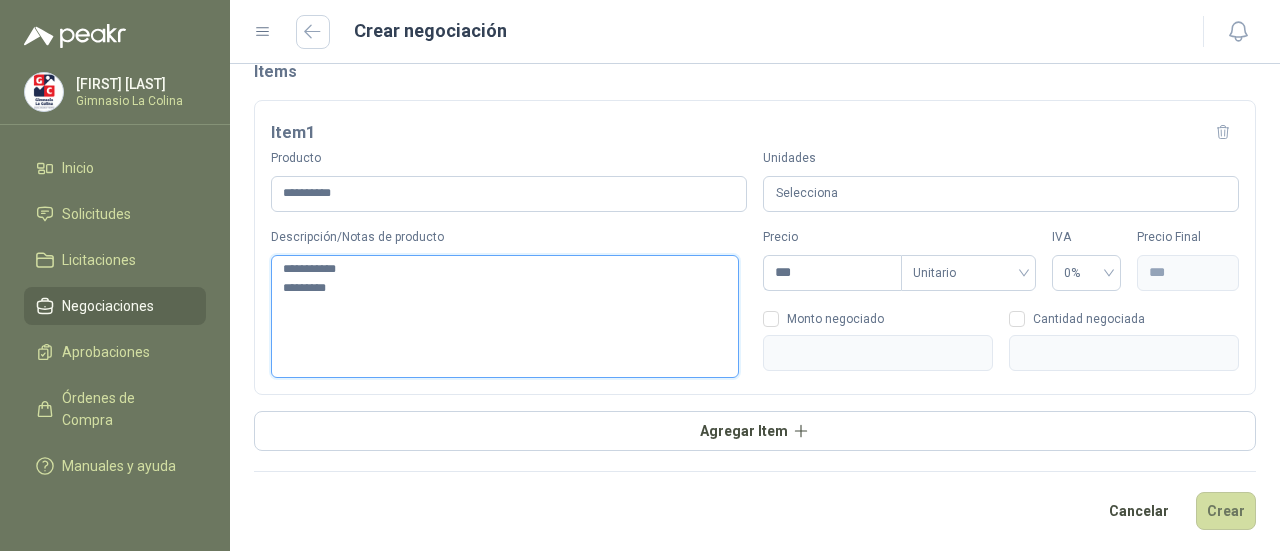 type 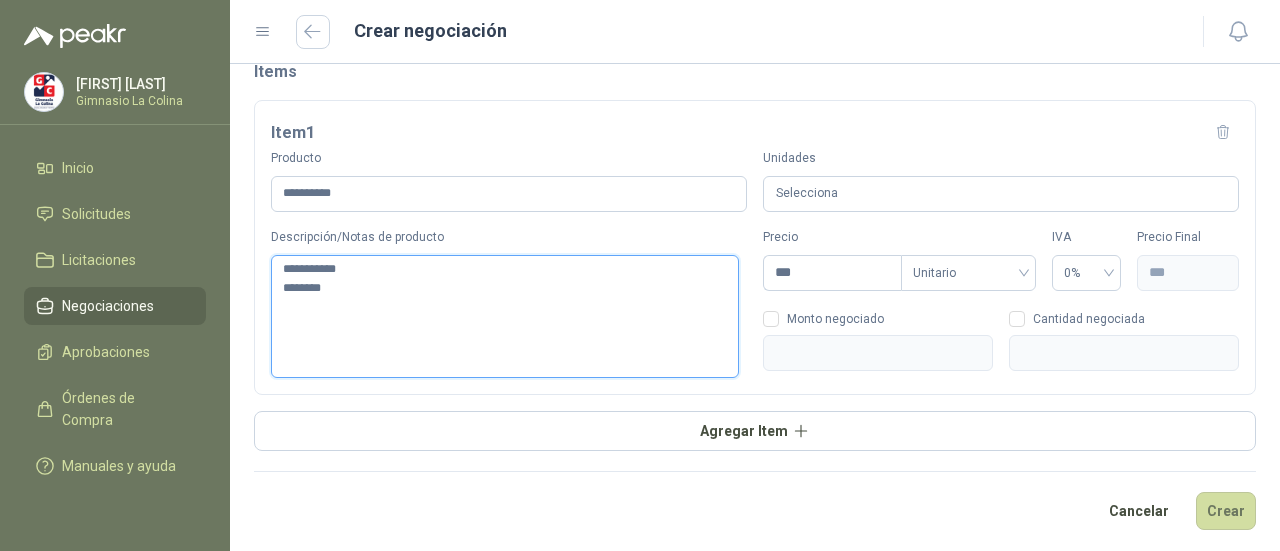 type on "**********" 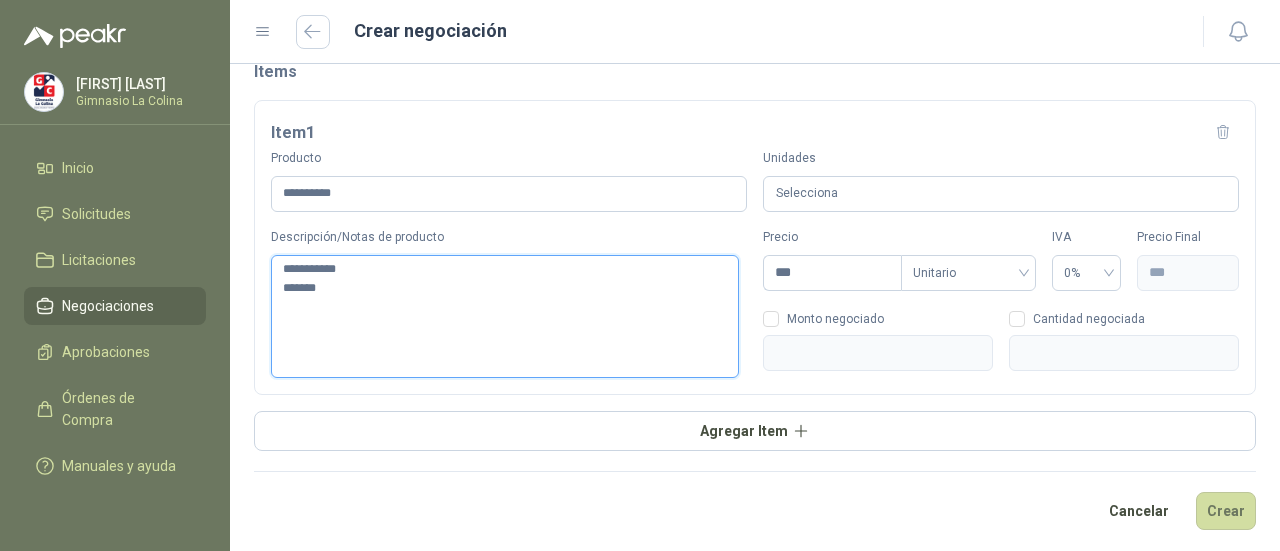 type 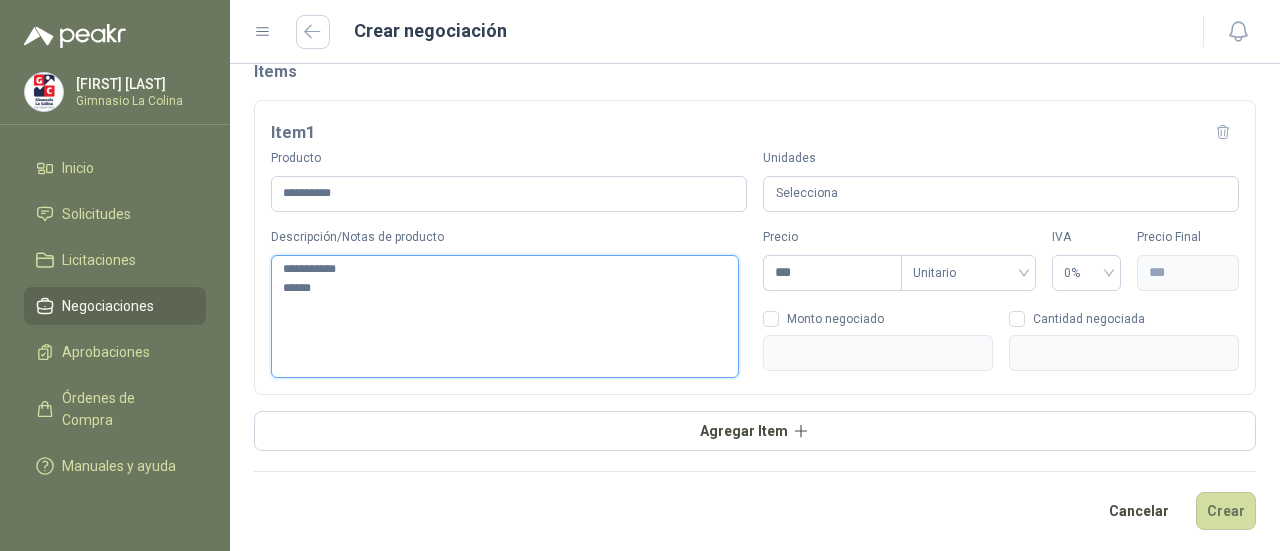 type 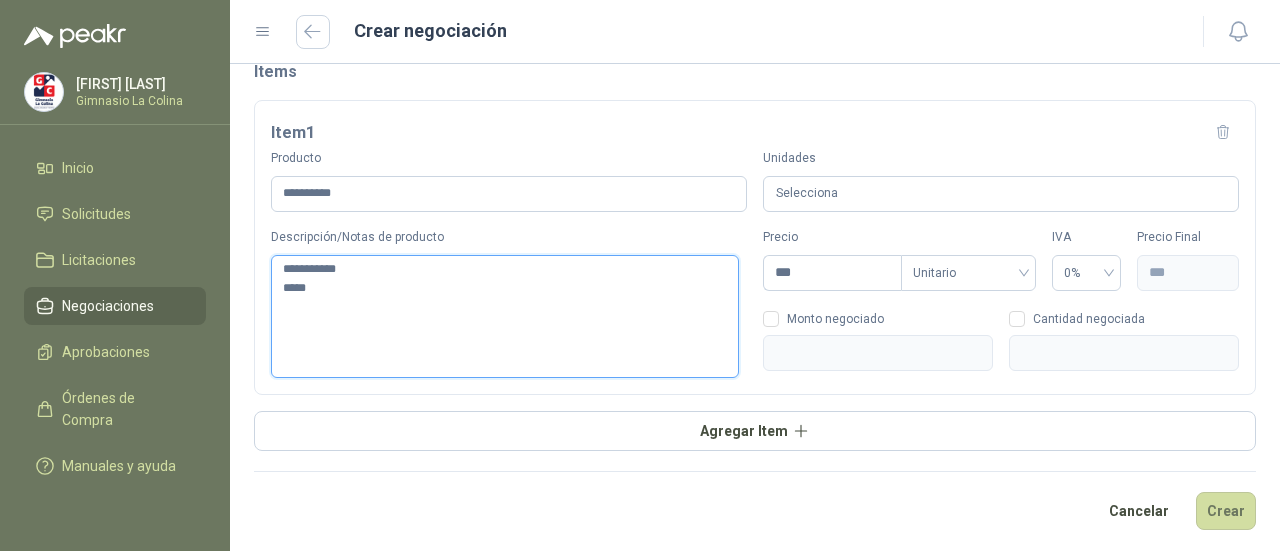 type 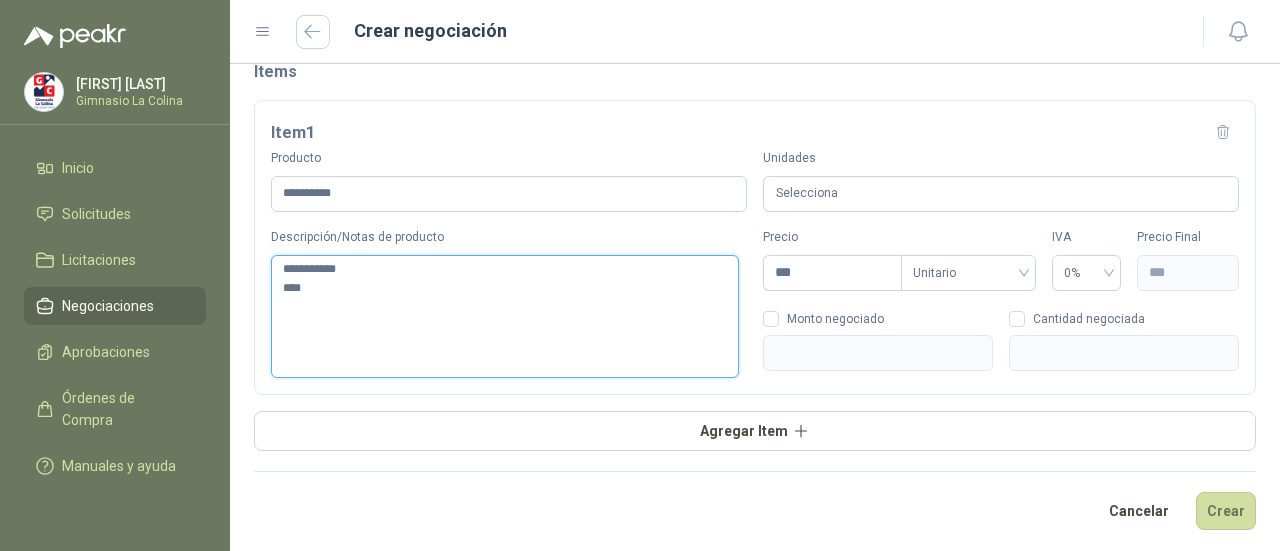 type 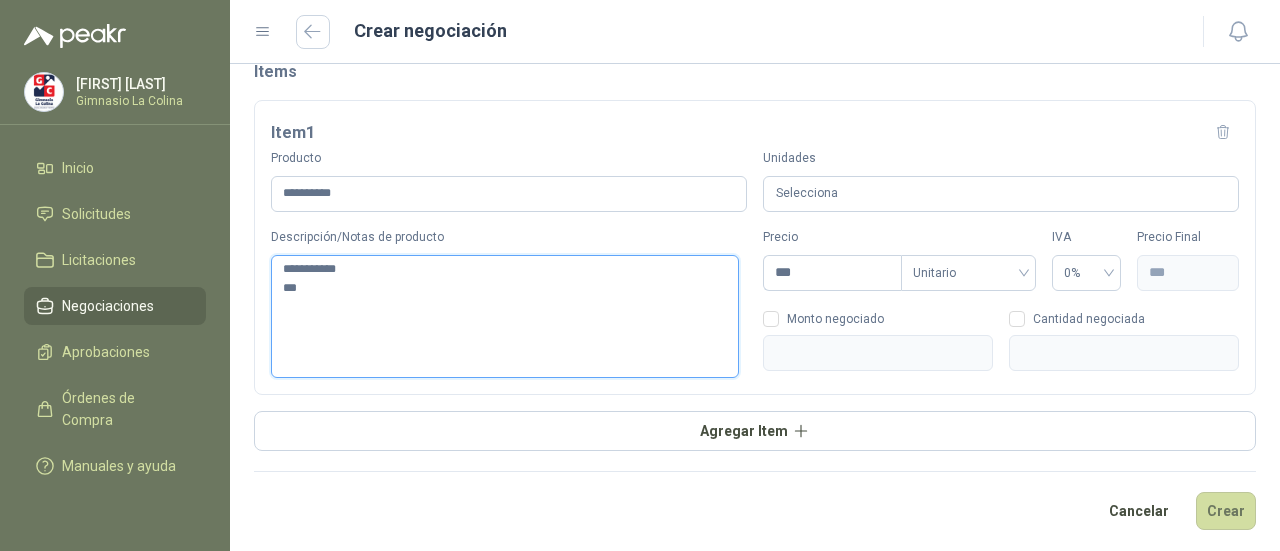 type 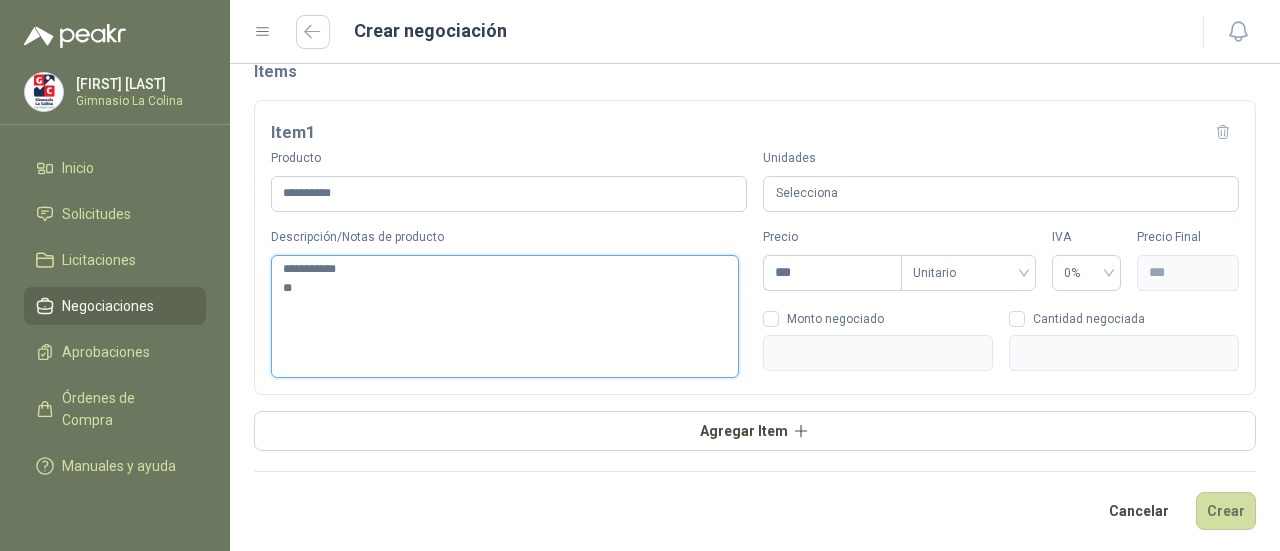 type 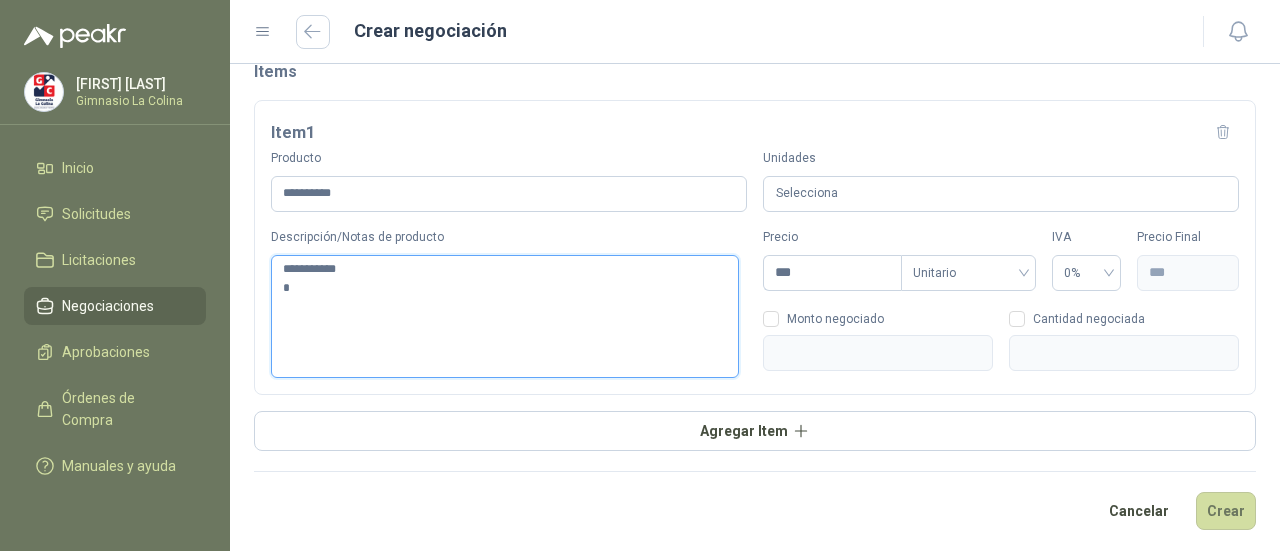 type 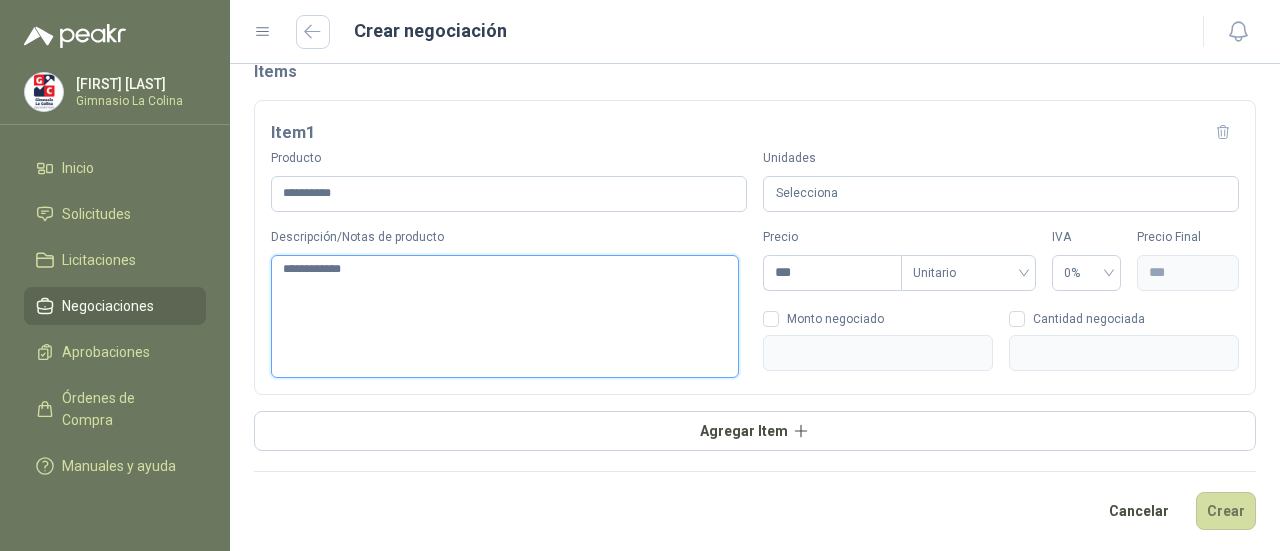 type 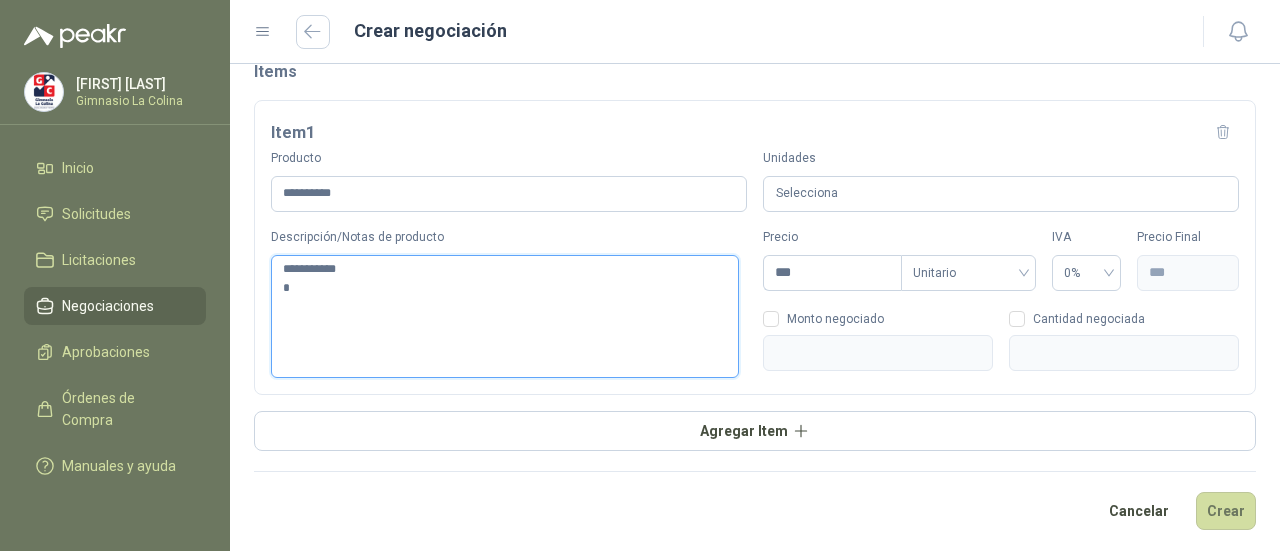 type 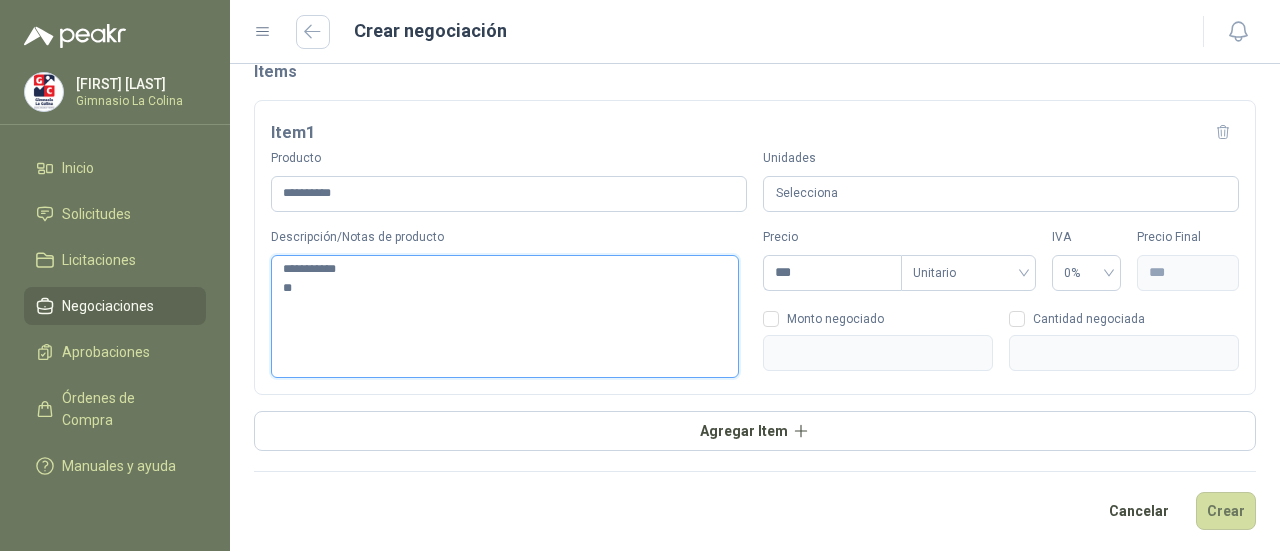 type 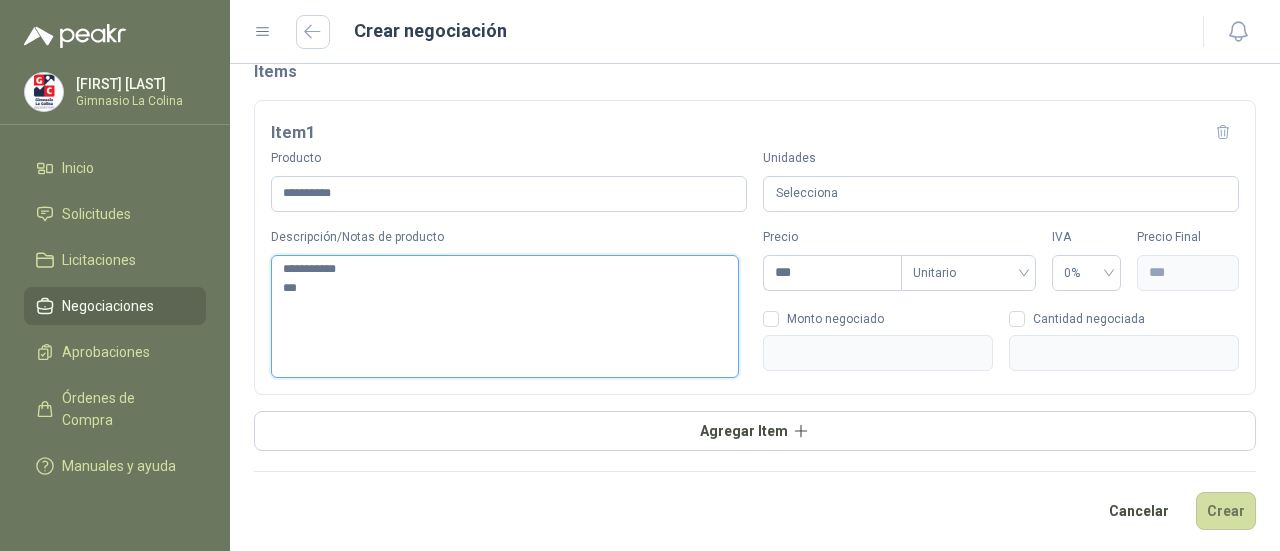 type 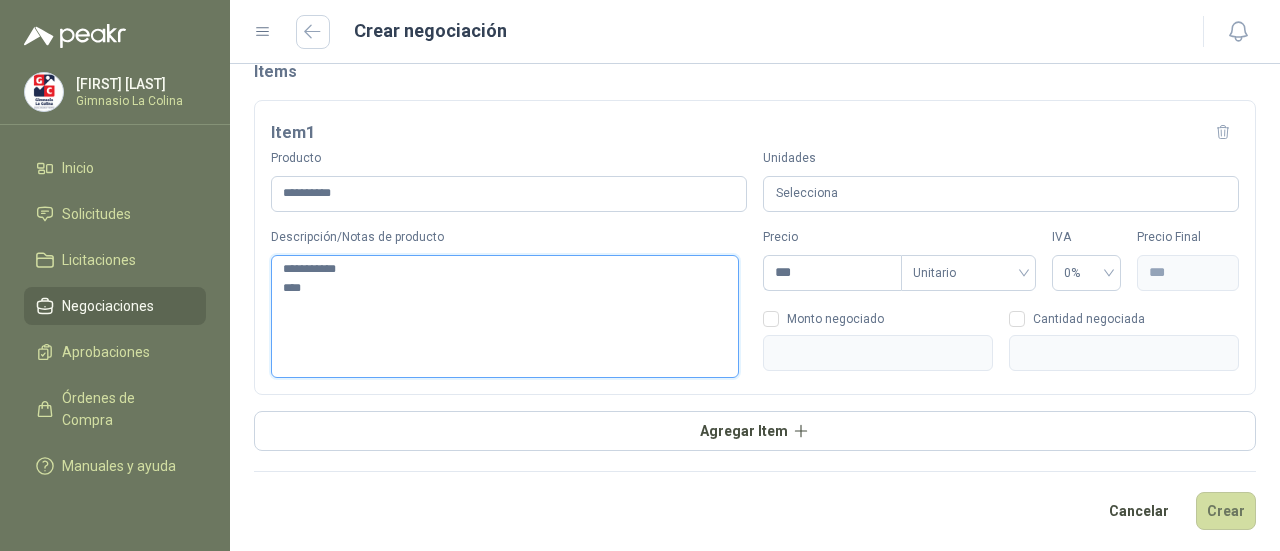 type 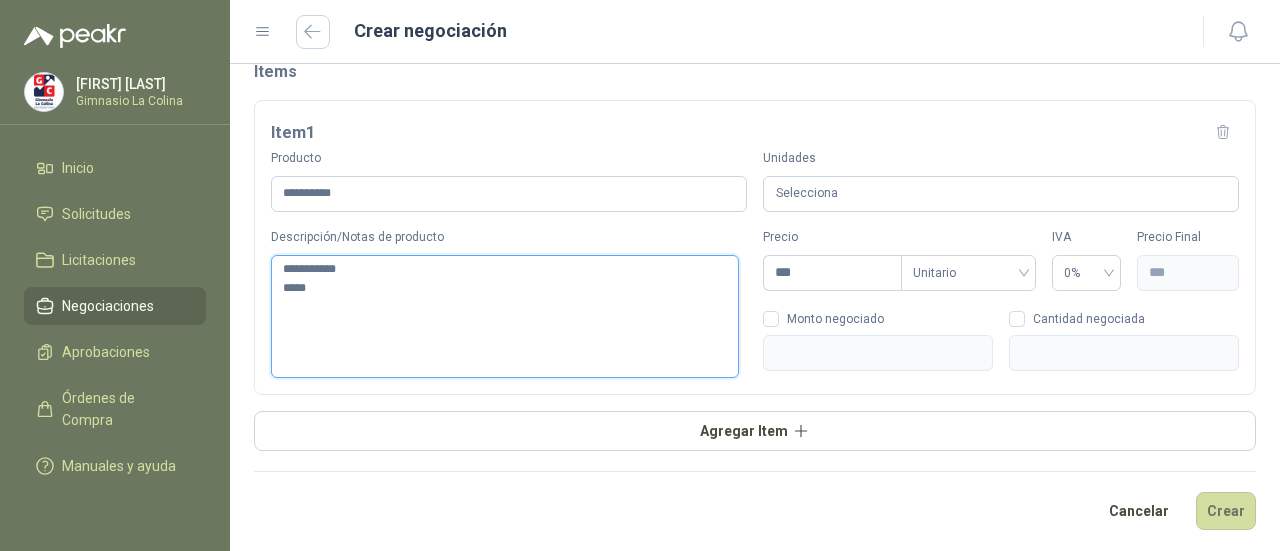 type 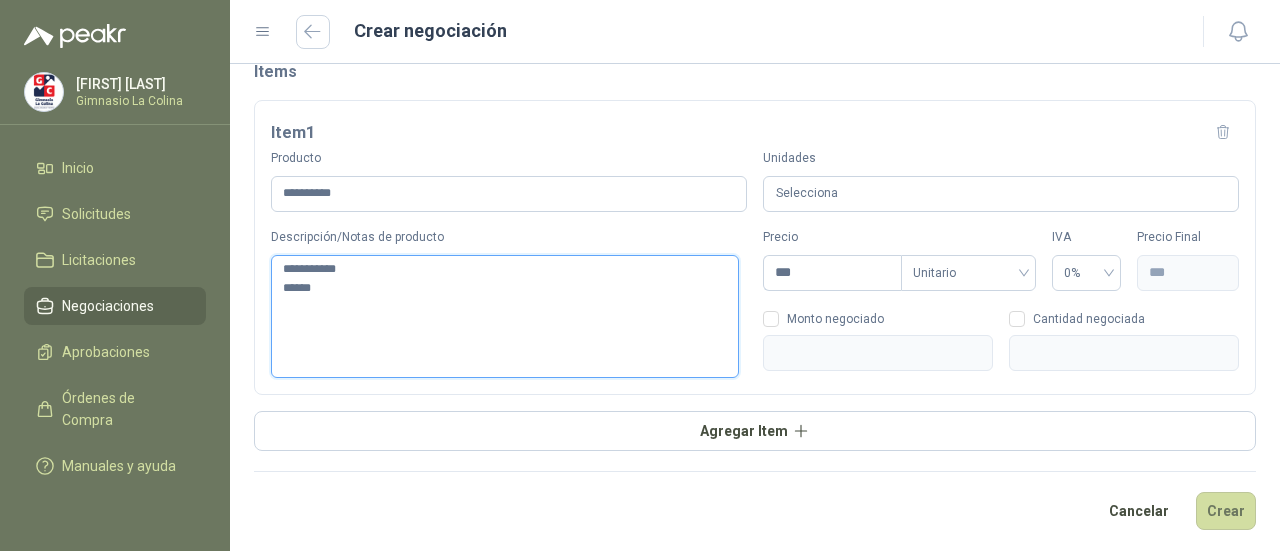 type 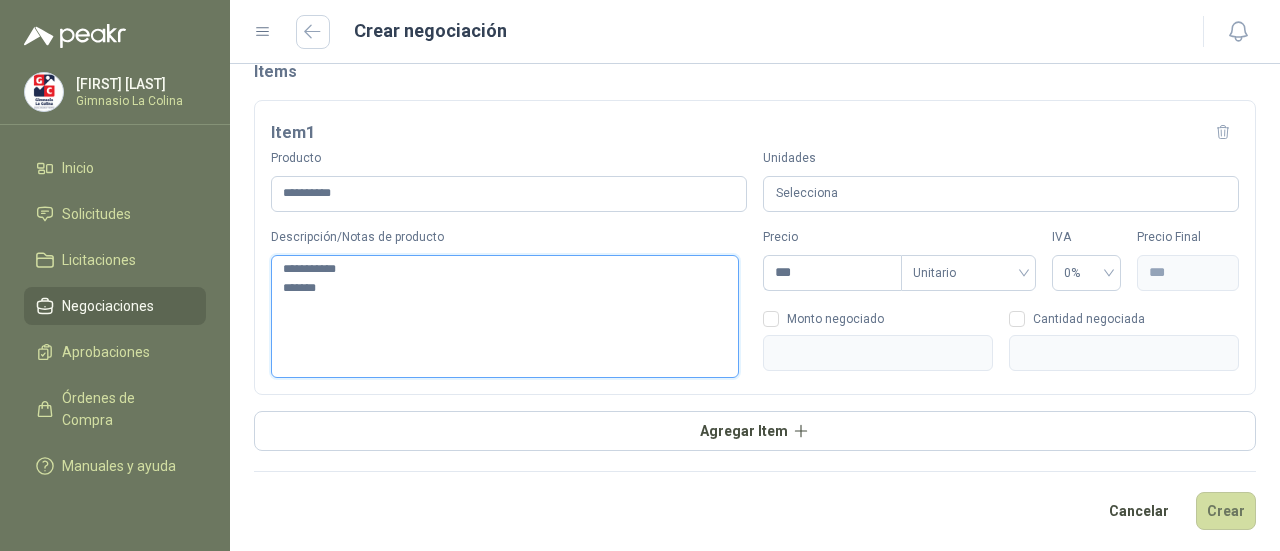 type 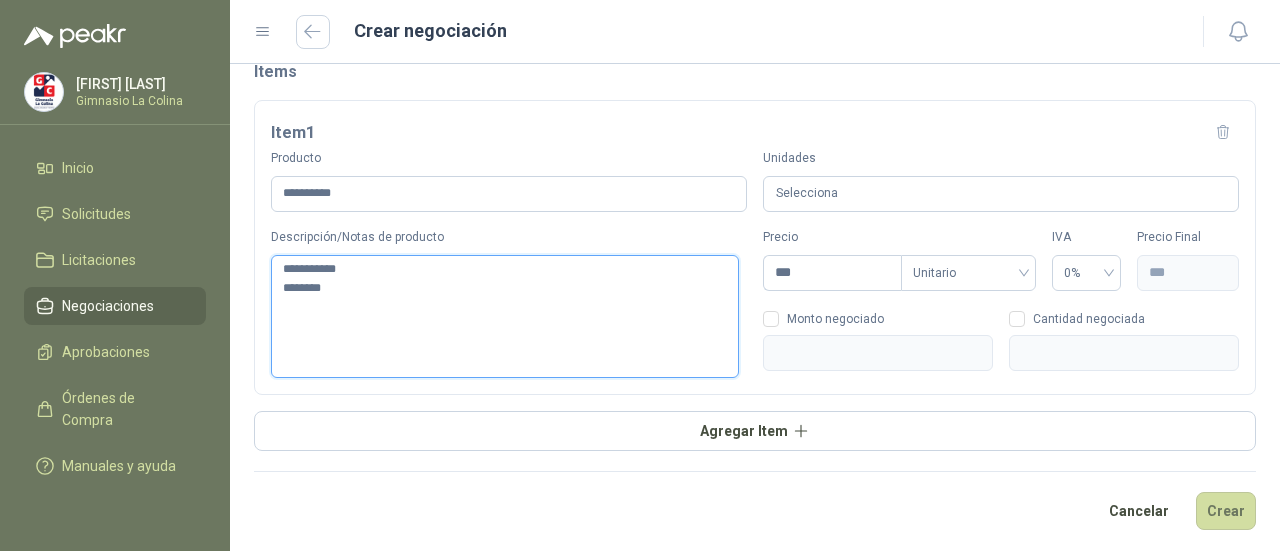 type 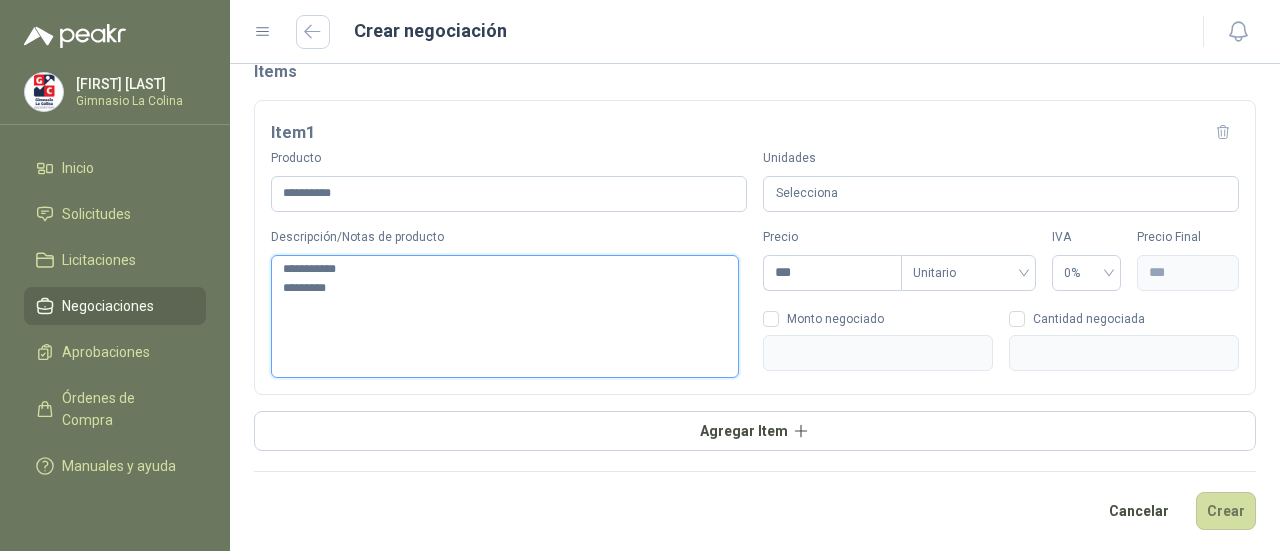 type 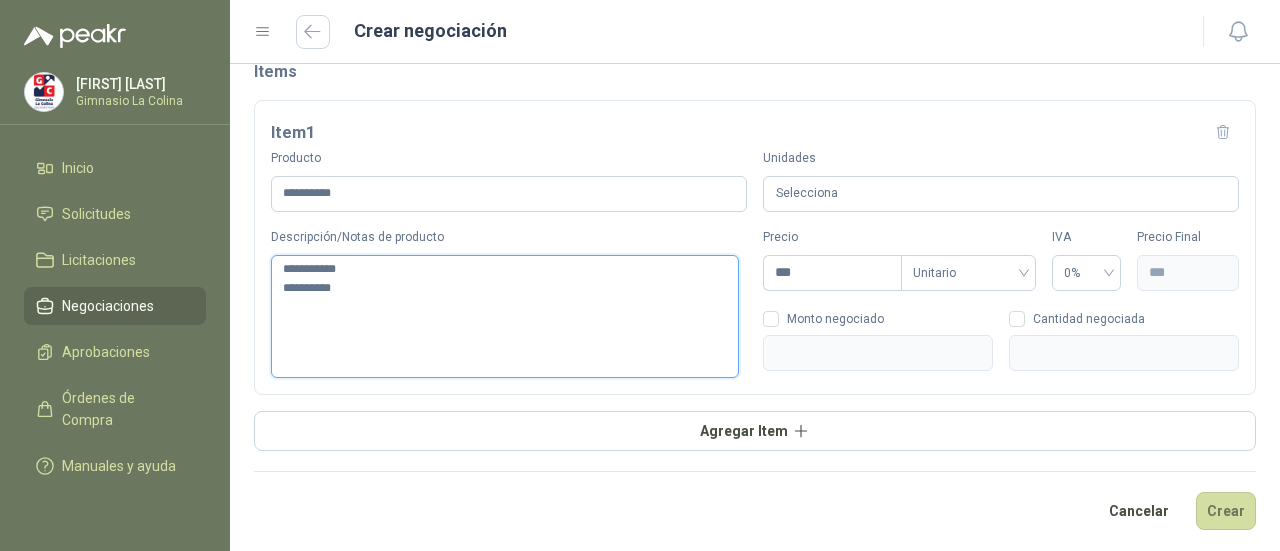 type 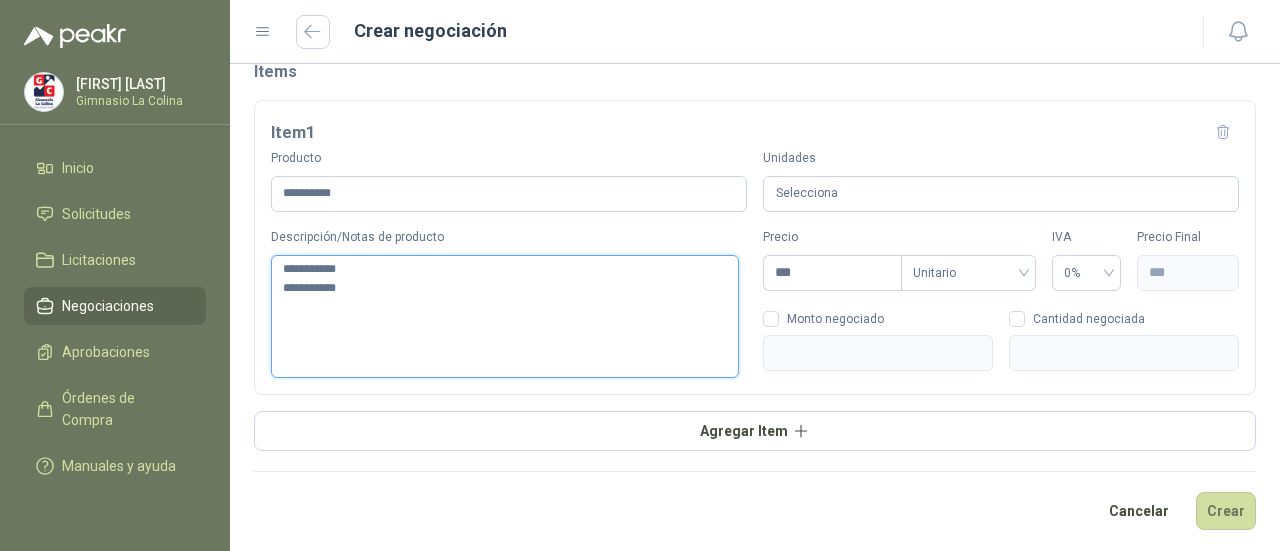 type 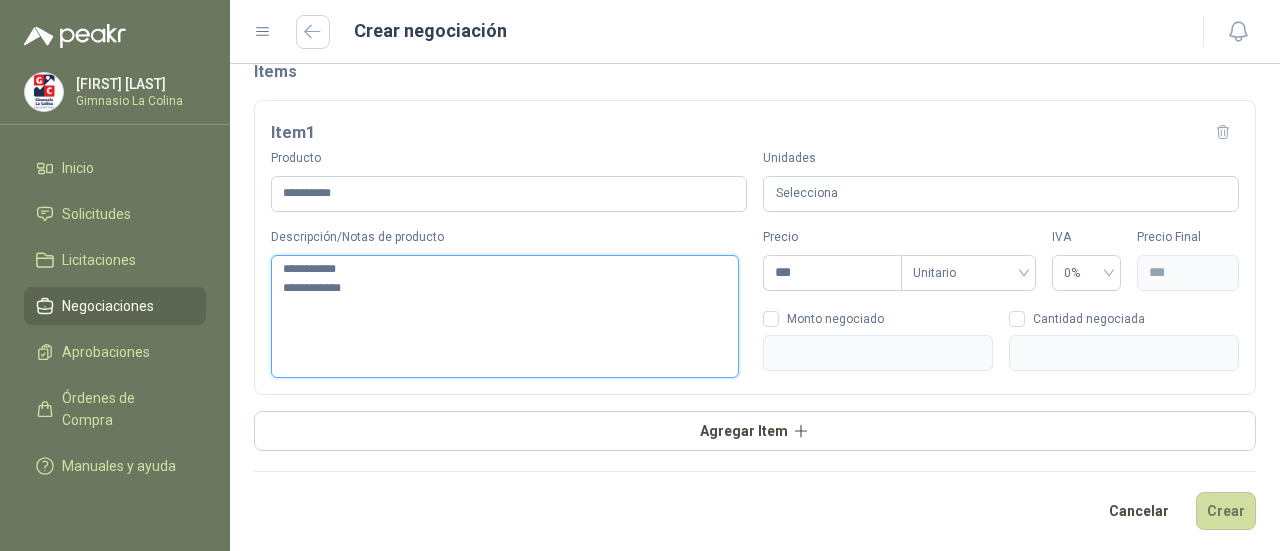 type 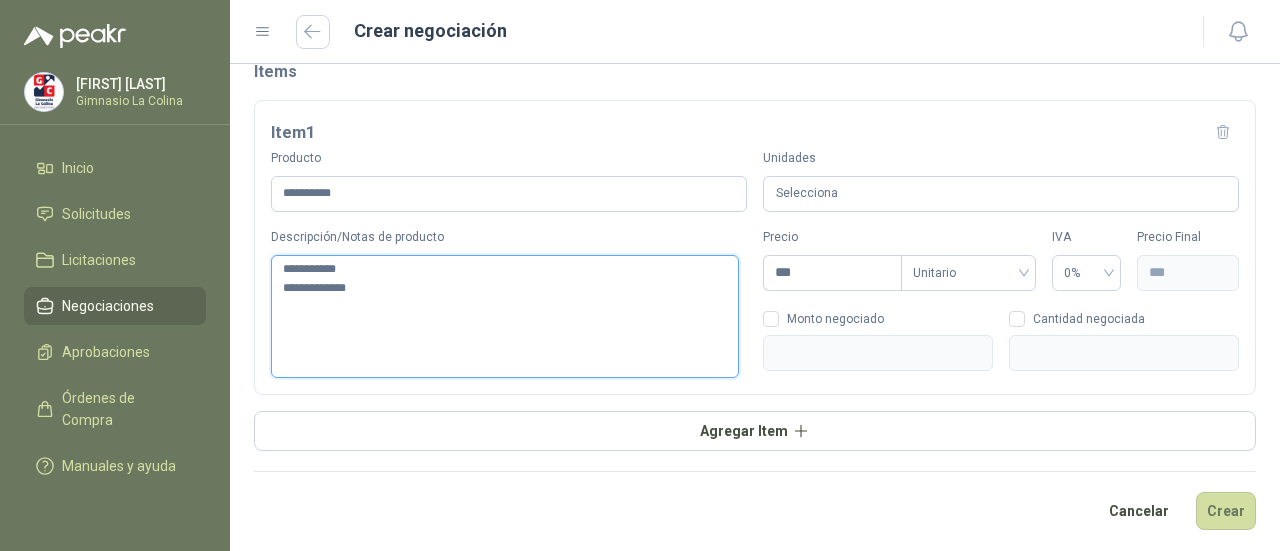 type 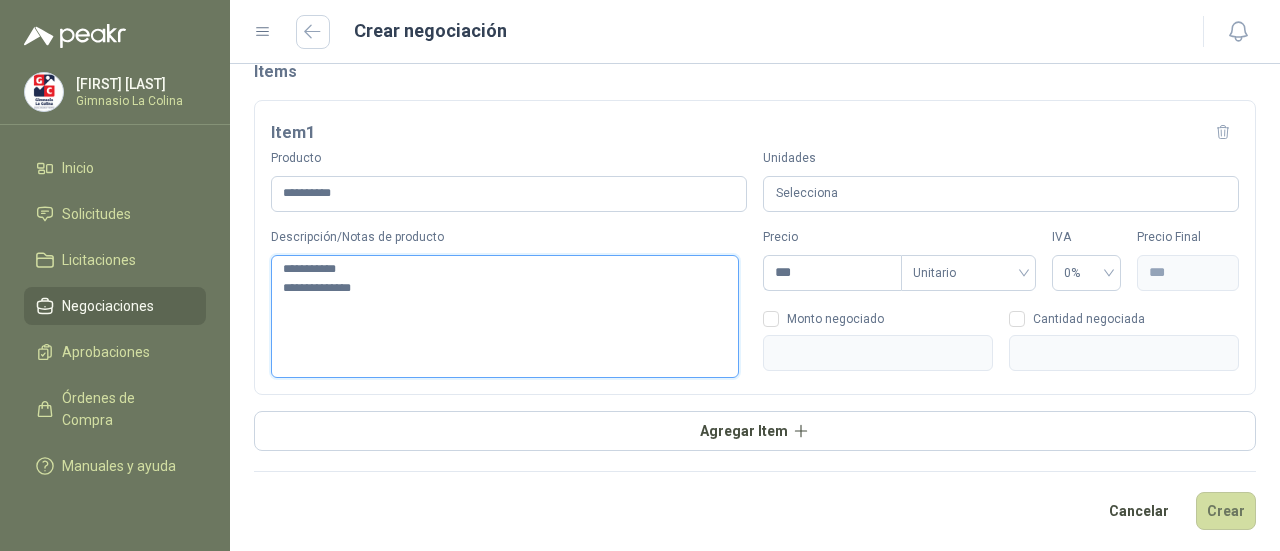 type 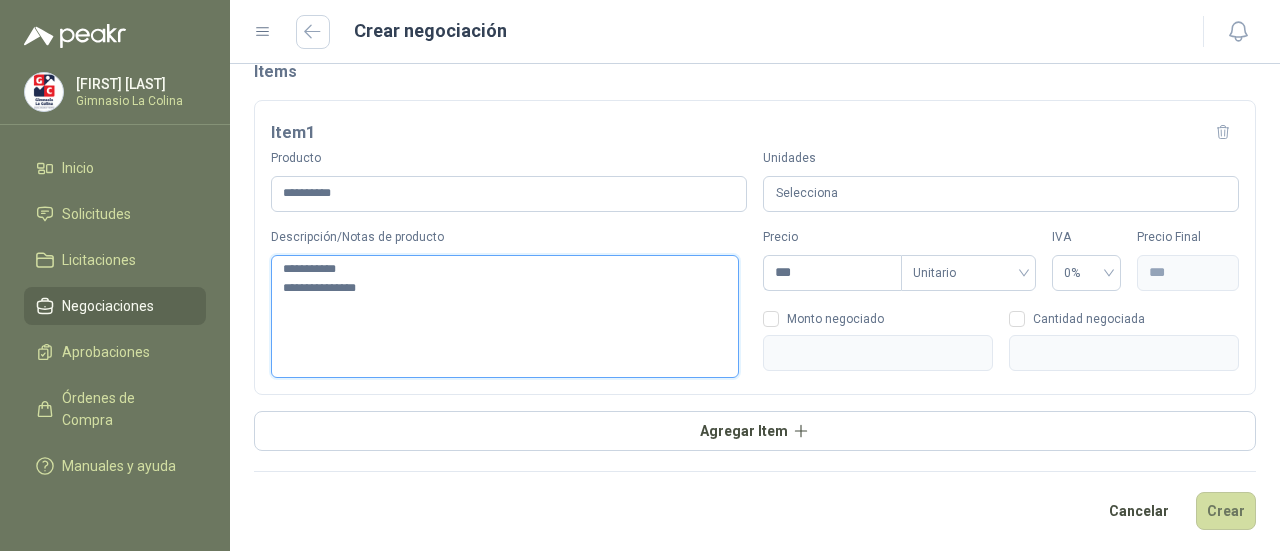 type 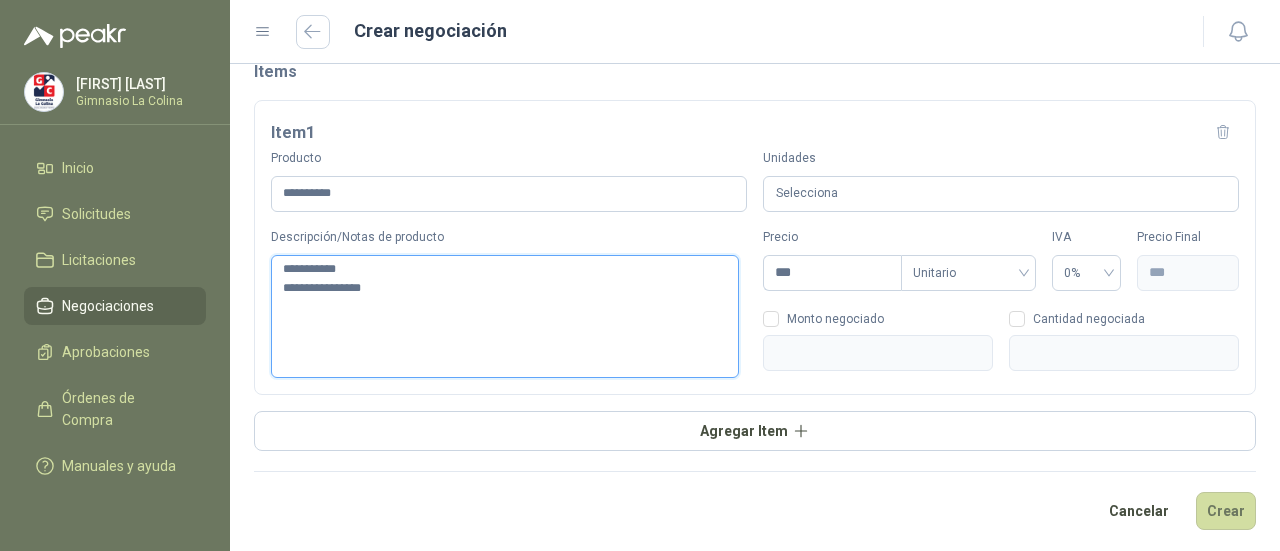 type 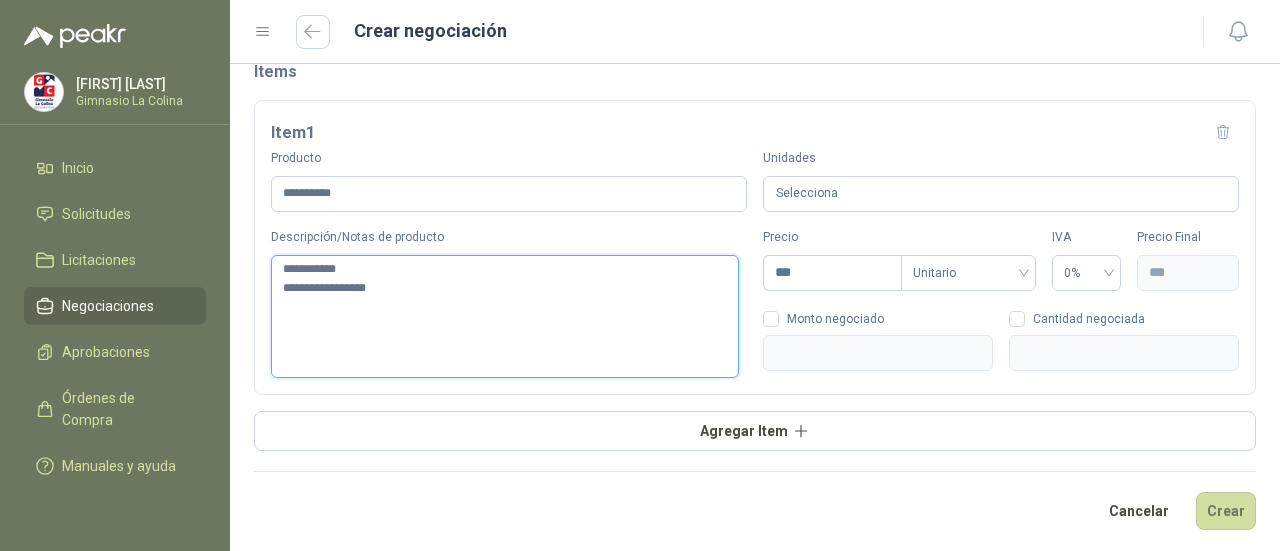 type 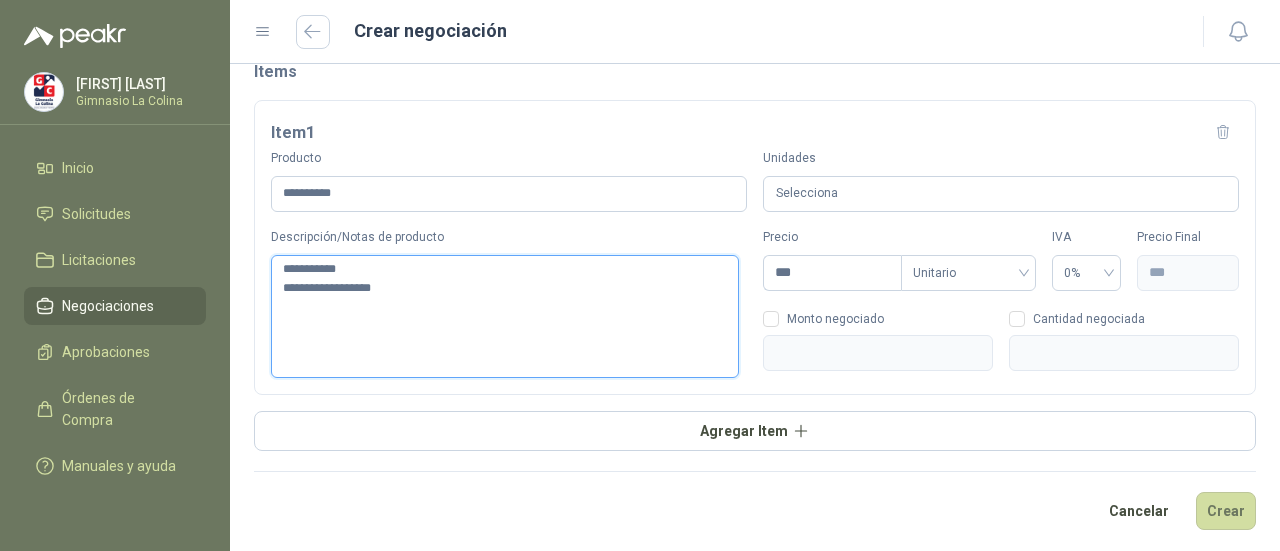 type 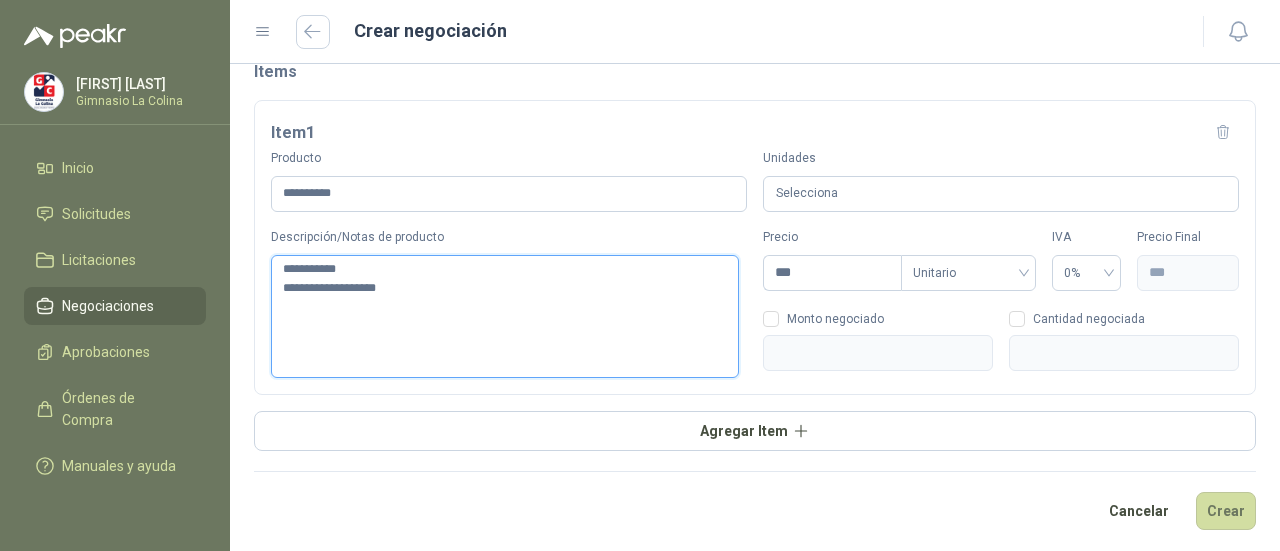 type 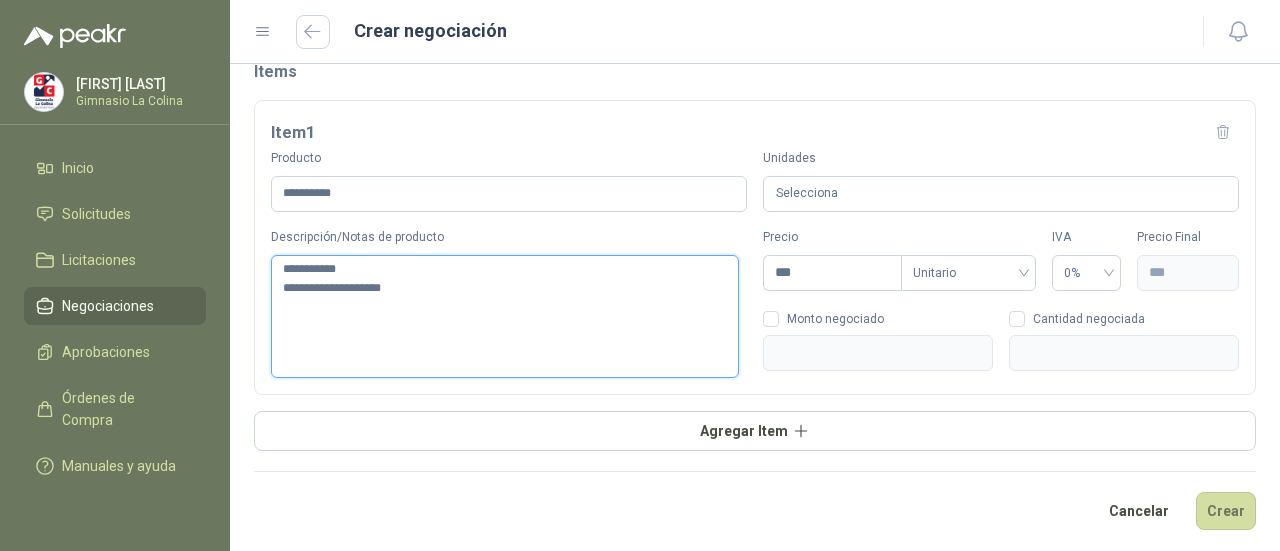 type 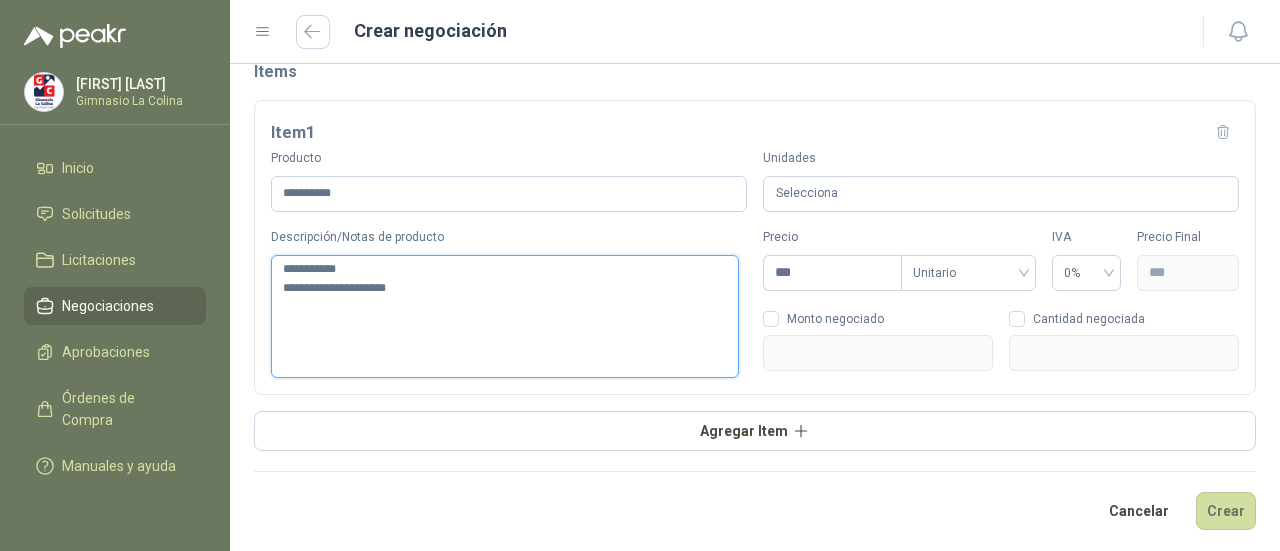type 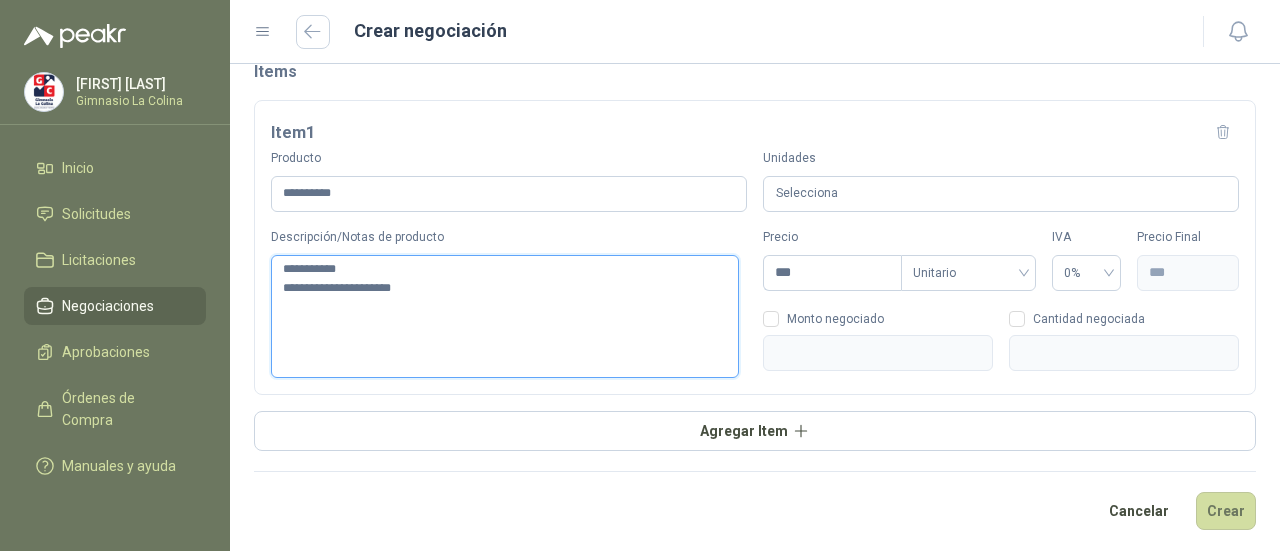 type 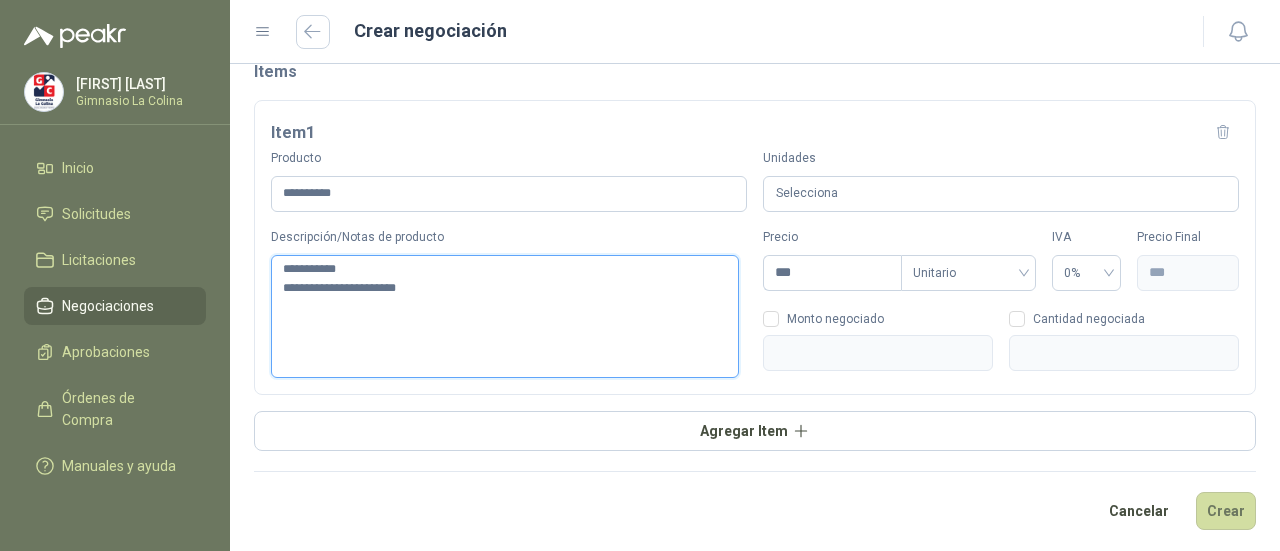 type 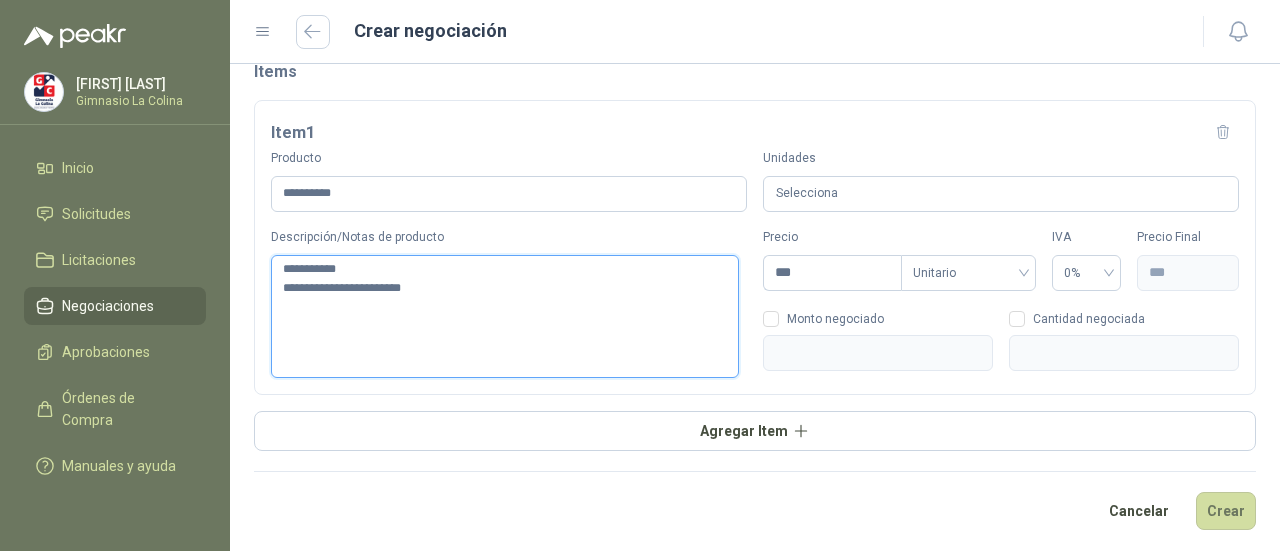 type 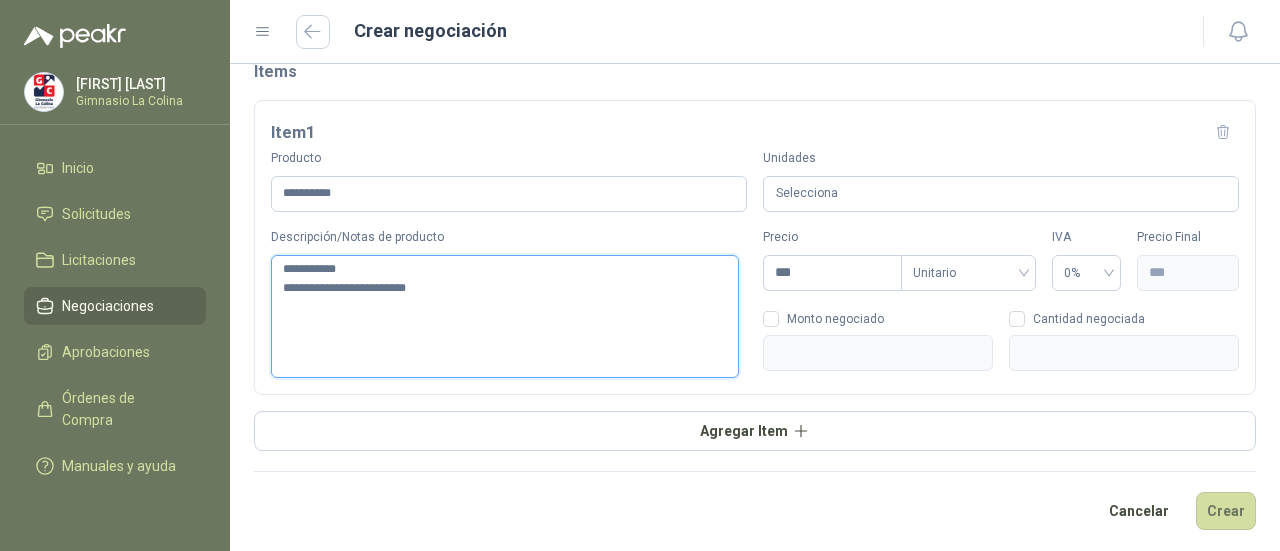 type 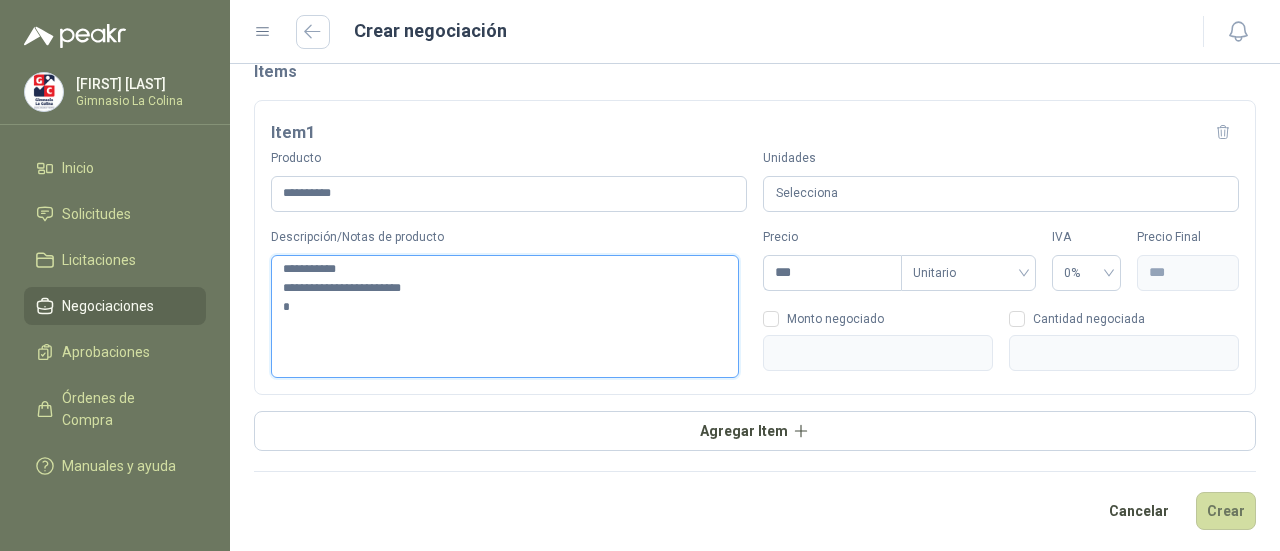 type 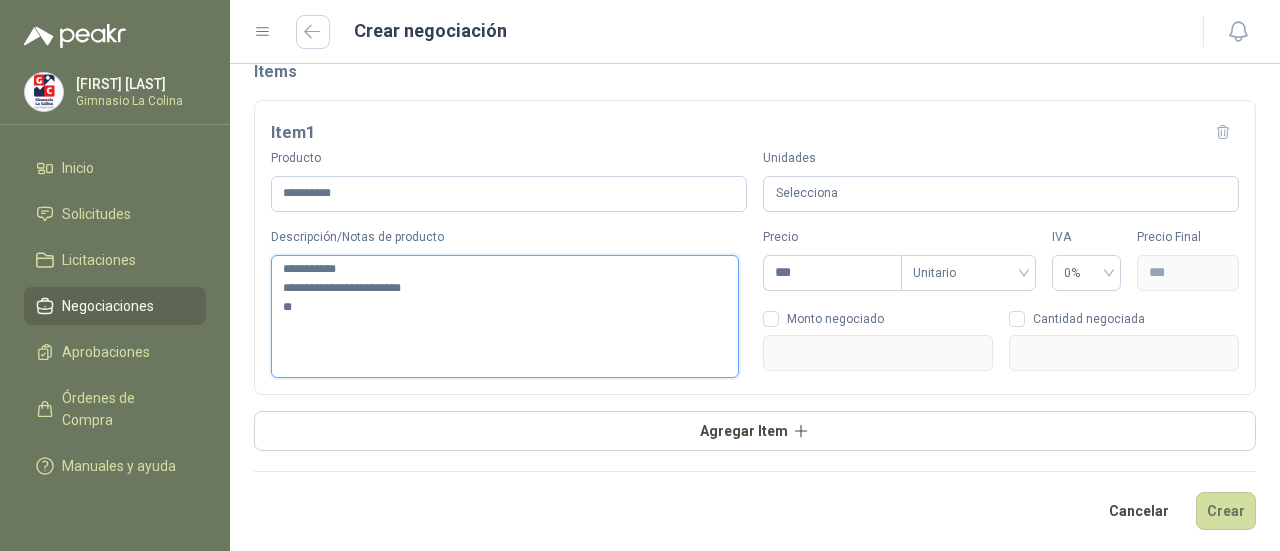 type 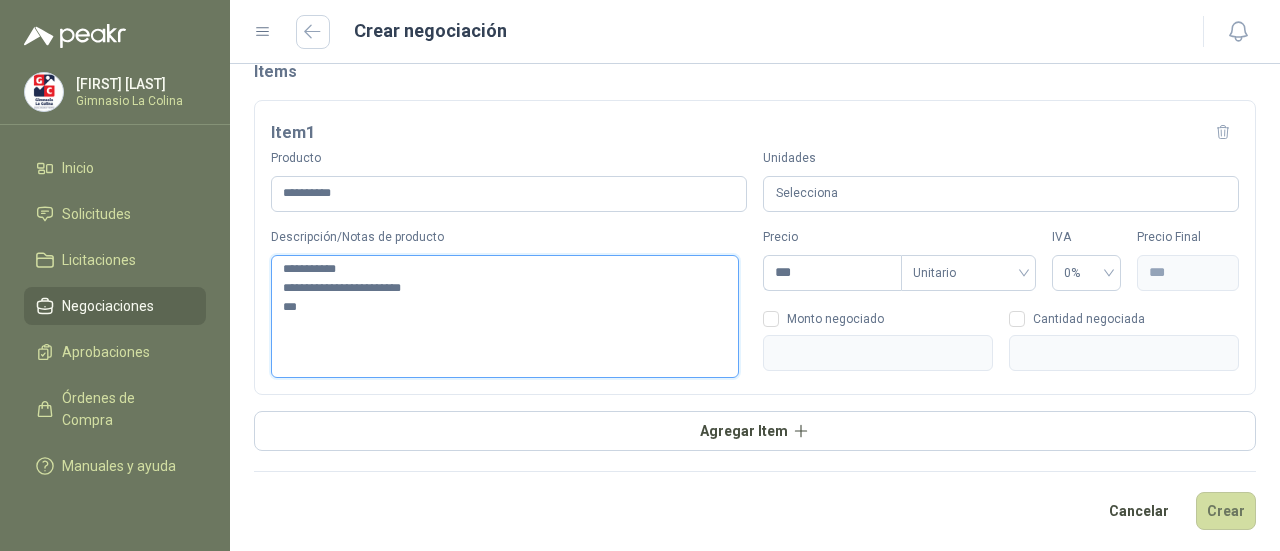 type 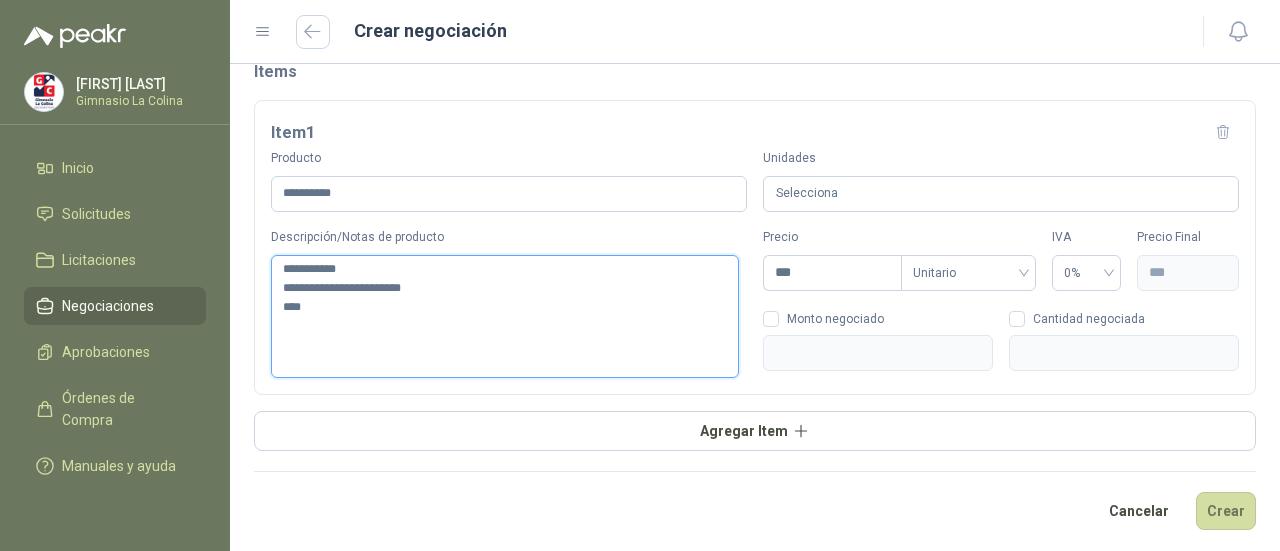 type 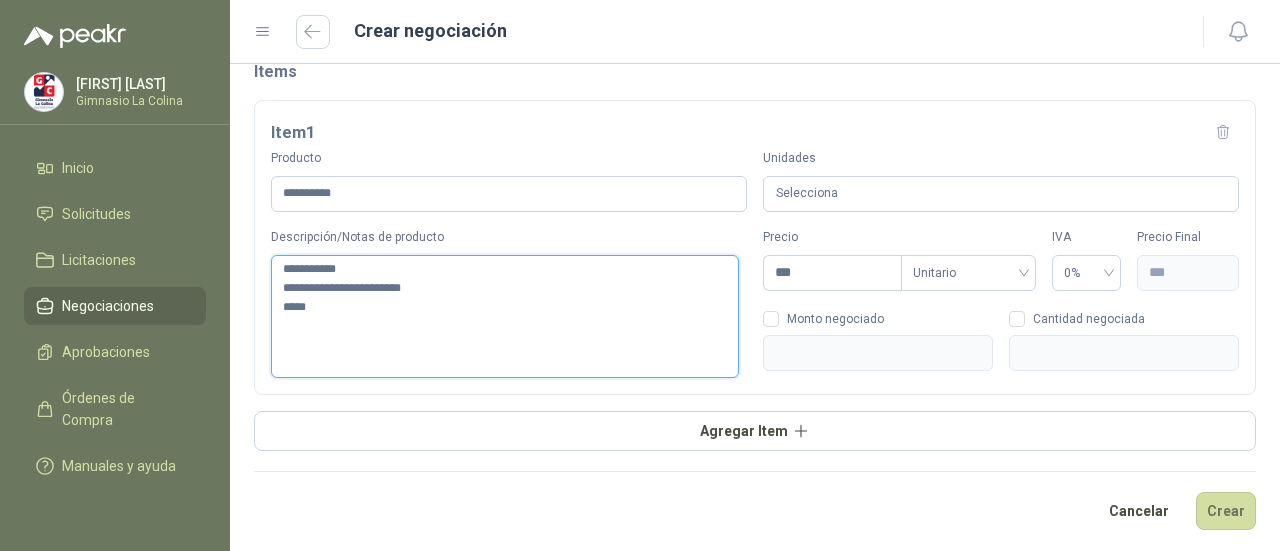 type 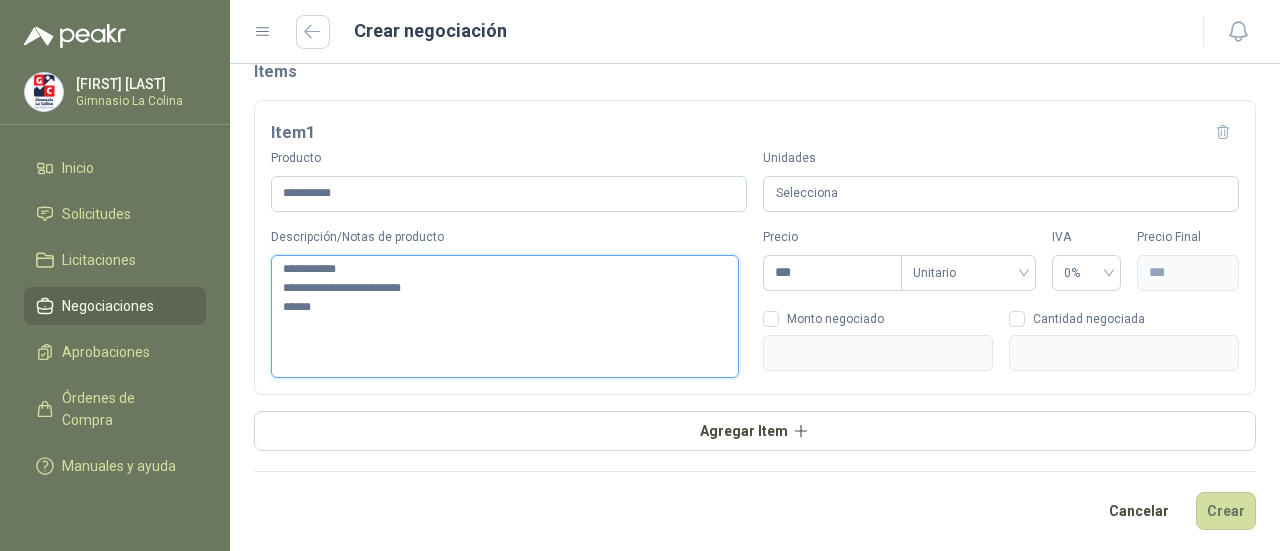 type 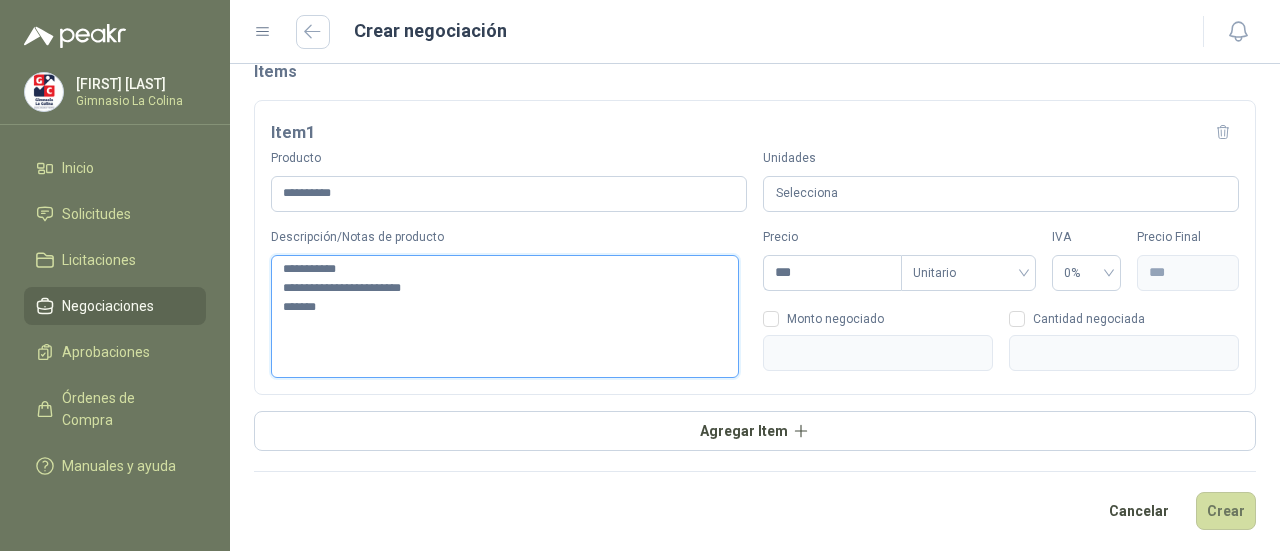 type 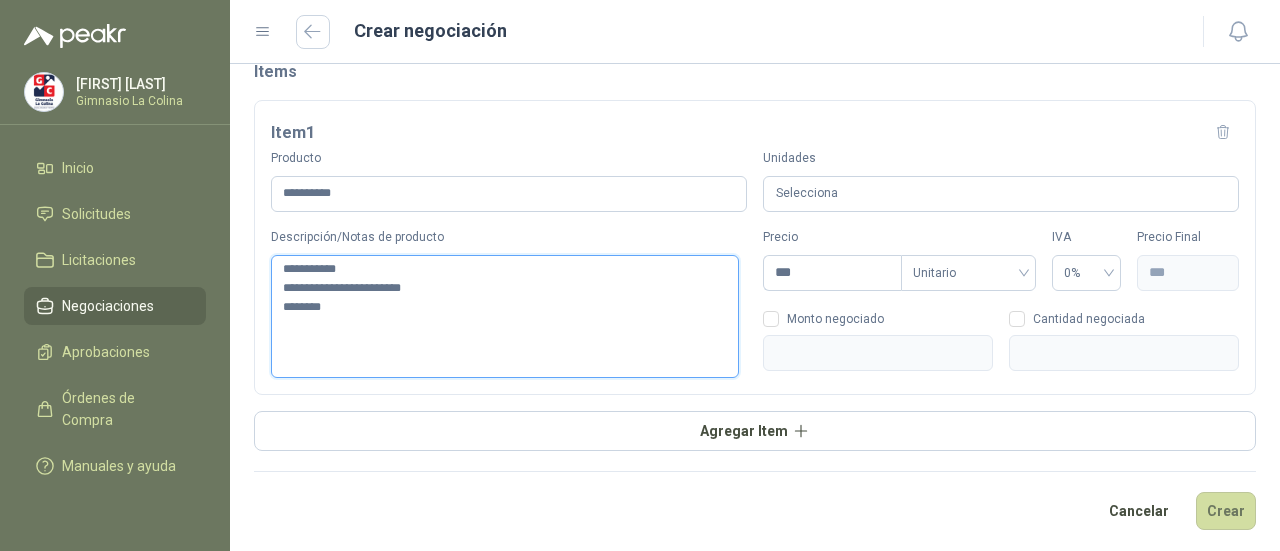 type 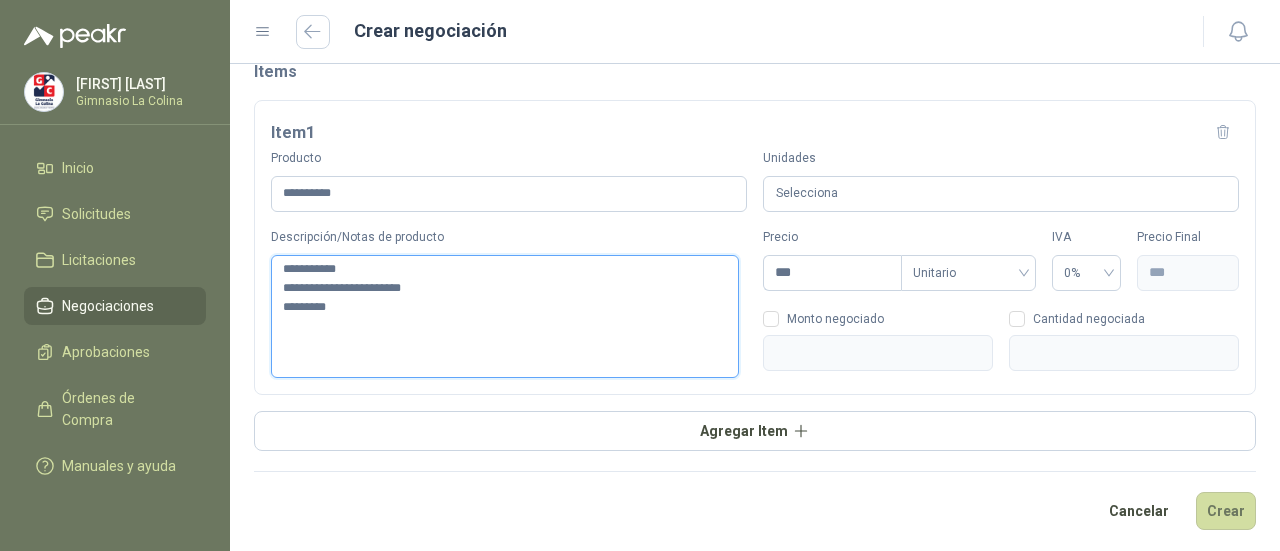 type 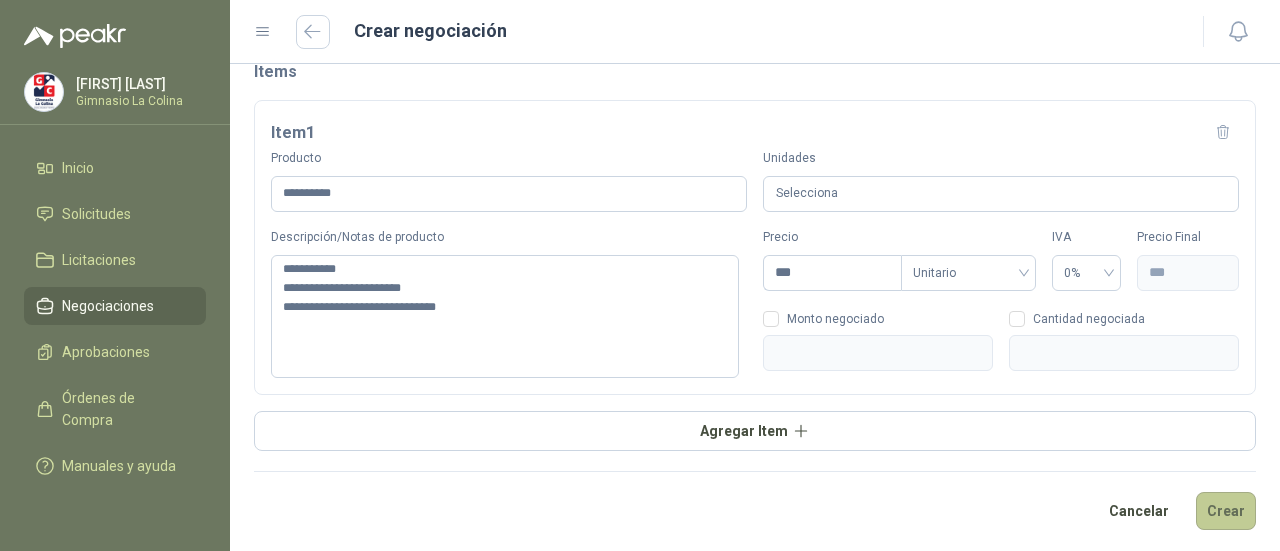 click on "Crear" at bounding box center (1226, 511) 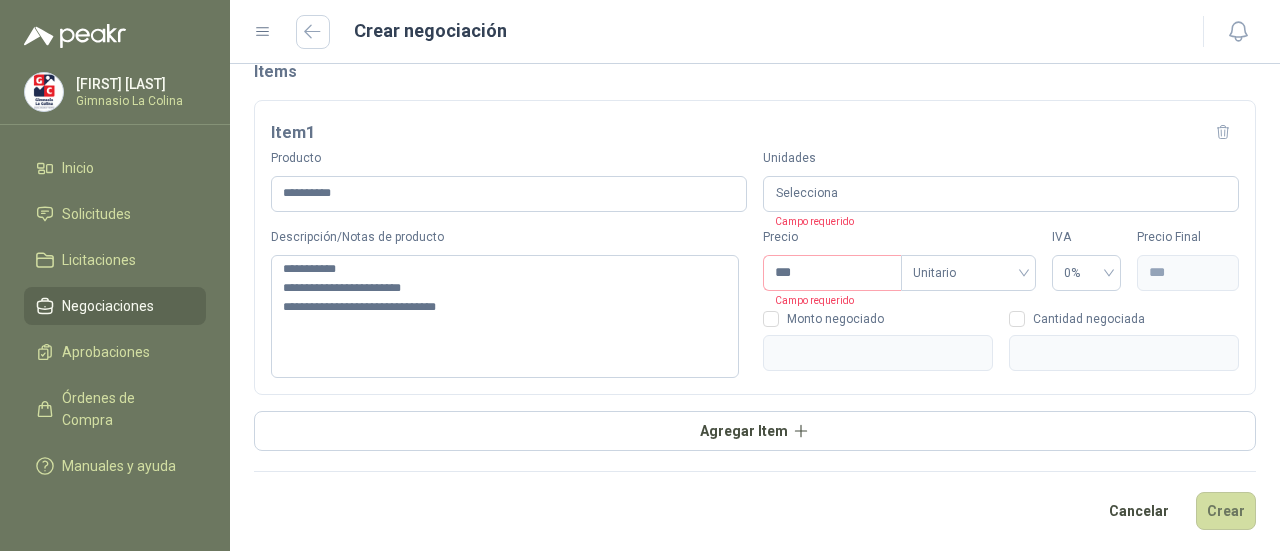click on "Selecciona" at bounding box center (1001, 194) 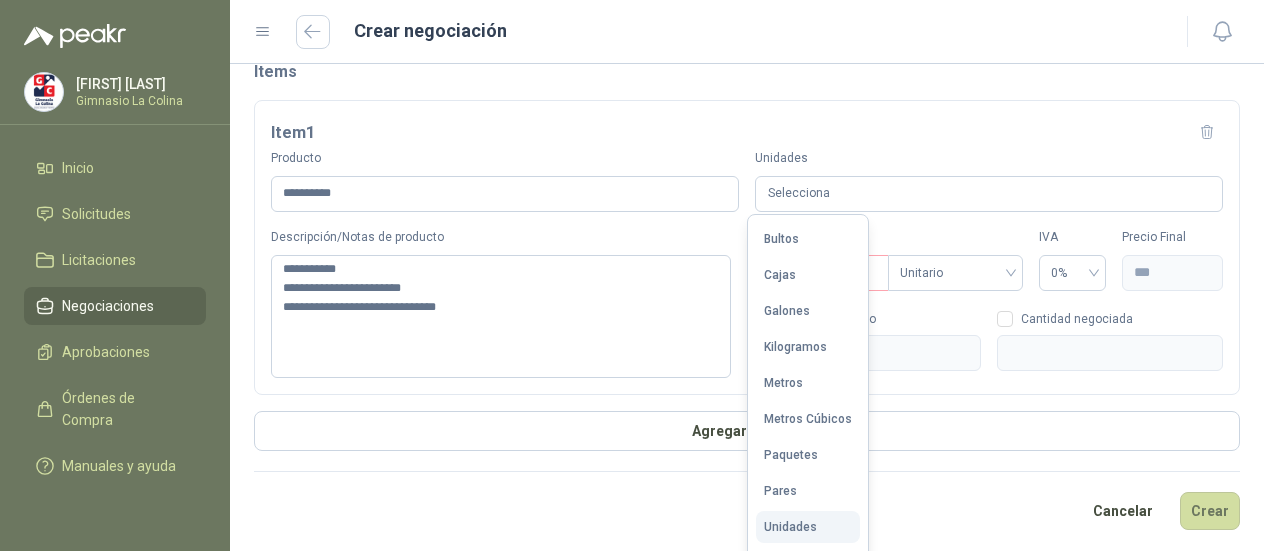 click on "Unidades" at bounding box center (790, 527) 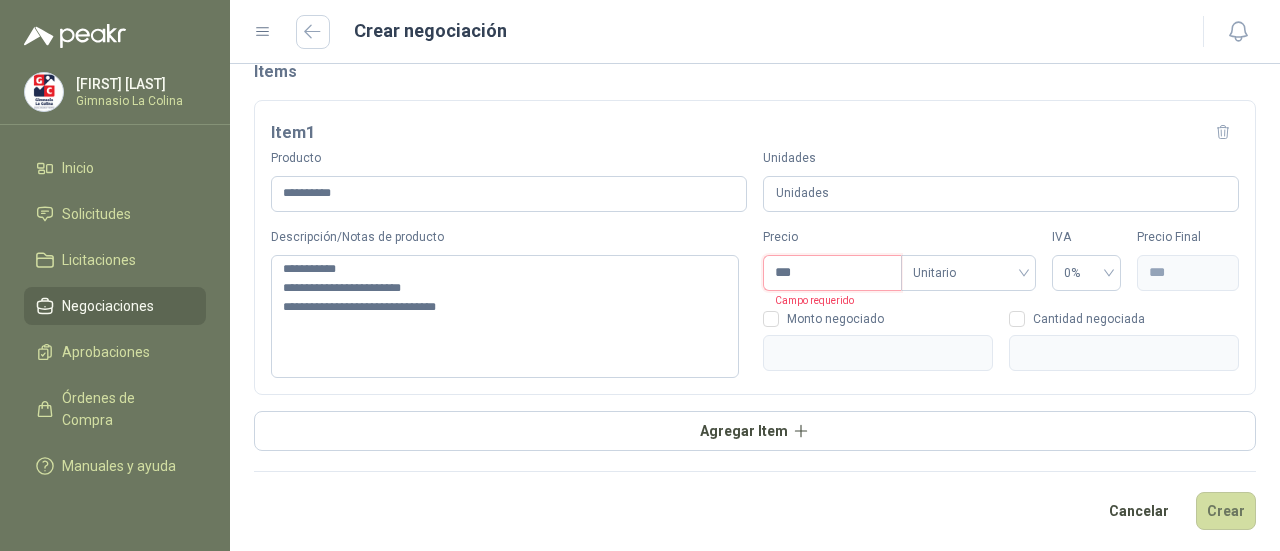 click on "***" at bounding box center [832, 273] 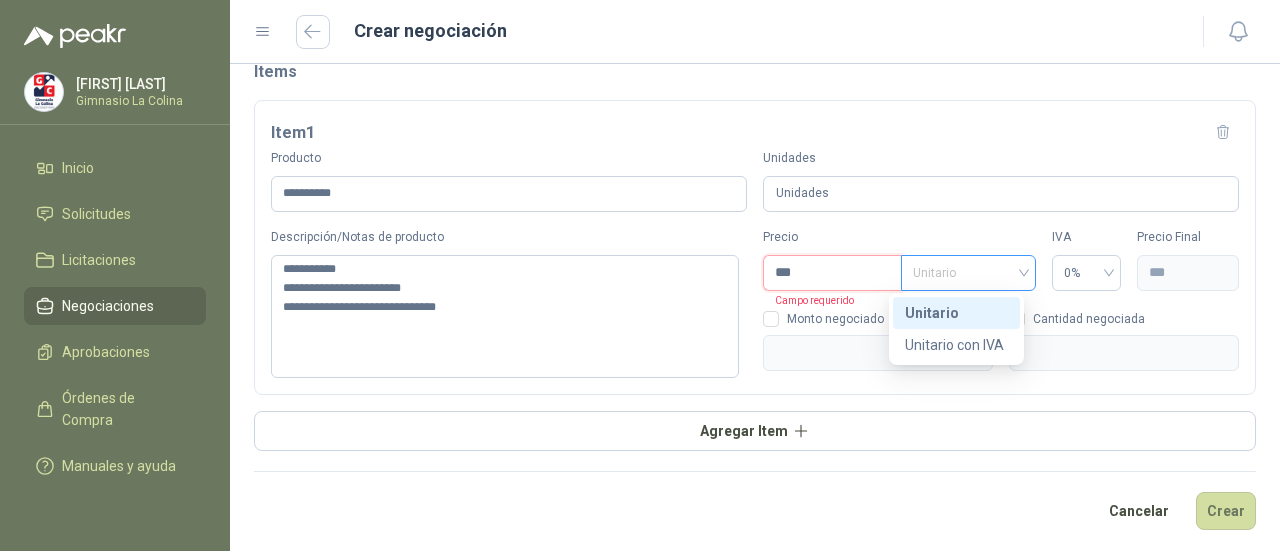 click on "Unitario" at bounding box center (968, 273) 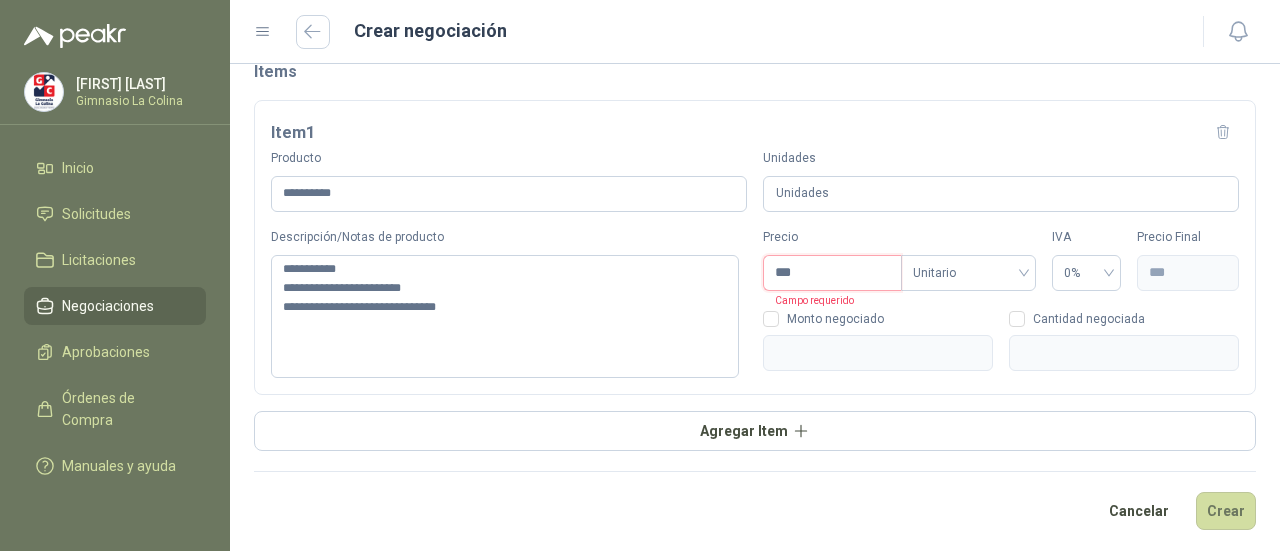 click on "***" at bounding box center (832, 273) 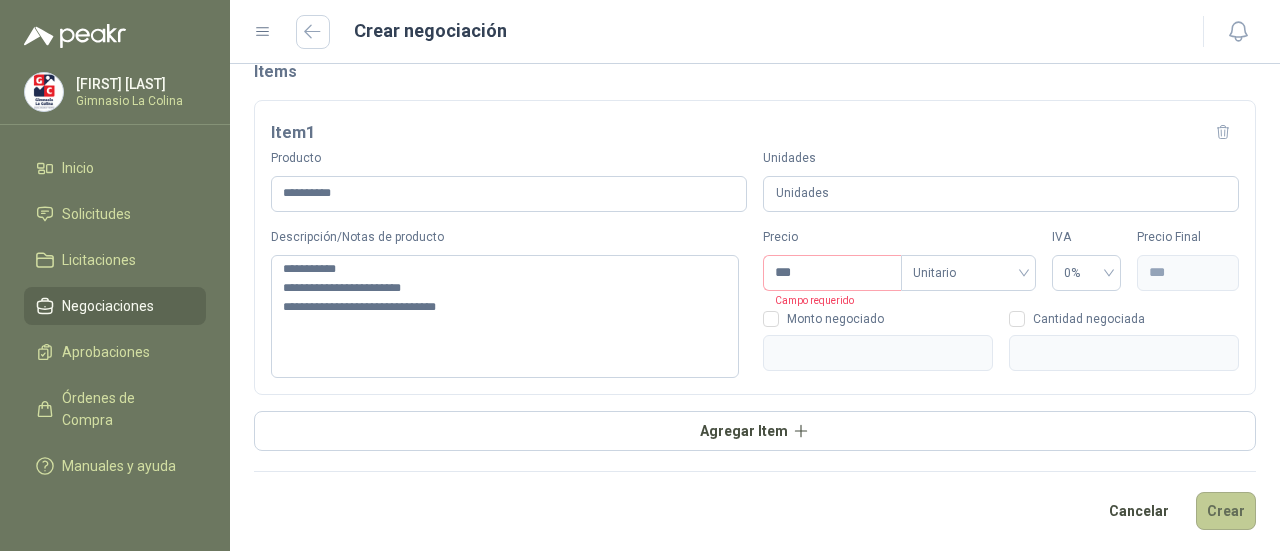 click on "Crear" at bounding box center (1226, 511) 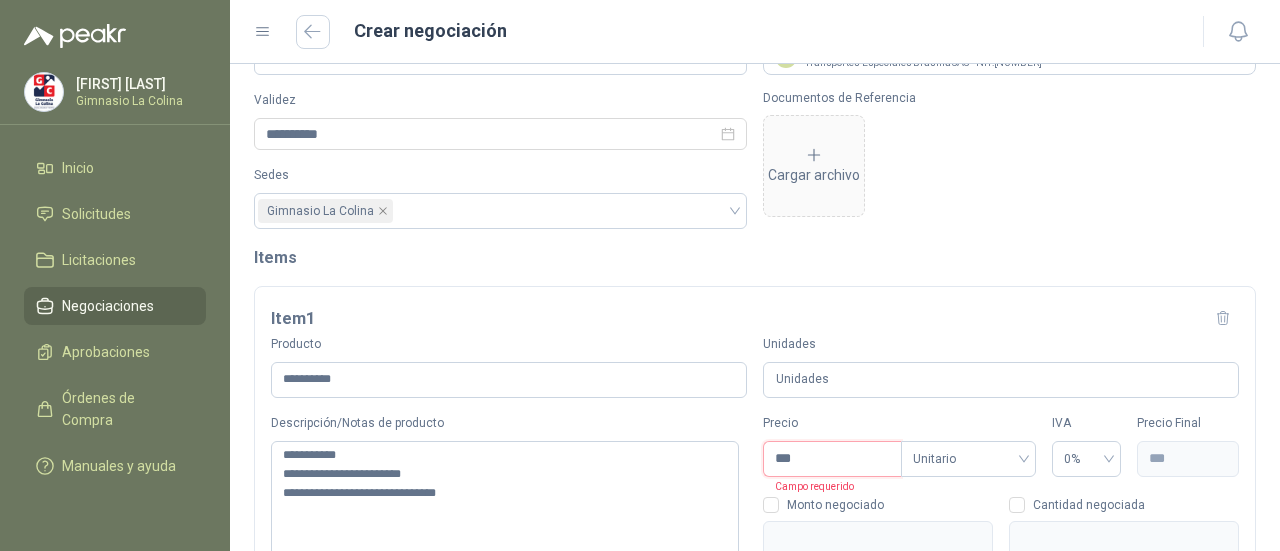 scroll, scrollTop: 27, scrollLeft: 0, axis: vertical 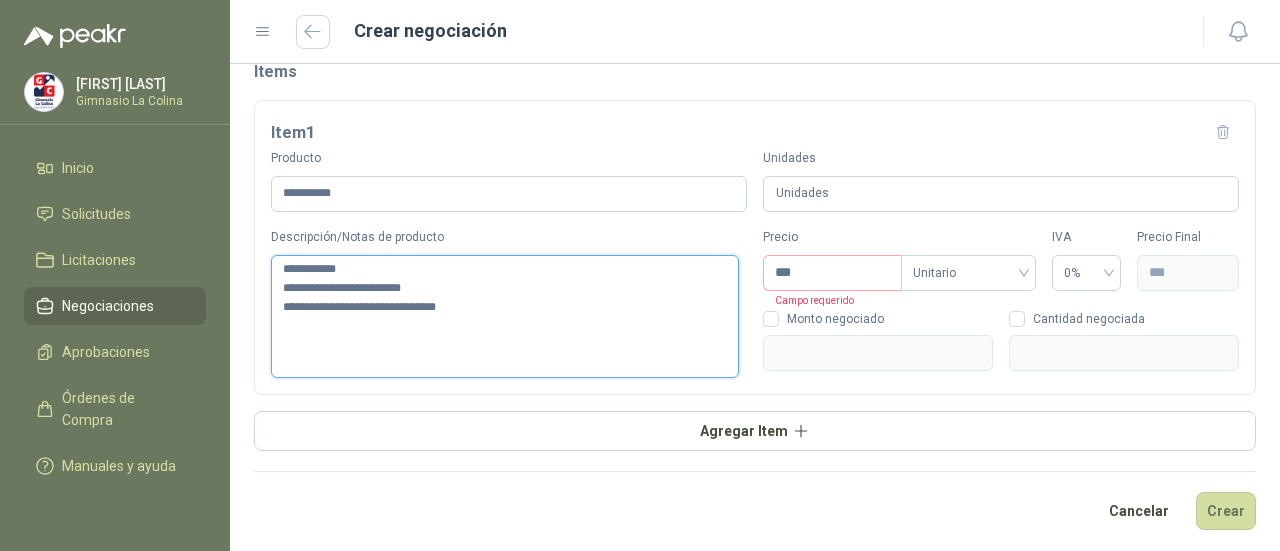 click on "[NUMBER]" at bounding box center (505, 316) 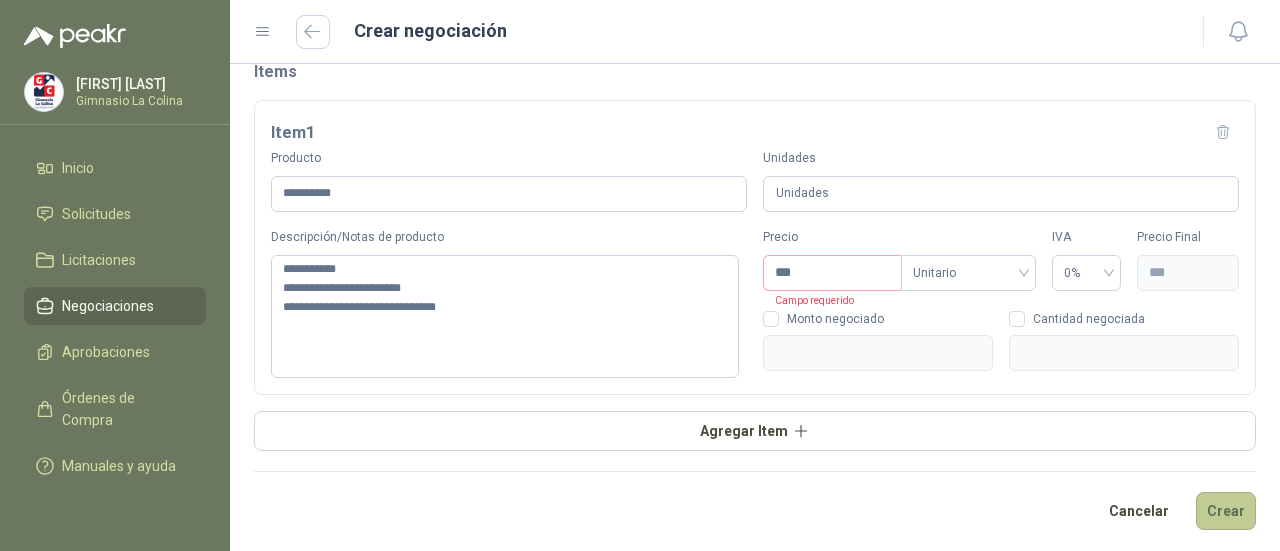 click on "Crear" at bounding box center (1226, 511) 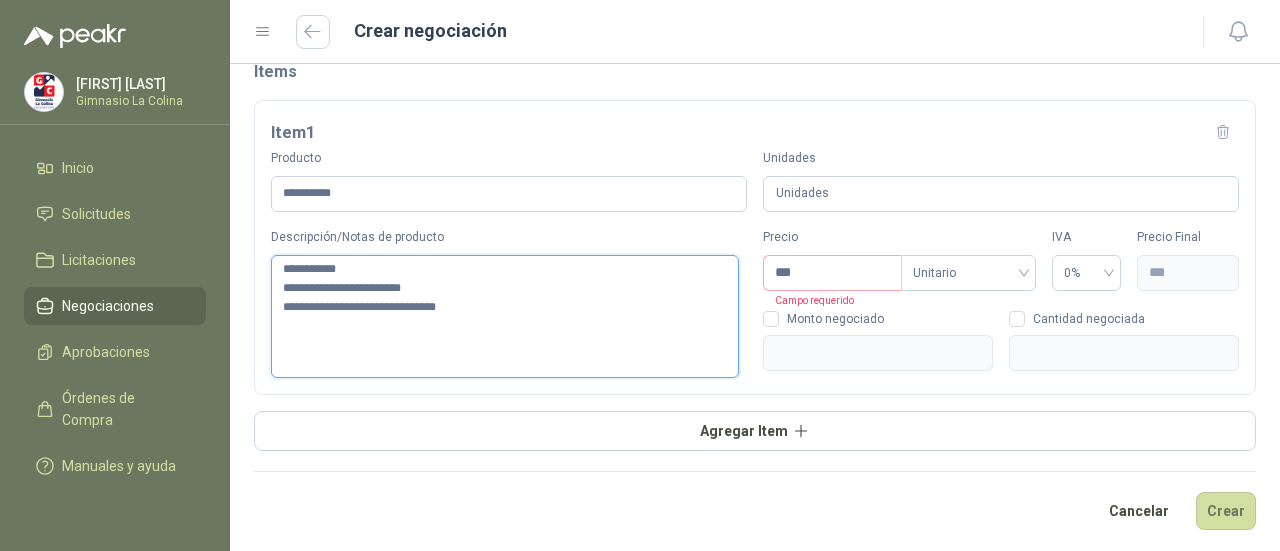 click on "[NUMBER]" at bounding box center (505, 316) 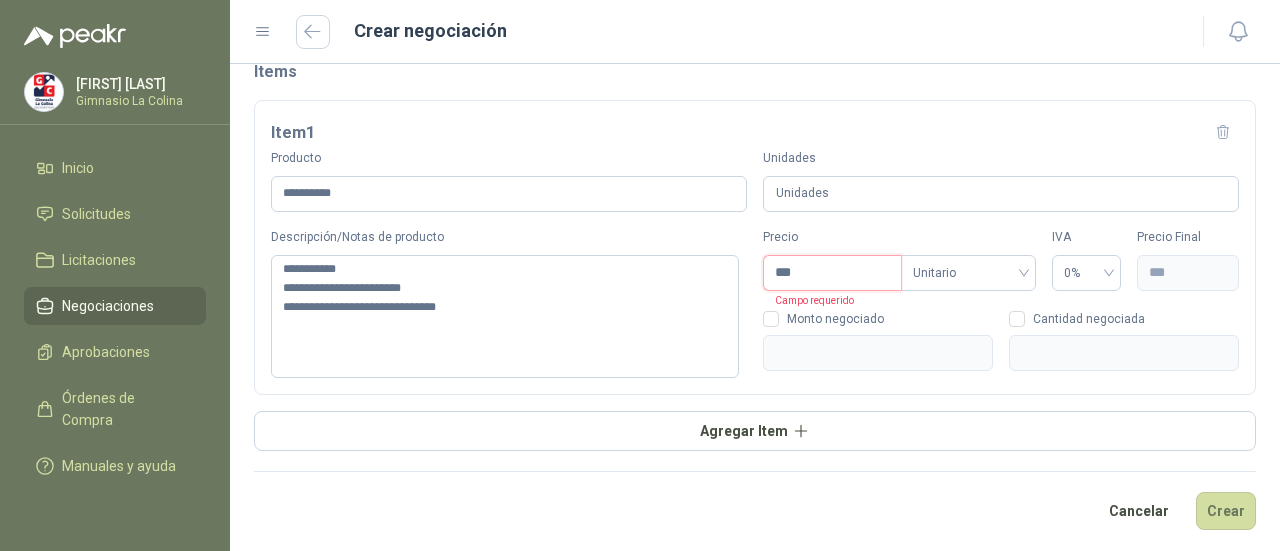 click on "***" at bounding box center [832, 273] 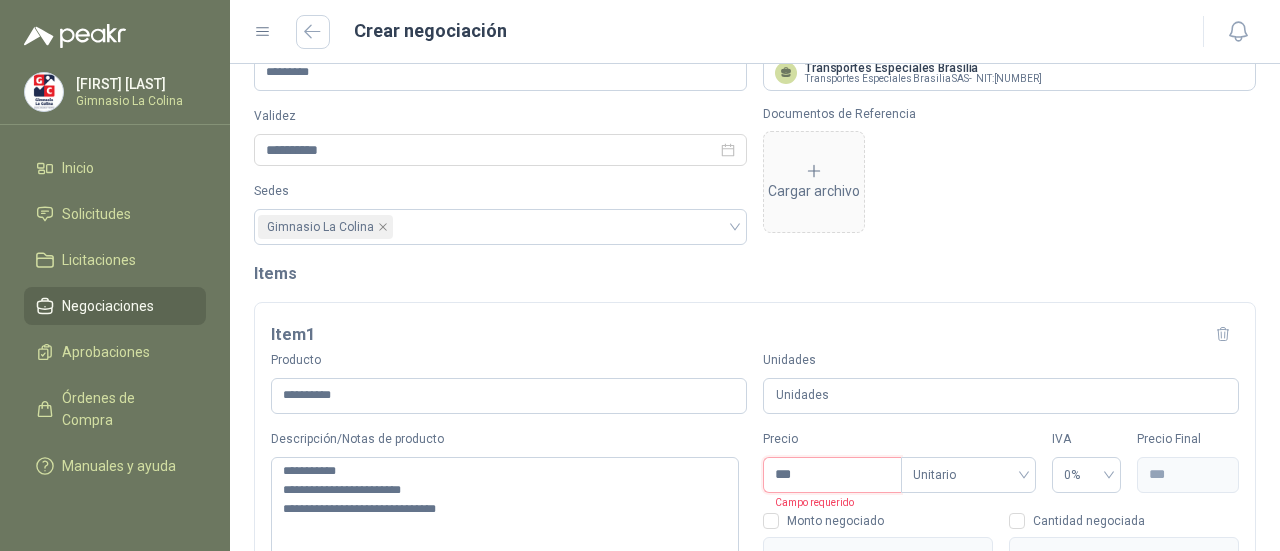 scroll, scrollTop: 0, scrollLeft: 0, axis: both 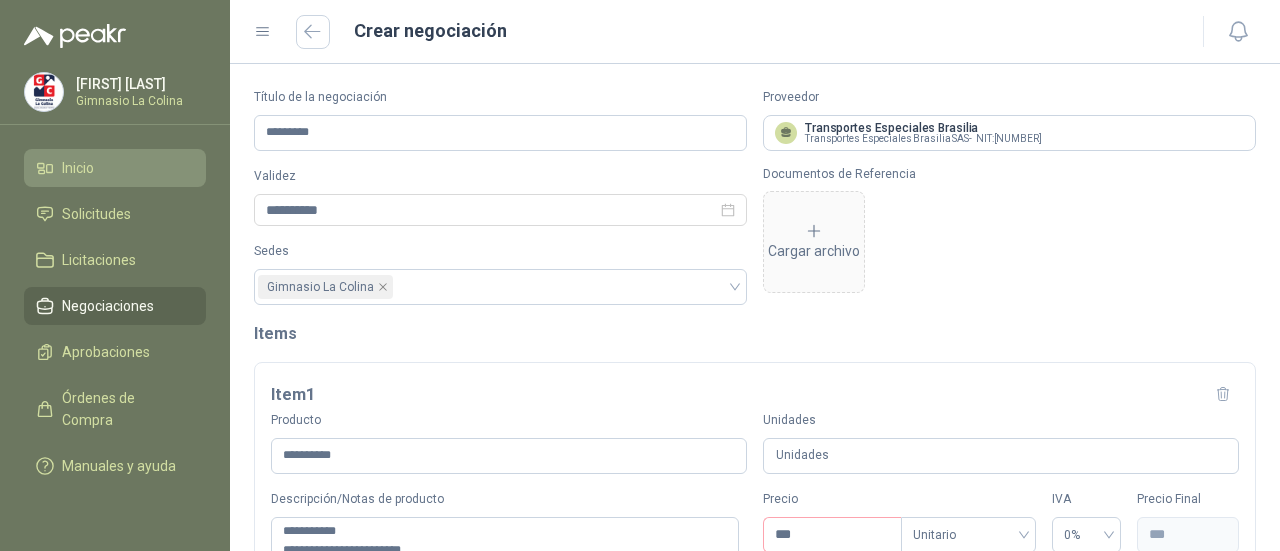 click on "Inicio" at bounding box center (78, 168) 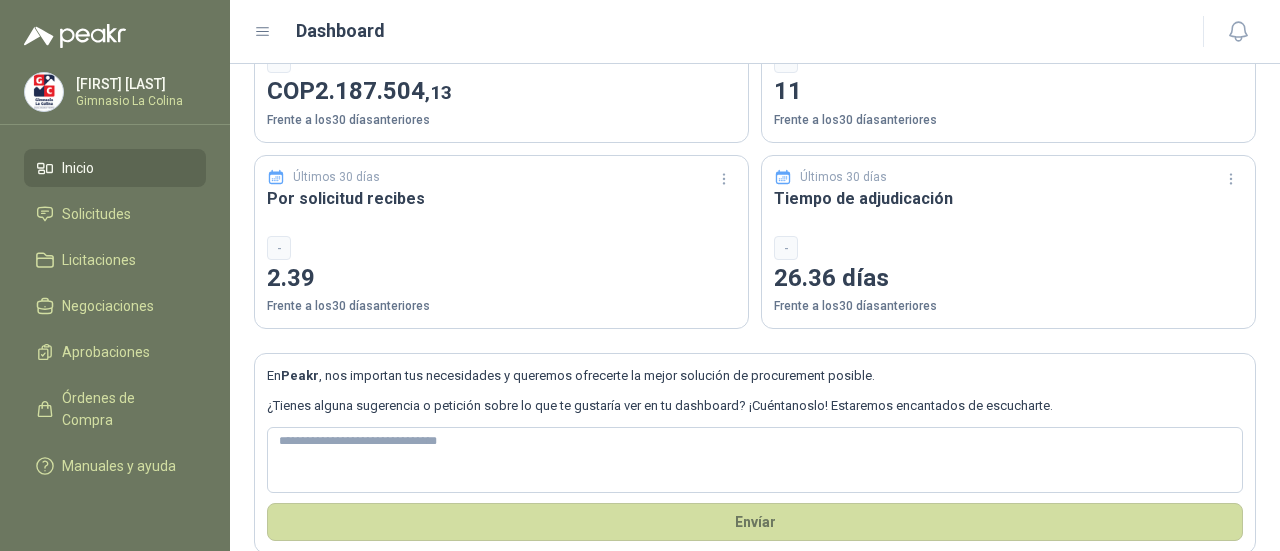 scroll, scrollTop: 25, scrollLeft: 0, axis: vertical 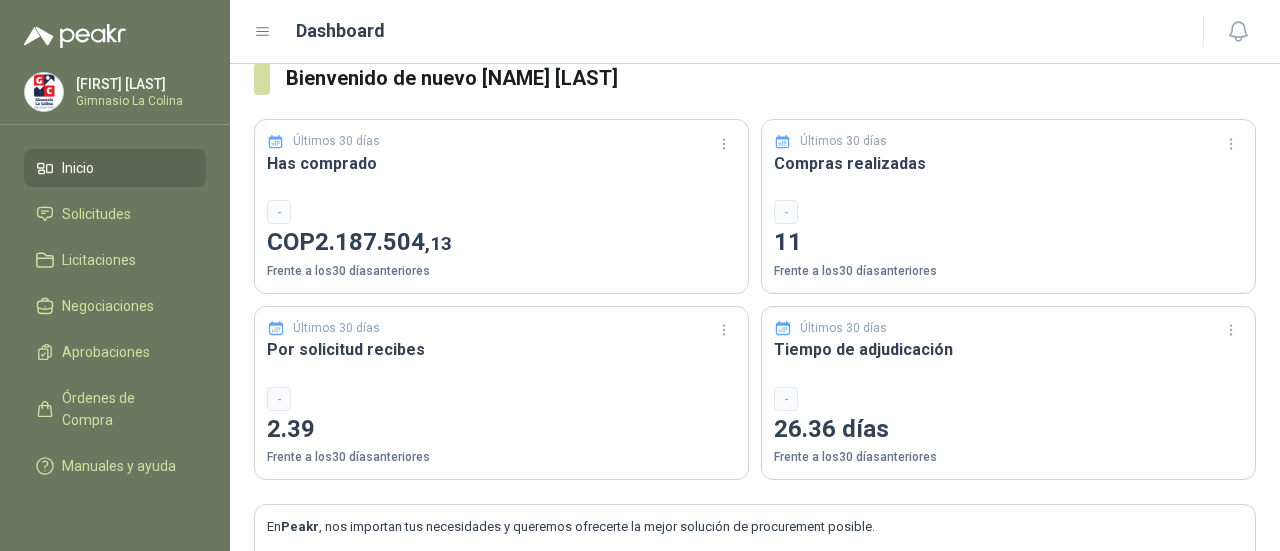 click on "Inicio" at bounding box center (78, 168) 